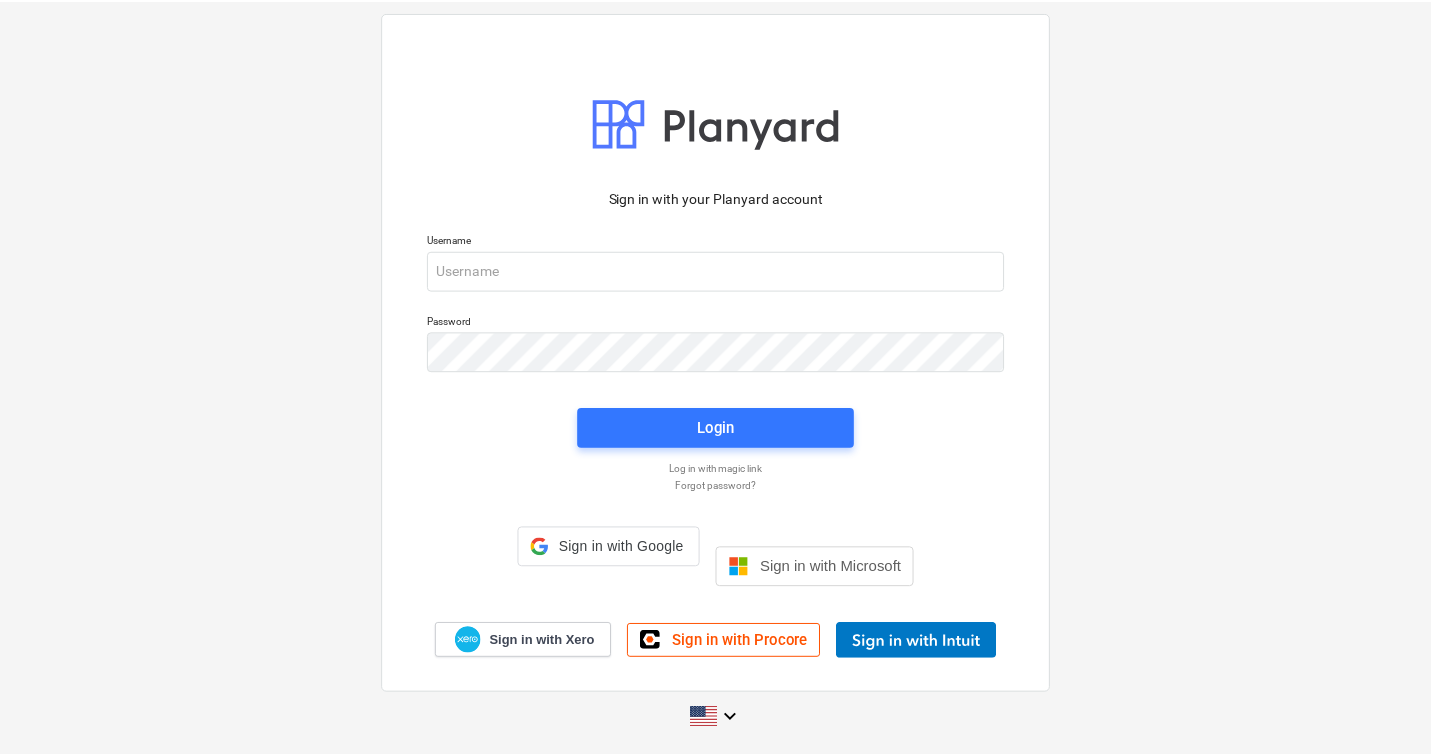 scroll, scrollTop: 0, scrollLeft: 0, axis: both 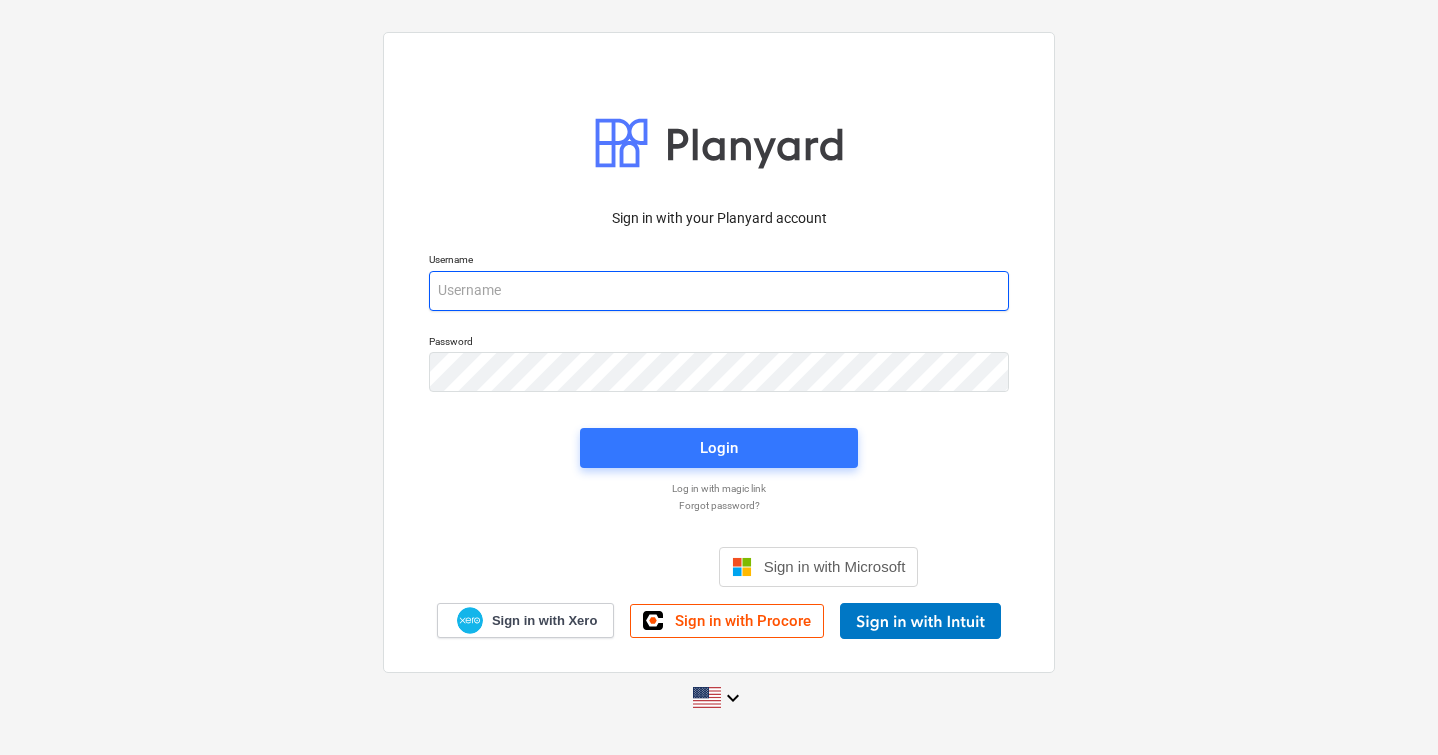 click at bounding box center [719, 291] 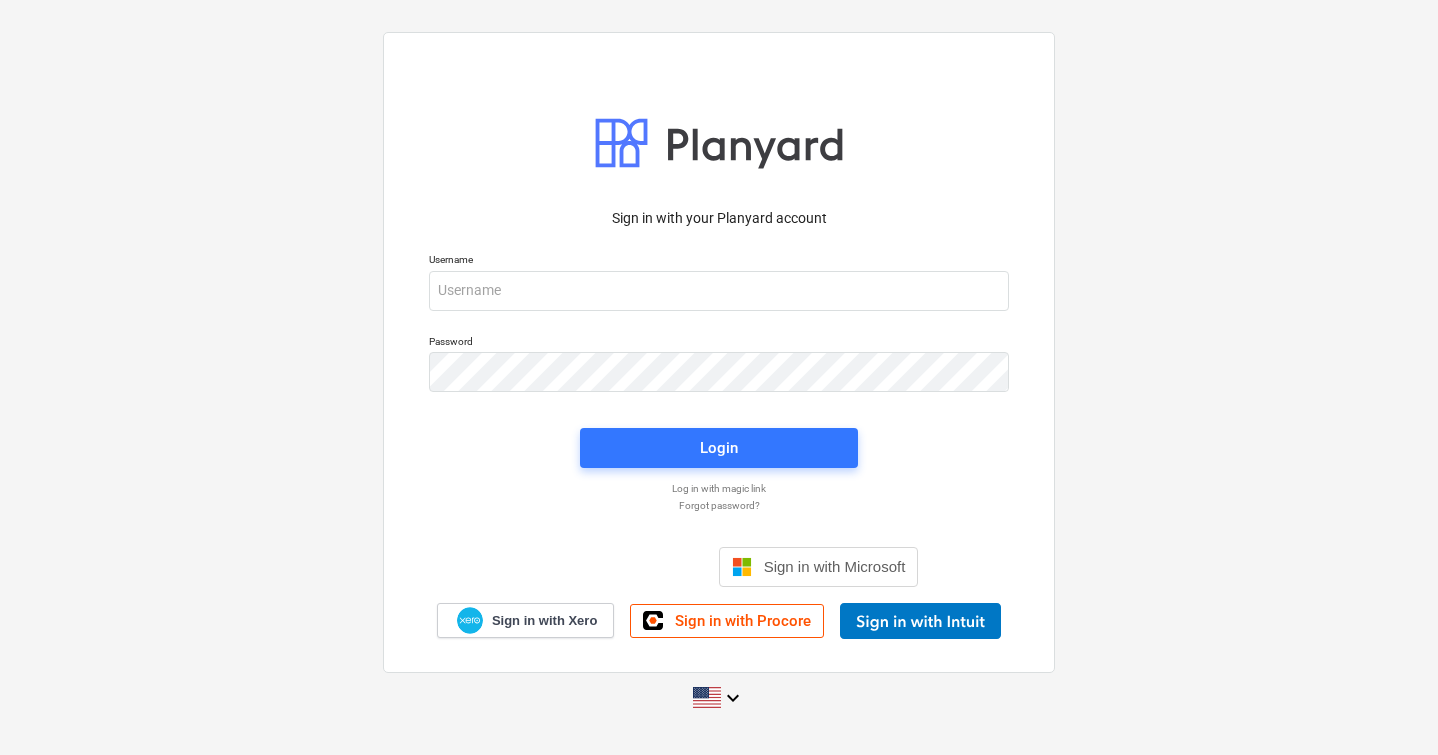 click on "Sign in with your Planyard account Username Password   Login Log in with magic link Forgot password? Sign in with Microsoft Sign in with Xero Sign in with Procore keyboard_arrow_down" at bounding box center [719, 377] 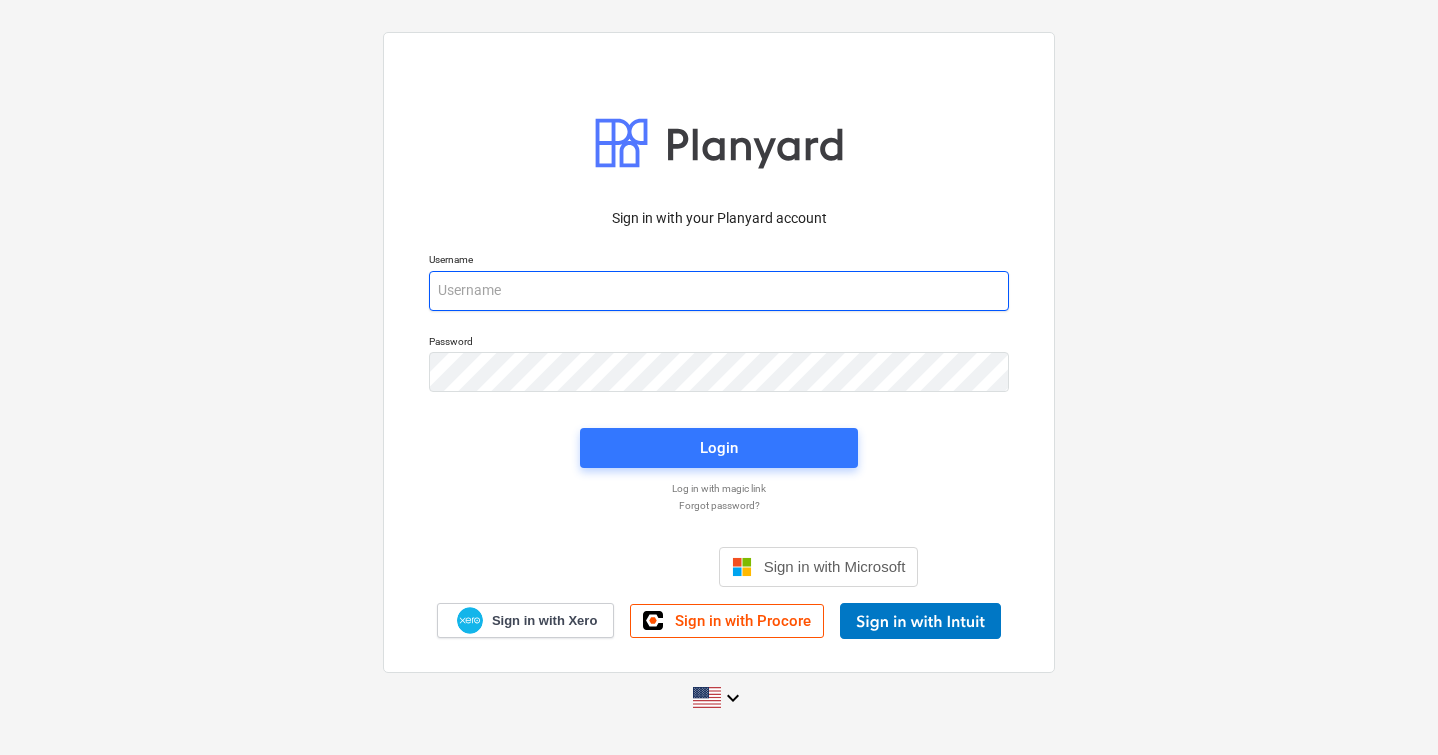 click at bounding box center [719, 291] 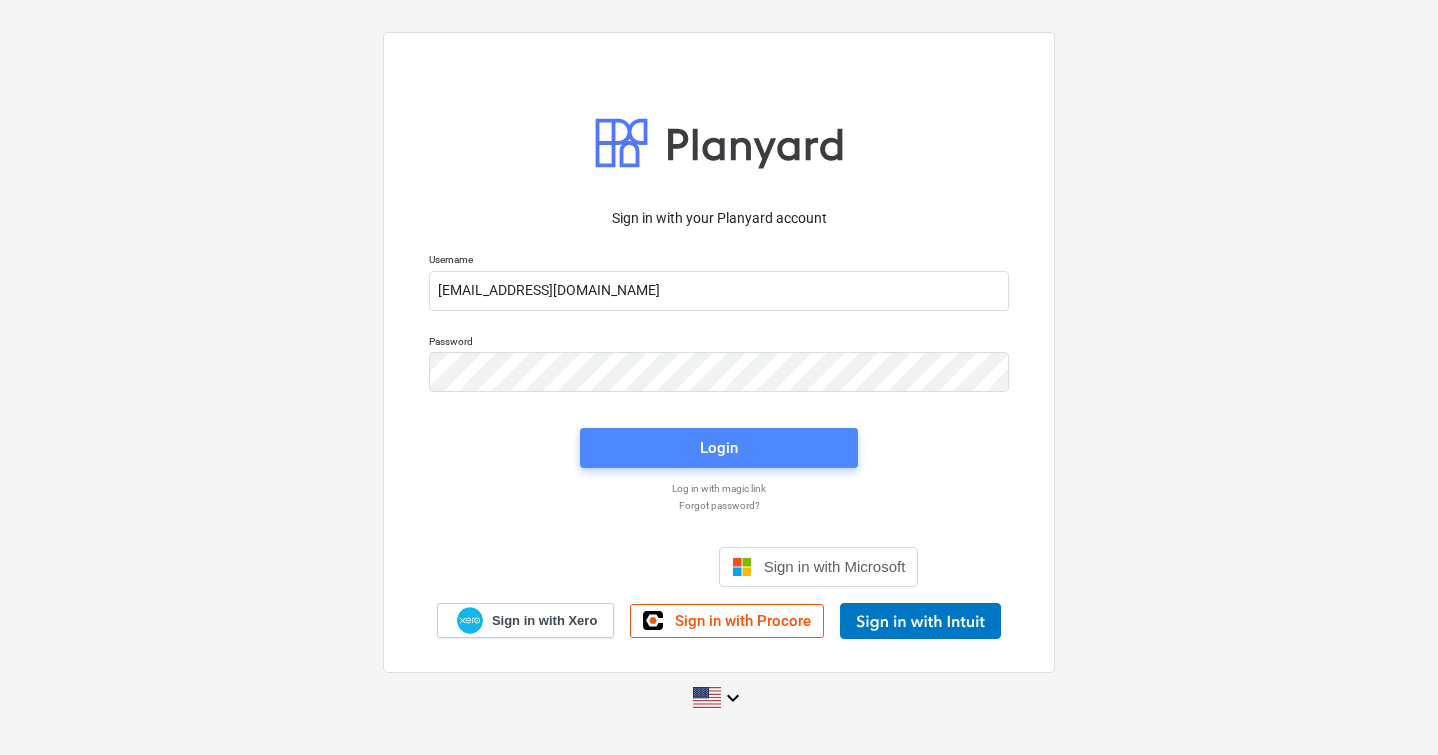 click on "Login" at bounding box center (719, 448) 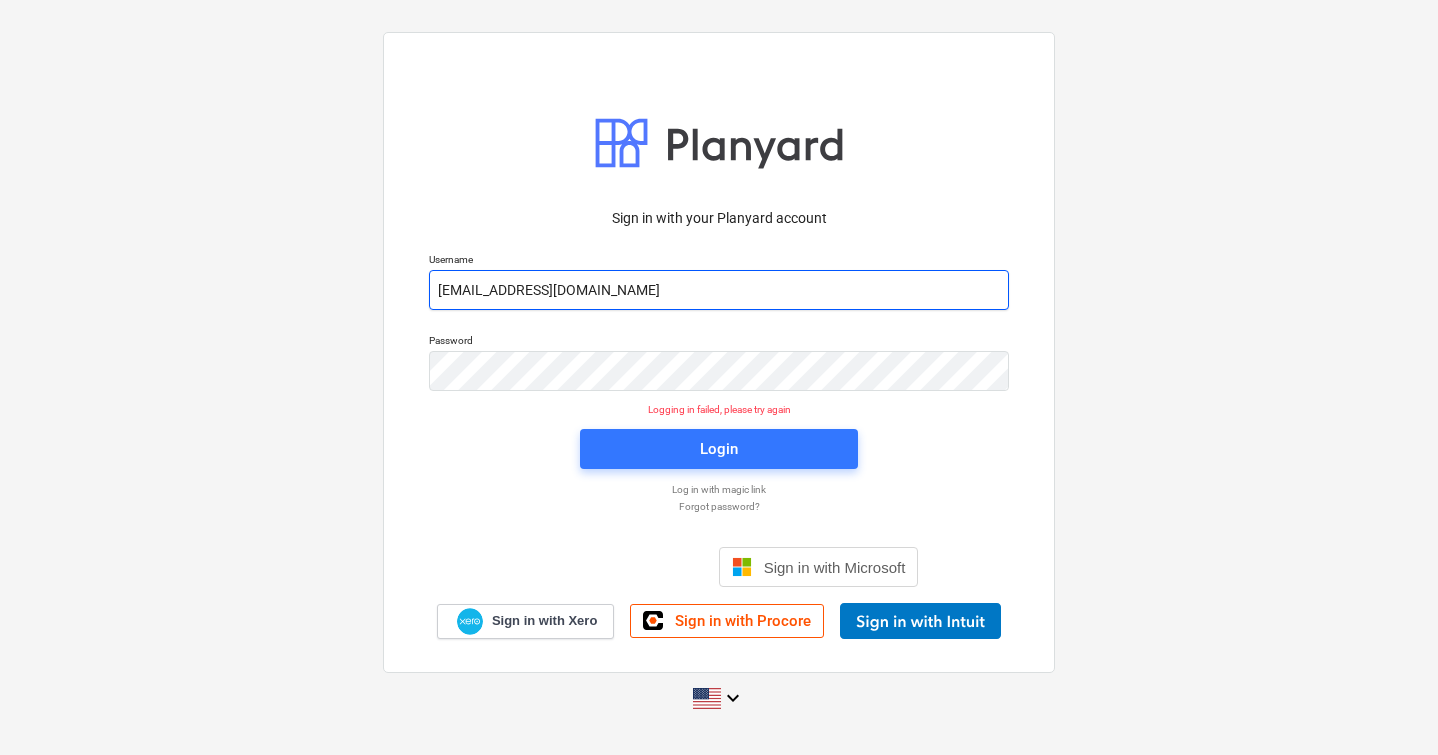 click on "[EMAIL_ADDRESS][DOMAIN_NAME]" at bounding box center (719, 290) 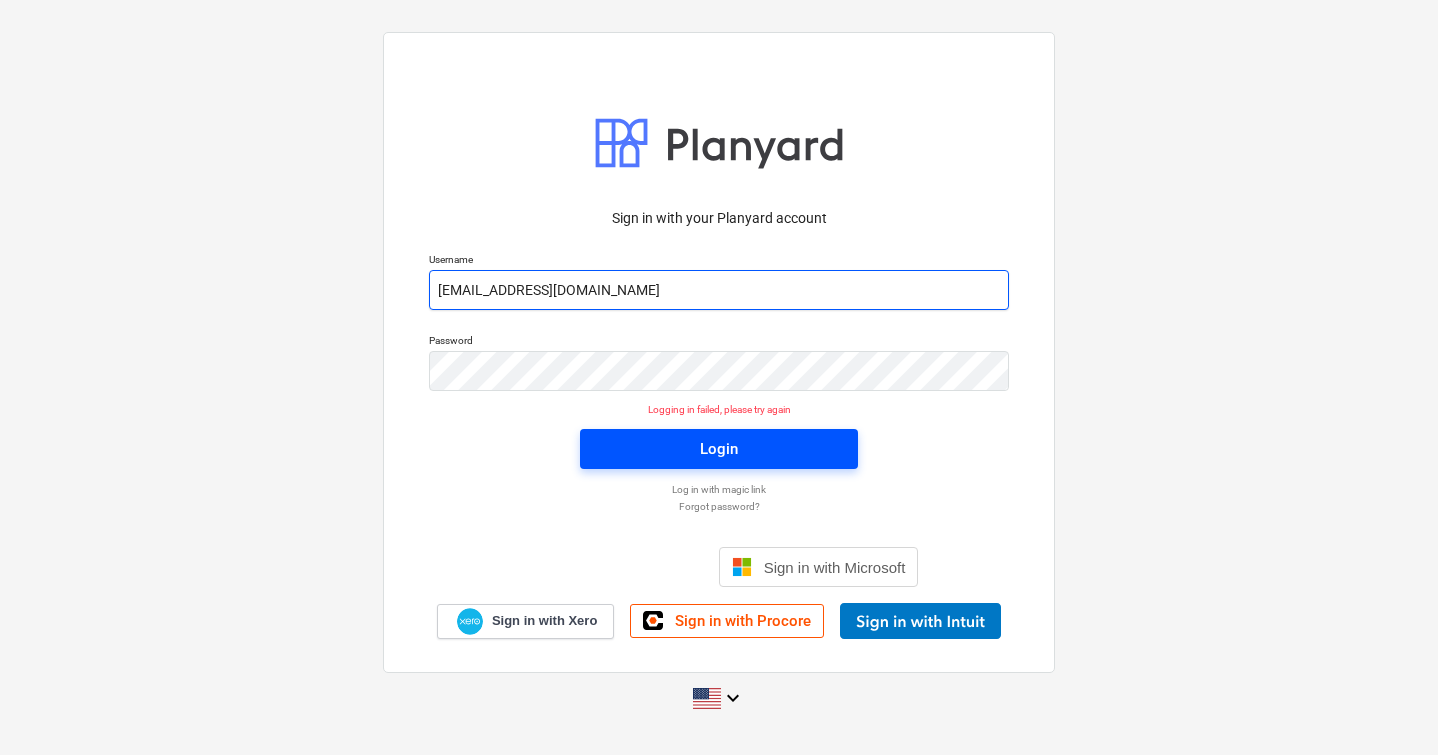 type on "[EMAIL_ADDRESS][DOMAIN_NAME]" 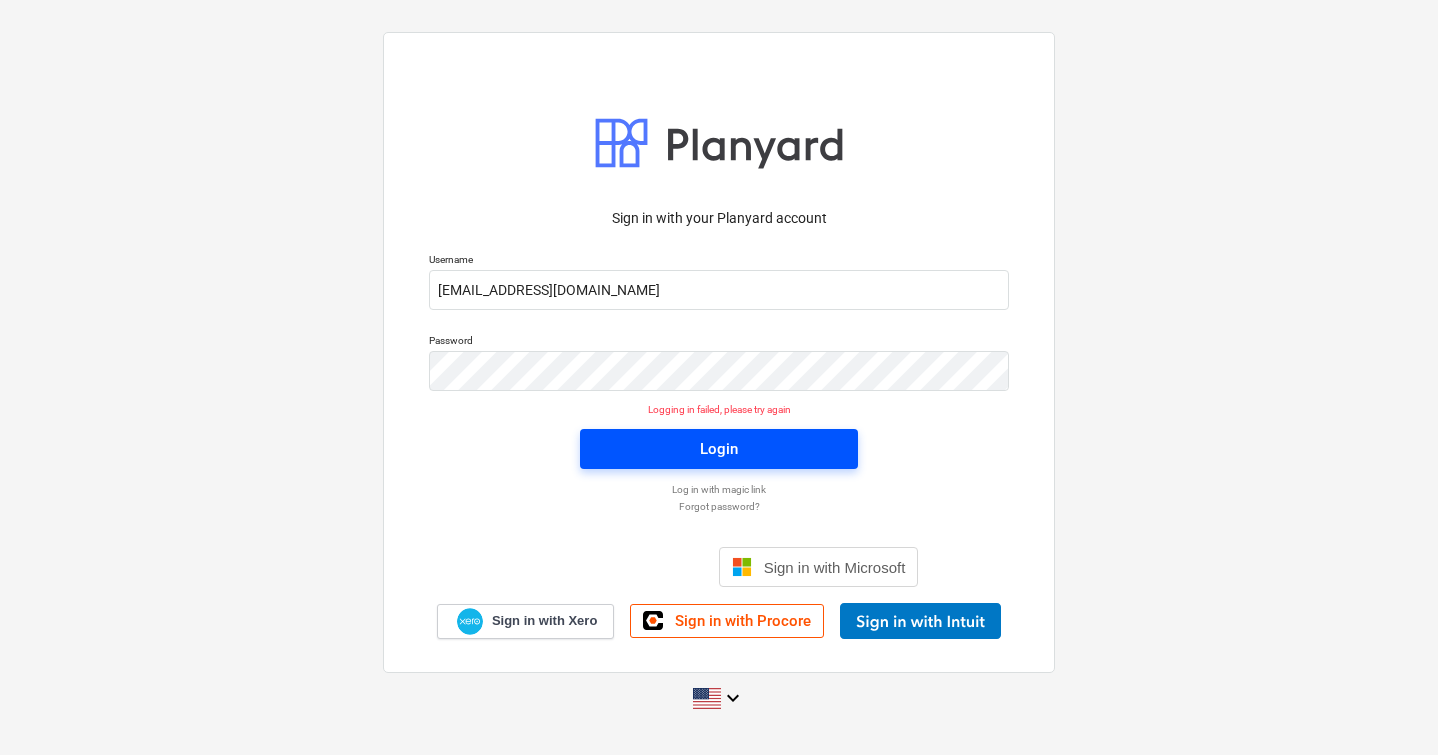 click on "Login" at bounding box center [719, 449] 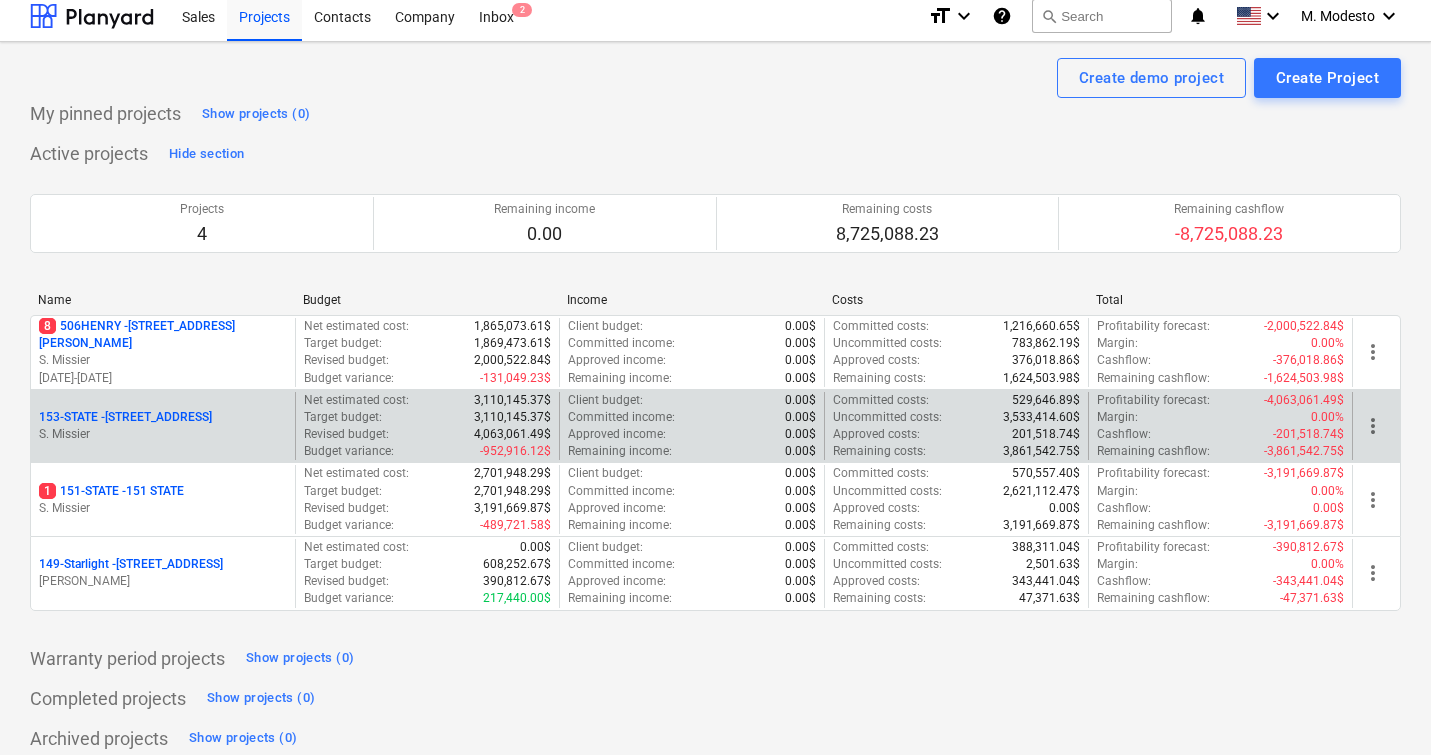 scroll, scrollTop: 24, scrollLeft: 0, axis: vertical 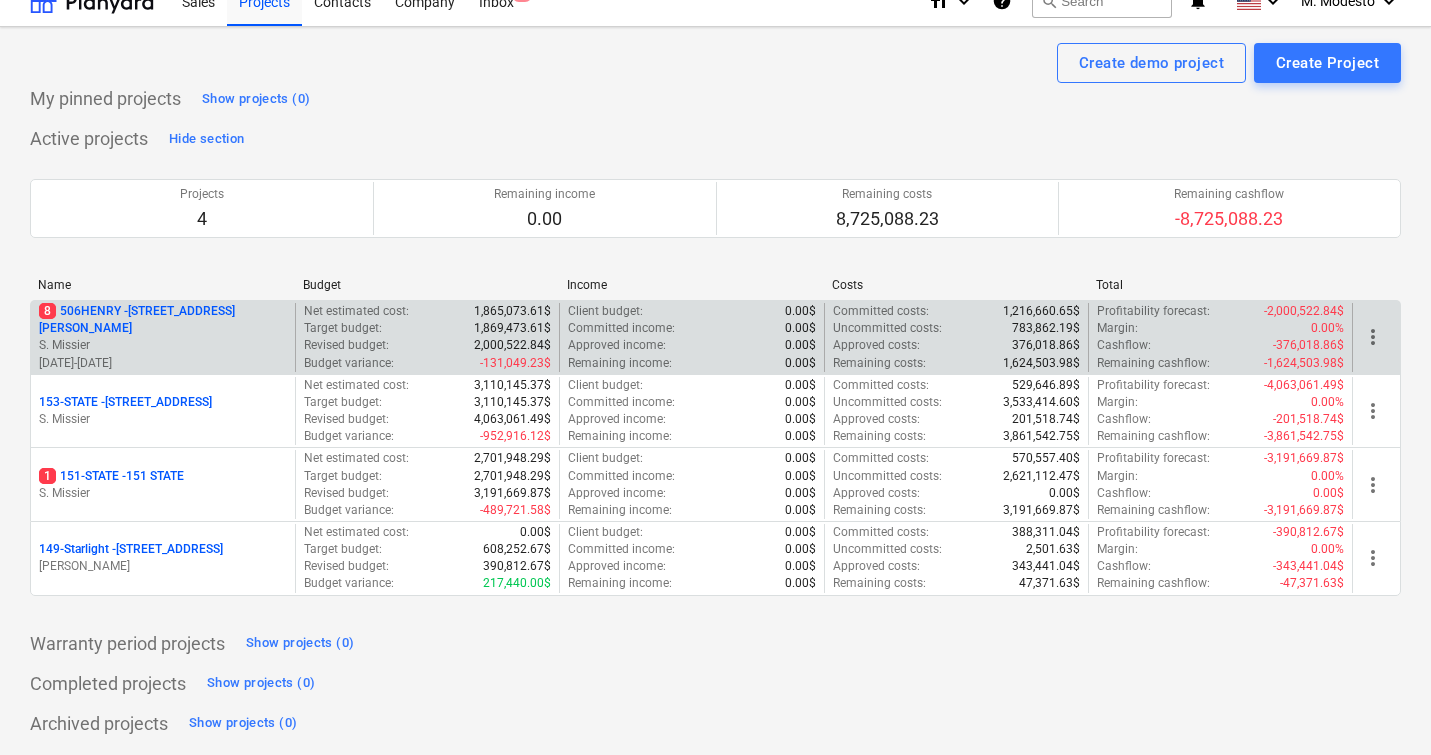 click on "8  [STREET_ADDRESS][PERSON_NAME]" at bounding box center [163, 320] 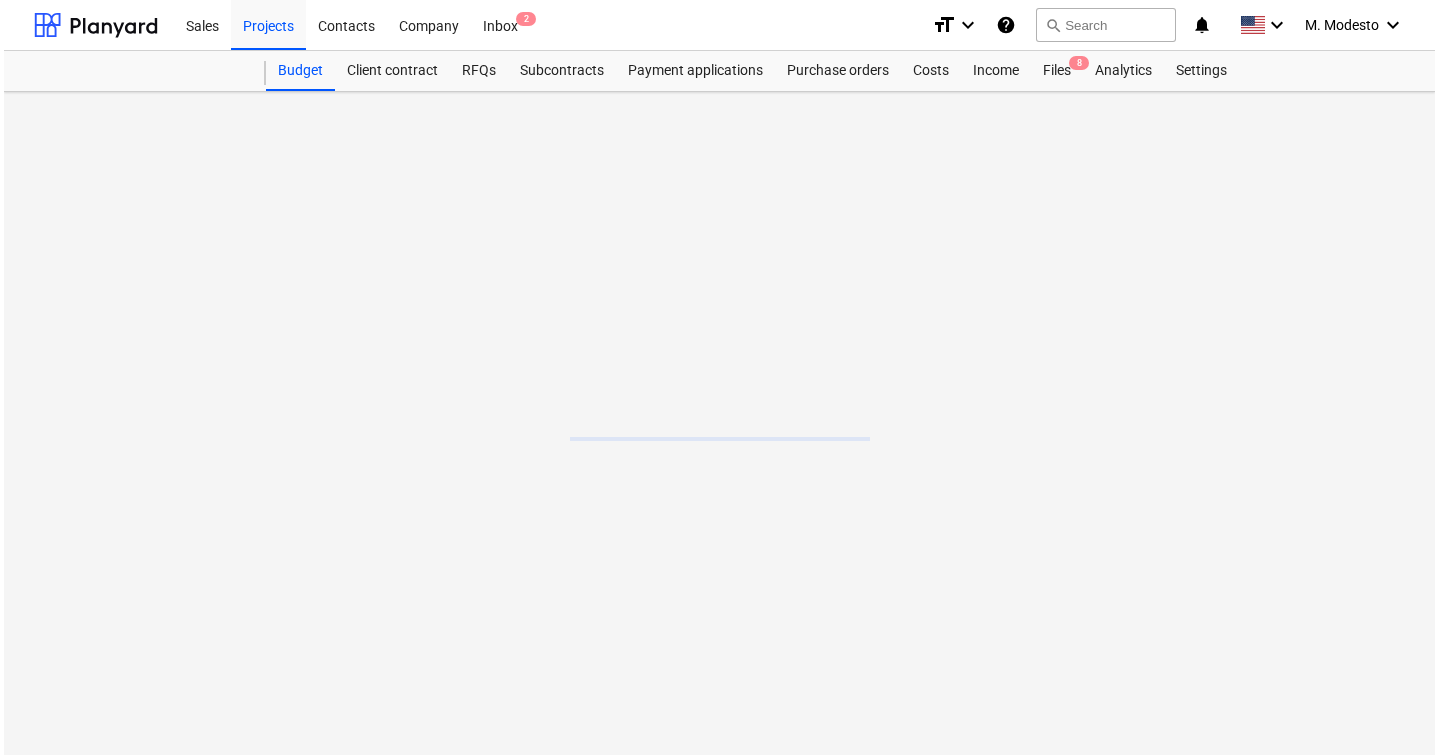 scroll, scrollTop: 0, scrollLeft: 0, axis: both 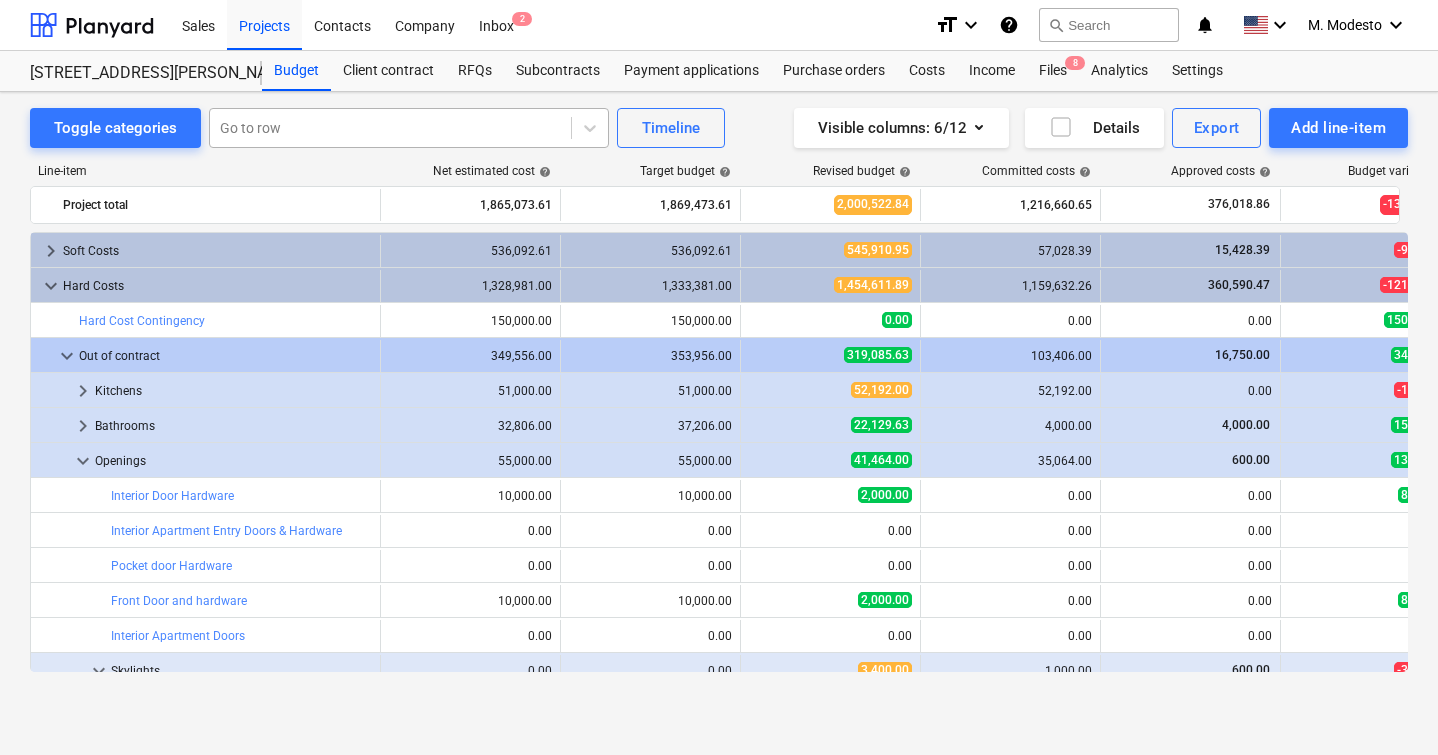 click at bounding box center (390, 128) 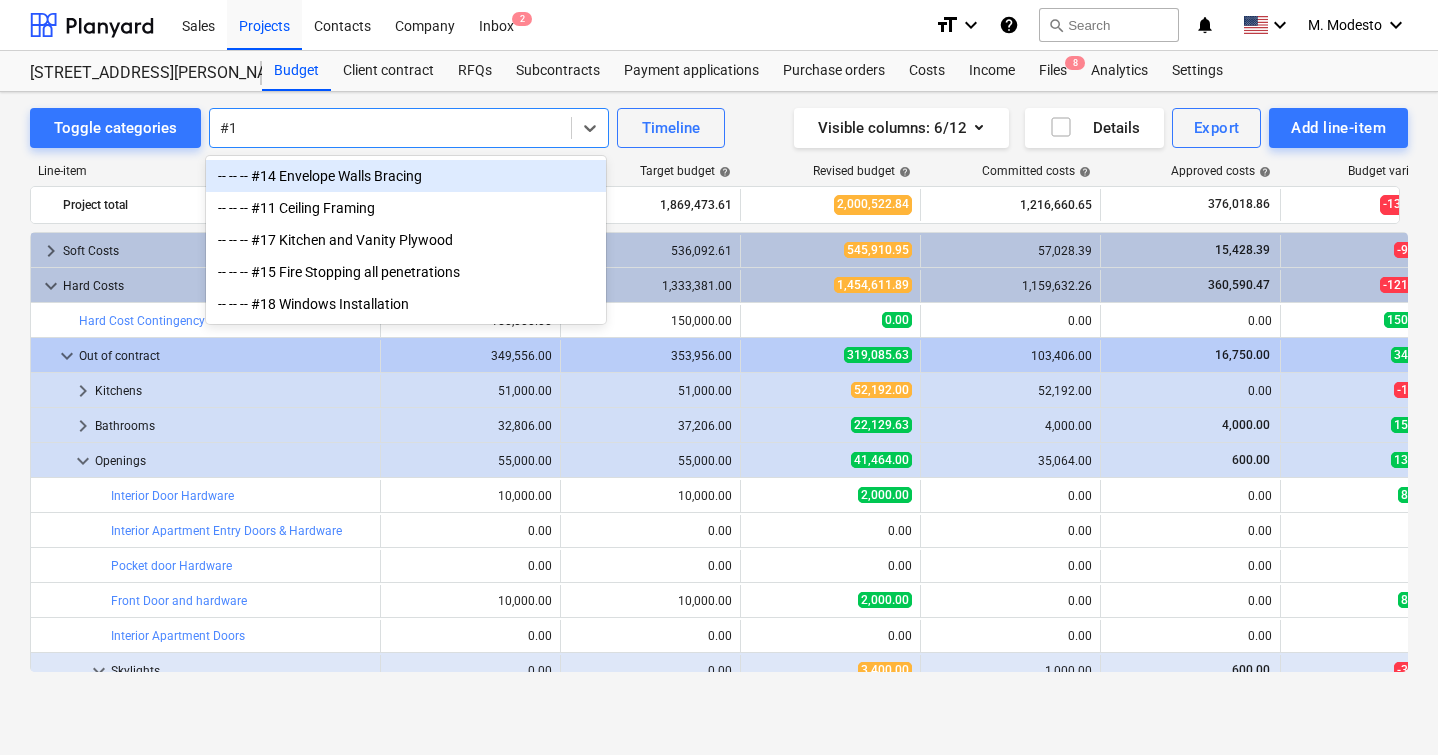 type on "#18" 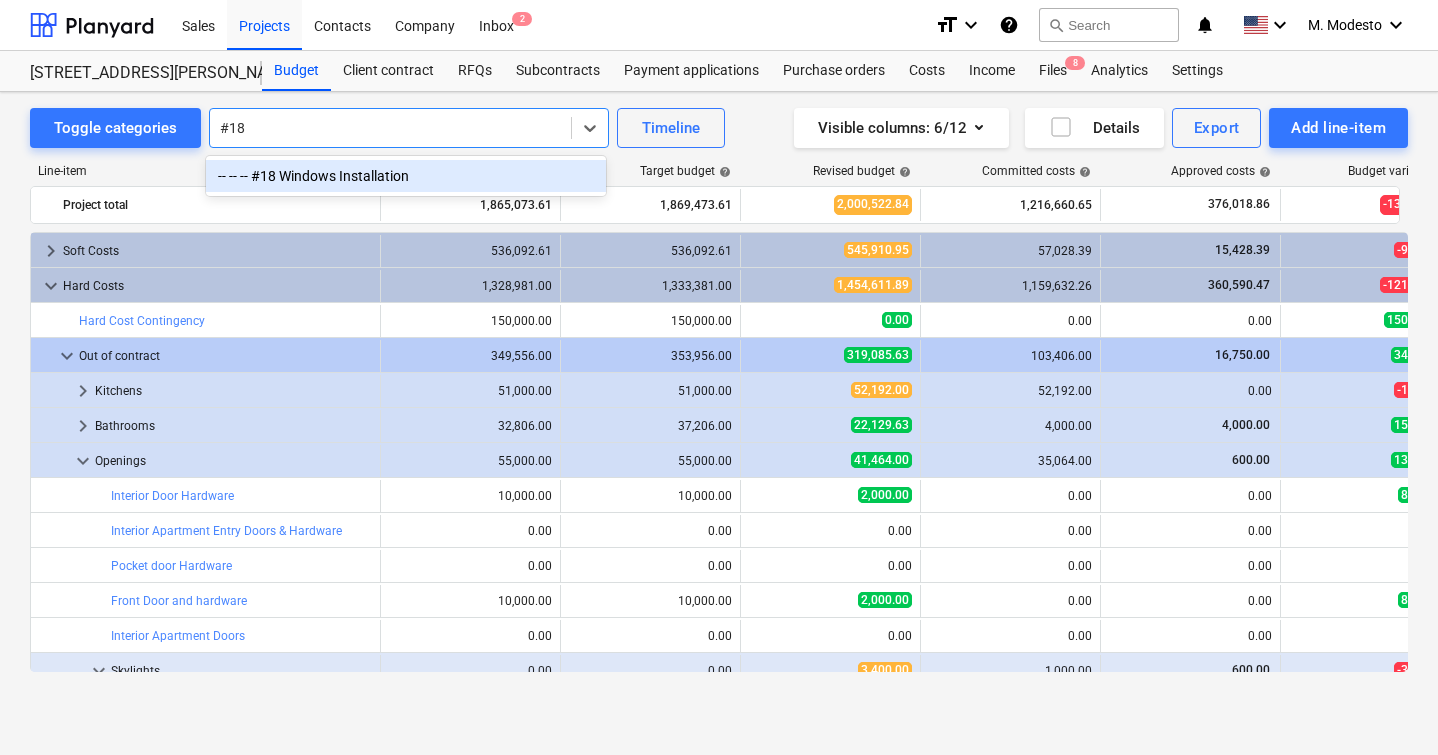 click on "-- -- --   #18 Windows Installation" at bounding box center (406, 176) 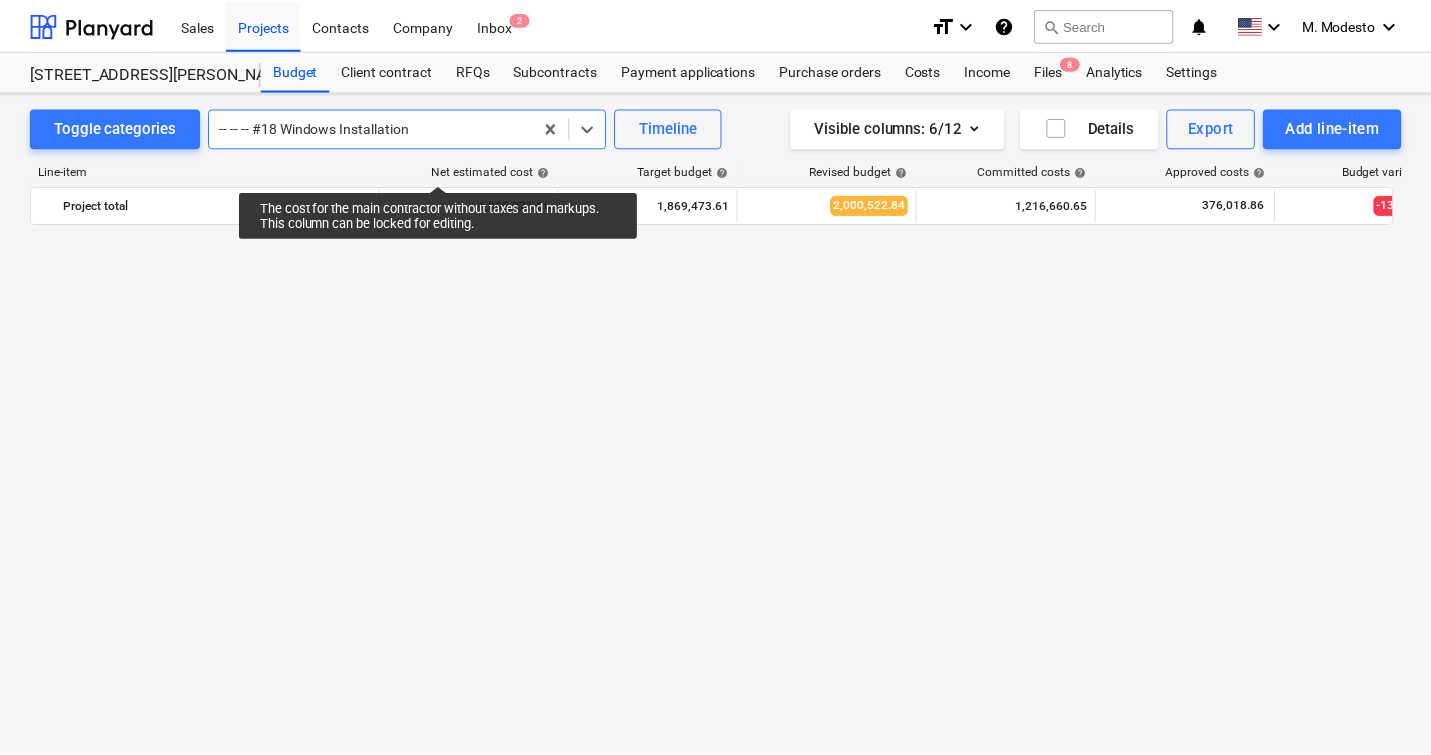 scroll, scrollTop: 3745, scrollLeft: 0, axis: vertical 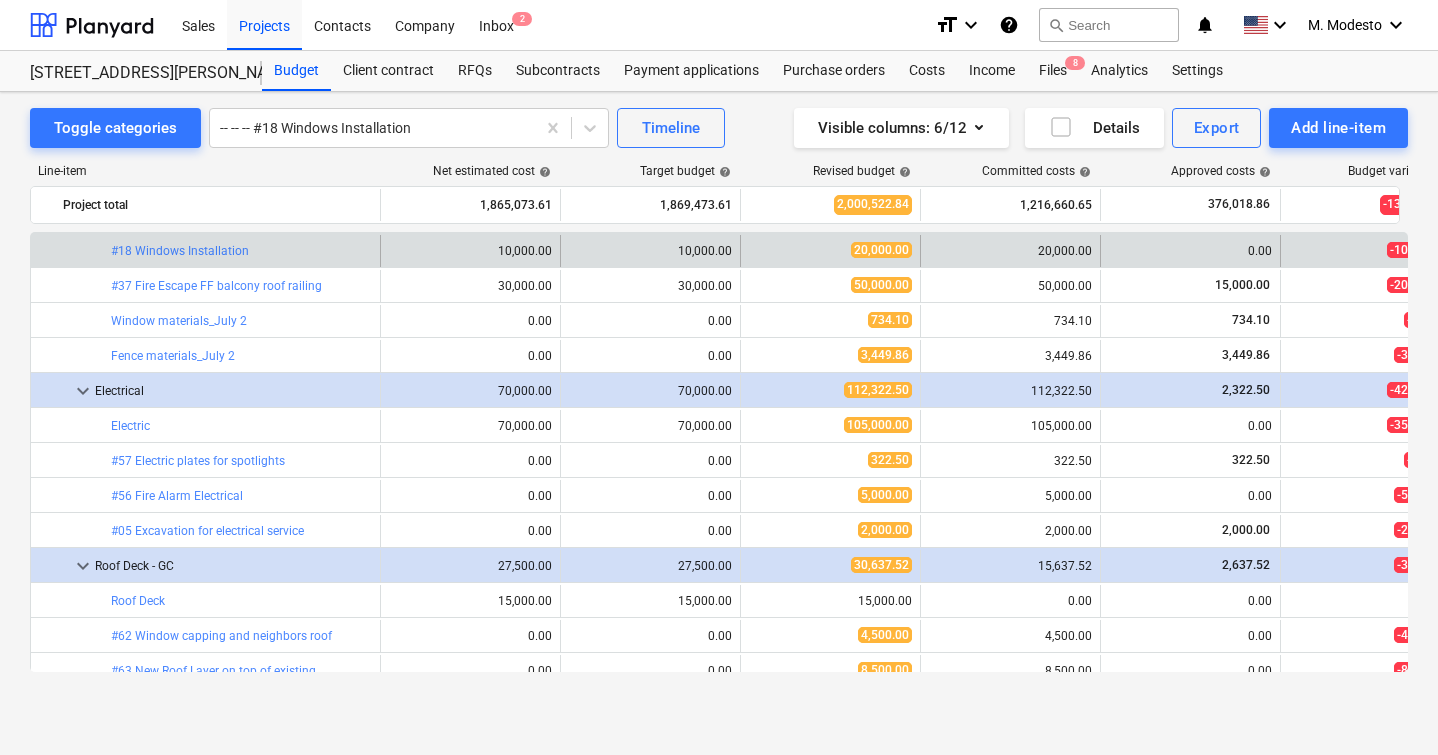 click on "#18 Windows Installation" at bounding box center [180, 251] 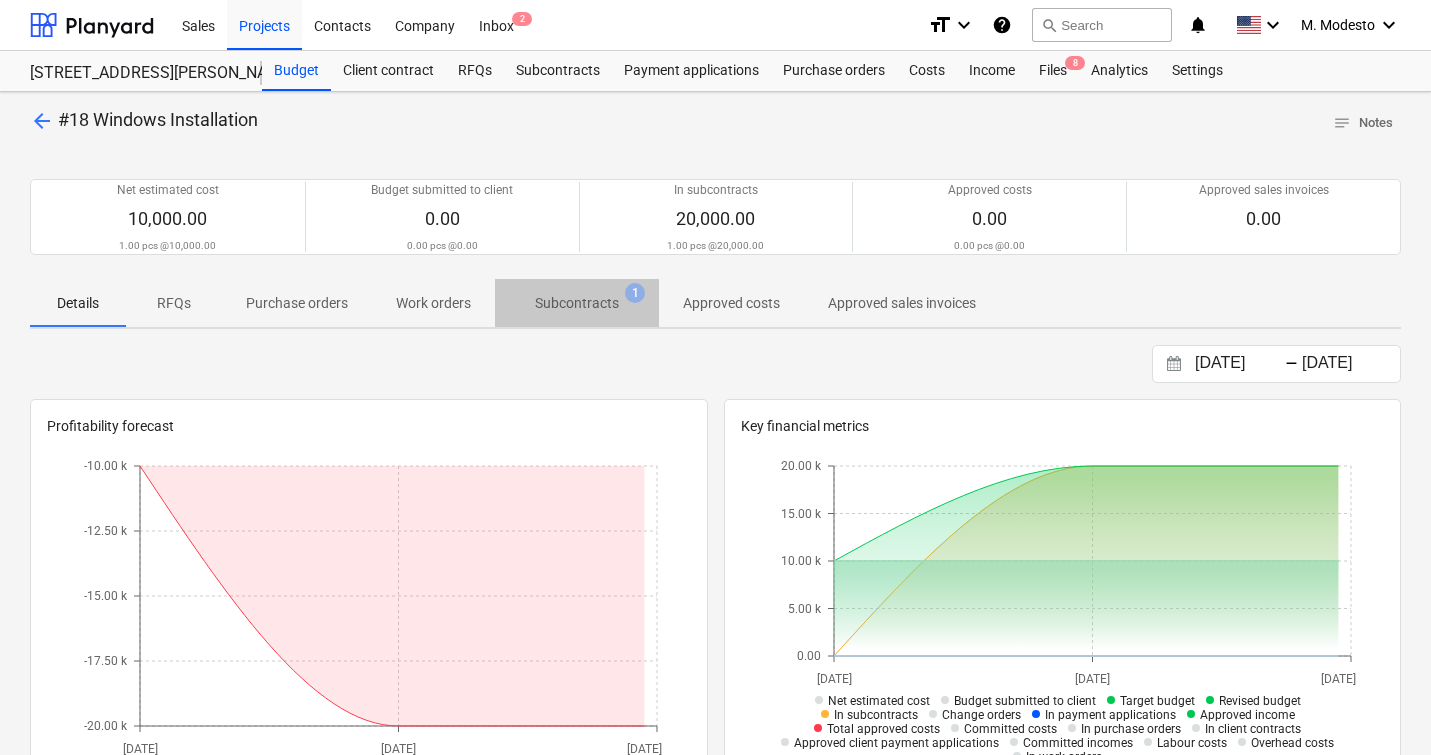 click on "Subcontracts" at bounding box center [577, 303] 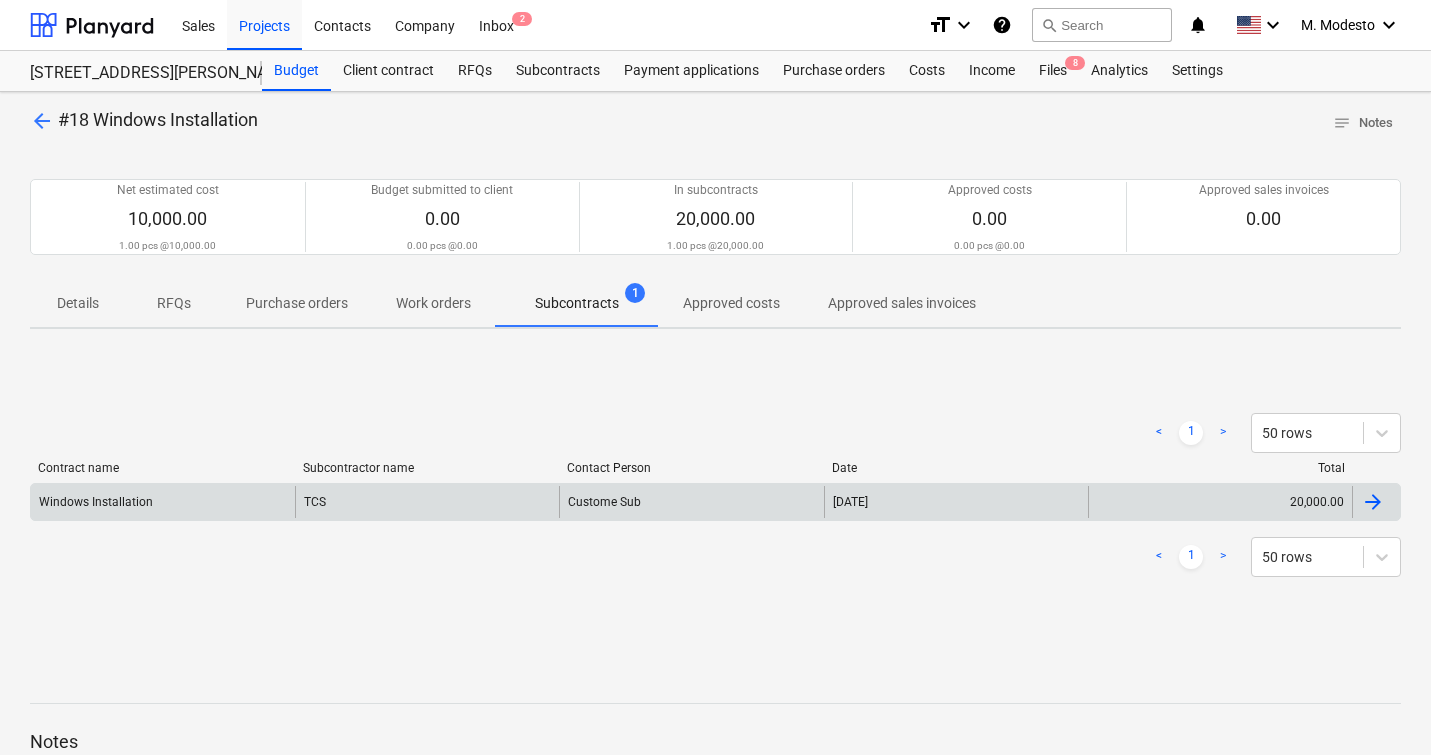 click on "[DATE]" at bounding box center (956, 502) 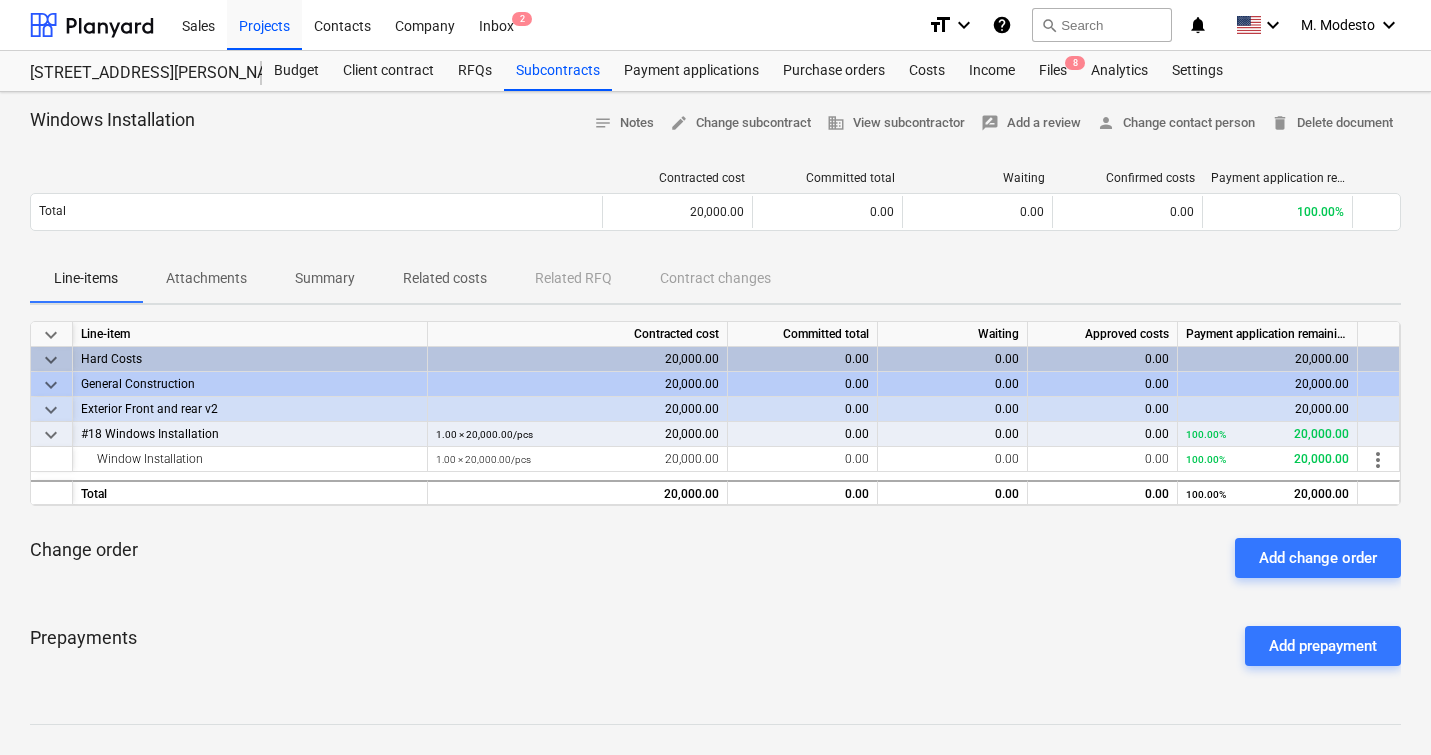 click on "Related costs" at bounding box center [445, 278] 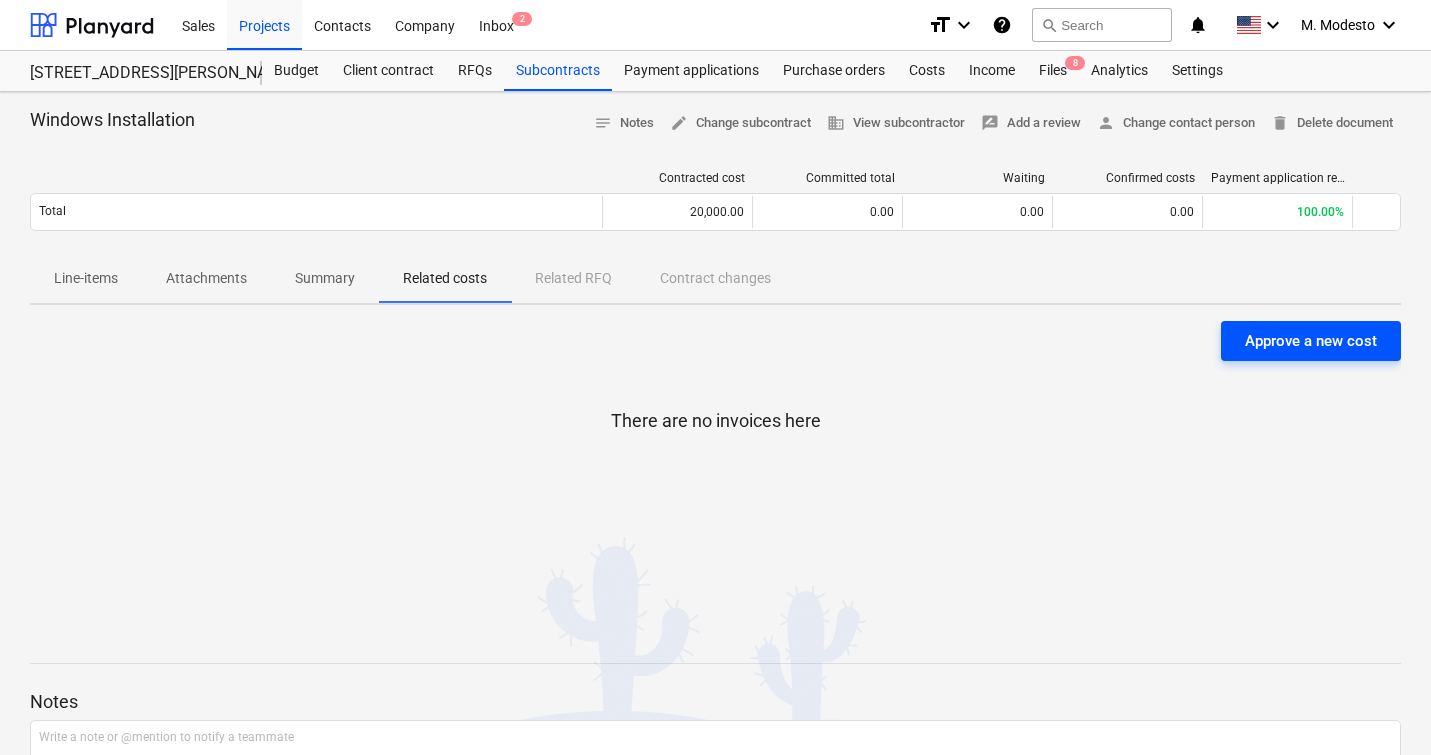 click on "Approve a new cost" at bounding box center (1311, 341) 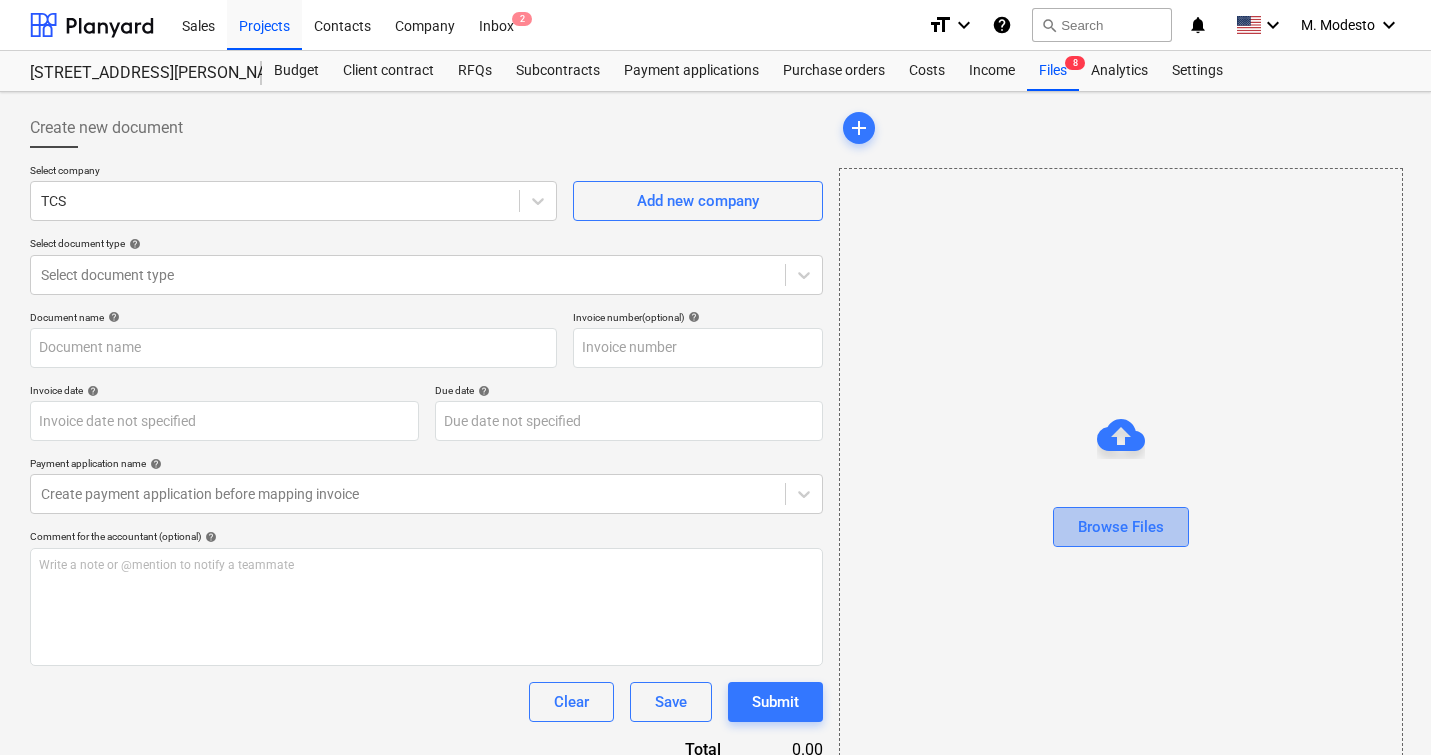 click on "Browse Files" at bounding box center (1121, 527) 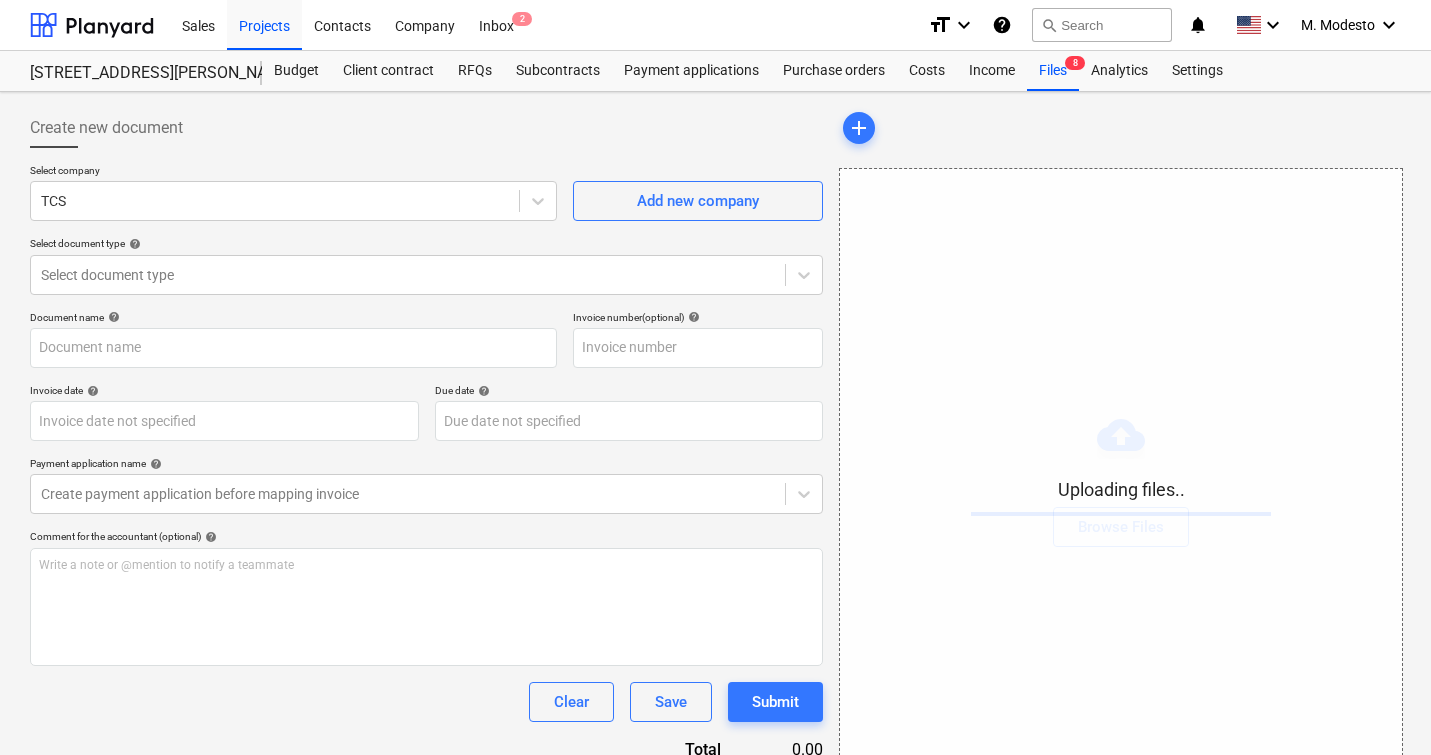 type on "1006.png" 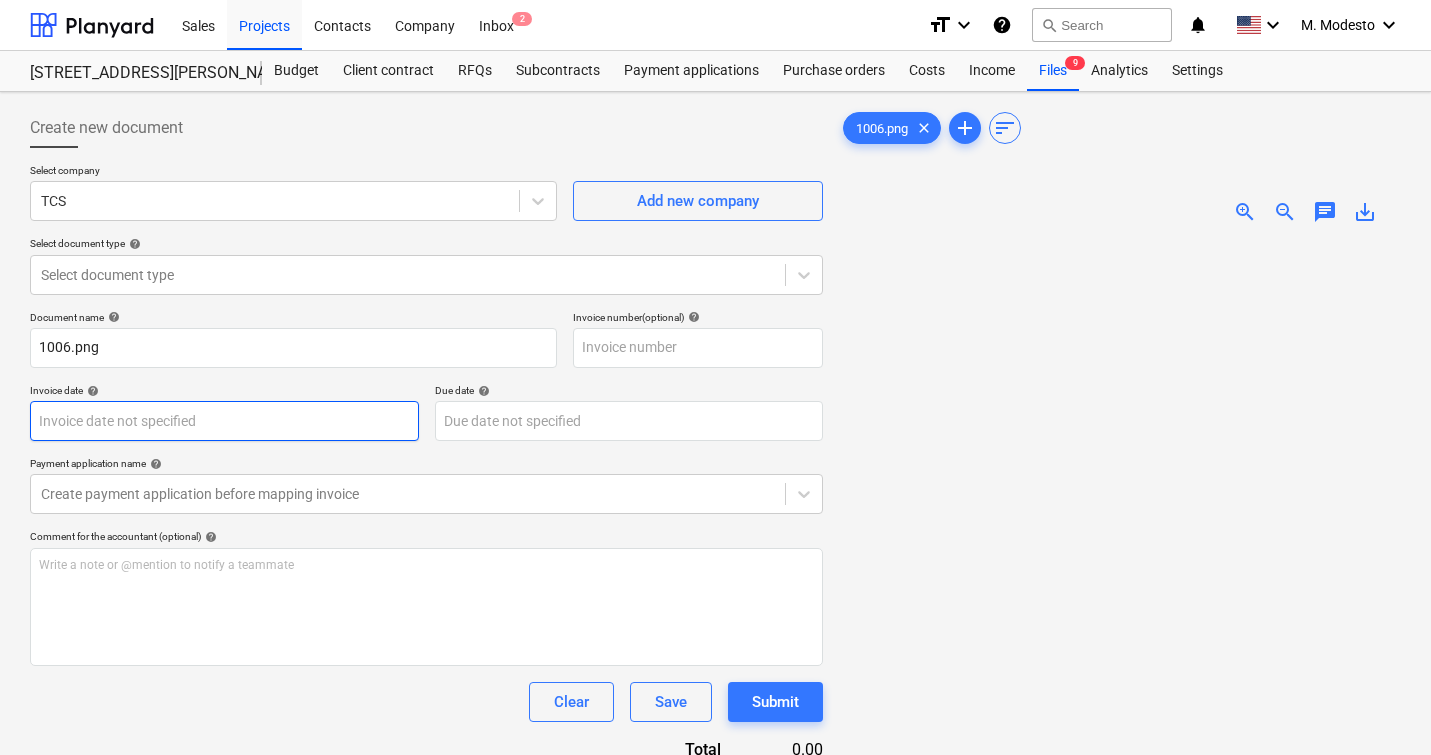 click on "Sales Projects Contacts Company Inbox 2 format_size keyboard_arrow_down help search Search notifications 0 keyboard_arrow_down M. Modesto keyboard_arrow_down [STREET_ADDRESS][PERSON_NAME] Budget Client contract RFQs Subcontracts Payment applications Purchase orders Costs Income Files 9 Analytics Settings Create new document Select company TCS   Add new company Select document type help Select document type Document name help 1006.png Invoice number  (optional) help Invoice date help Press the down arrow key to interact with the calendar and
select a date. Press the question mark key to get the keyboard shortcuts for changing dates. Due date help Press the down arrow key to interact with the calendar and
select a date. Press the question mark key to get the keyboard shortcuts for changing dates. Payment application name help Create payment application before mapping invoice Comment for the accountant (optional) help Write a note or @mention to notify a teammate ﻿ Clear Save Submit Total 0.00 1006.png clear add" at bounding box center (715, 377) 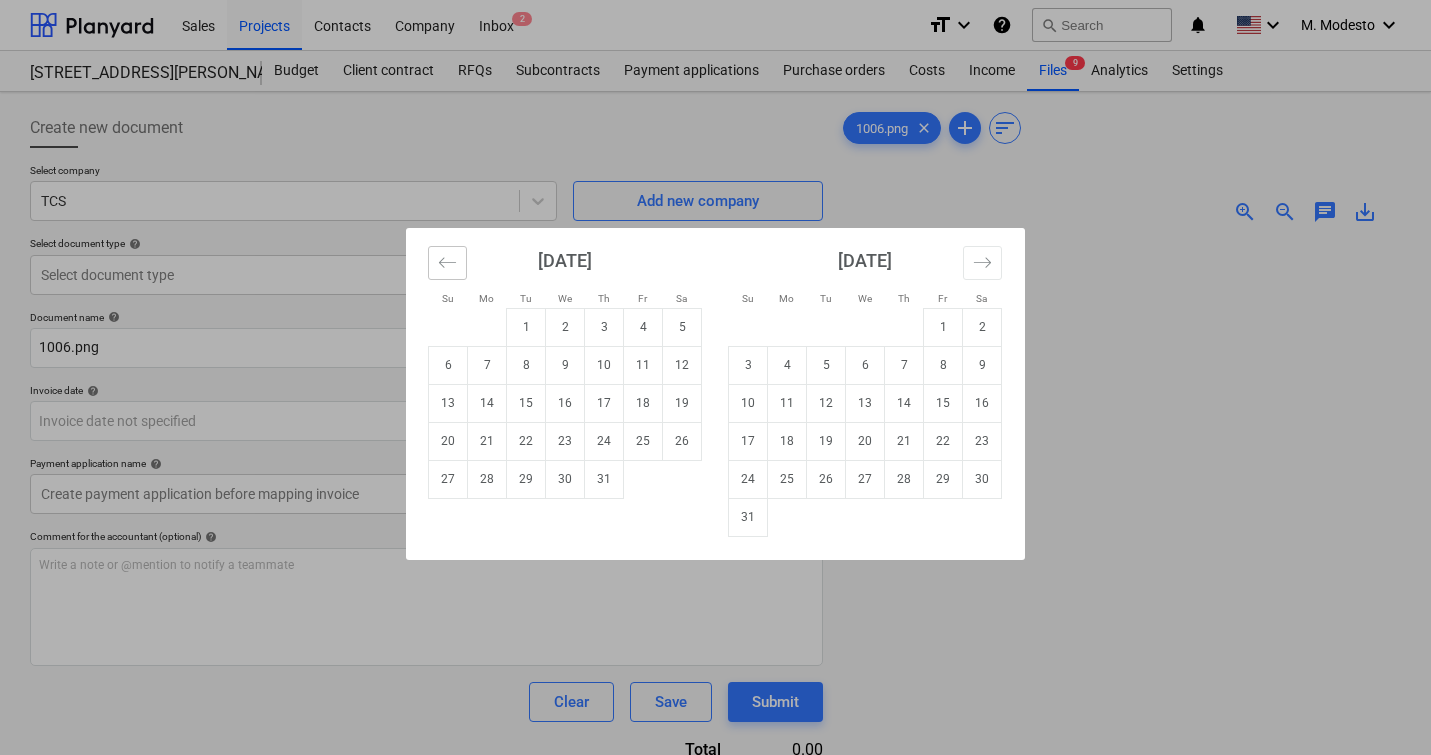 click at bounding box center [447, 263] 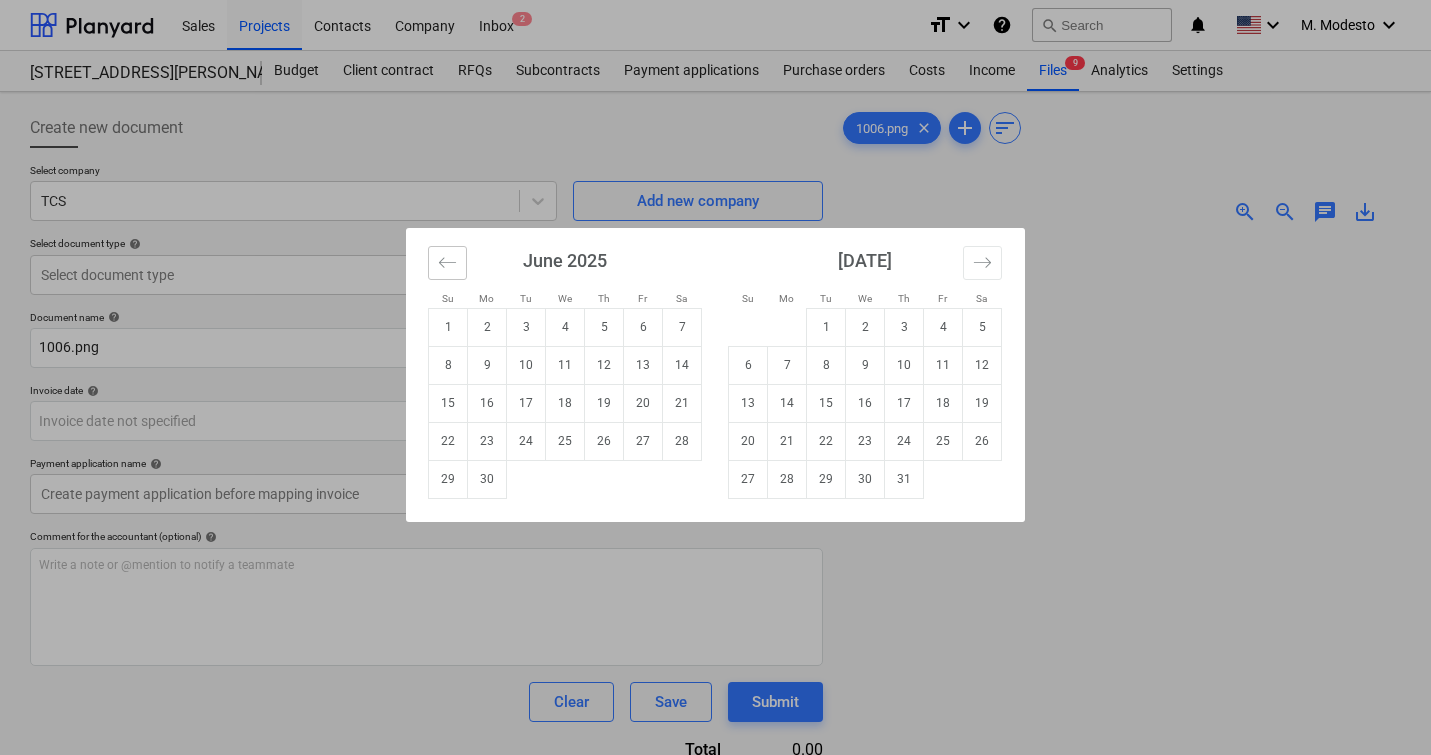 click at bounding box center (447, 263) 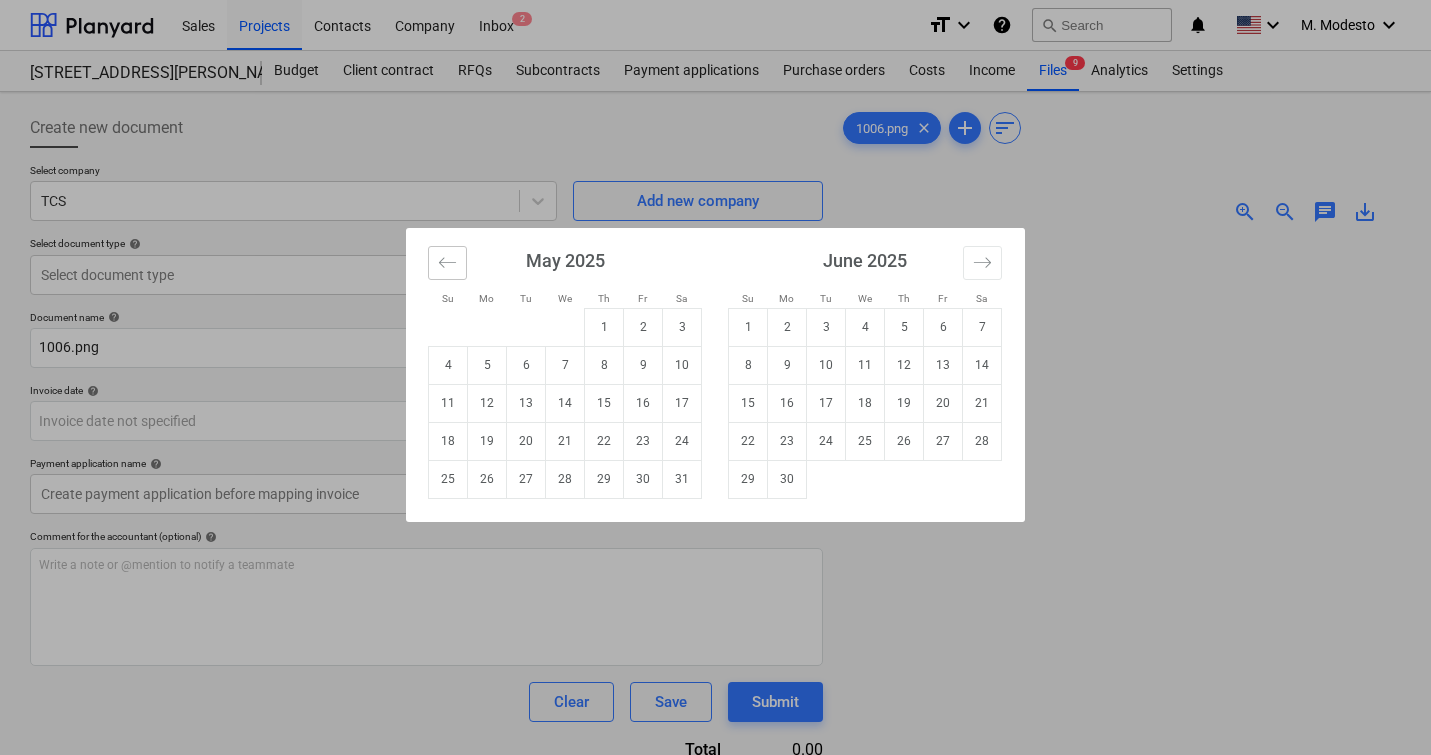 click at bounding box center [447, 263] 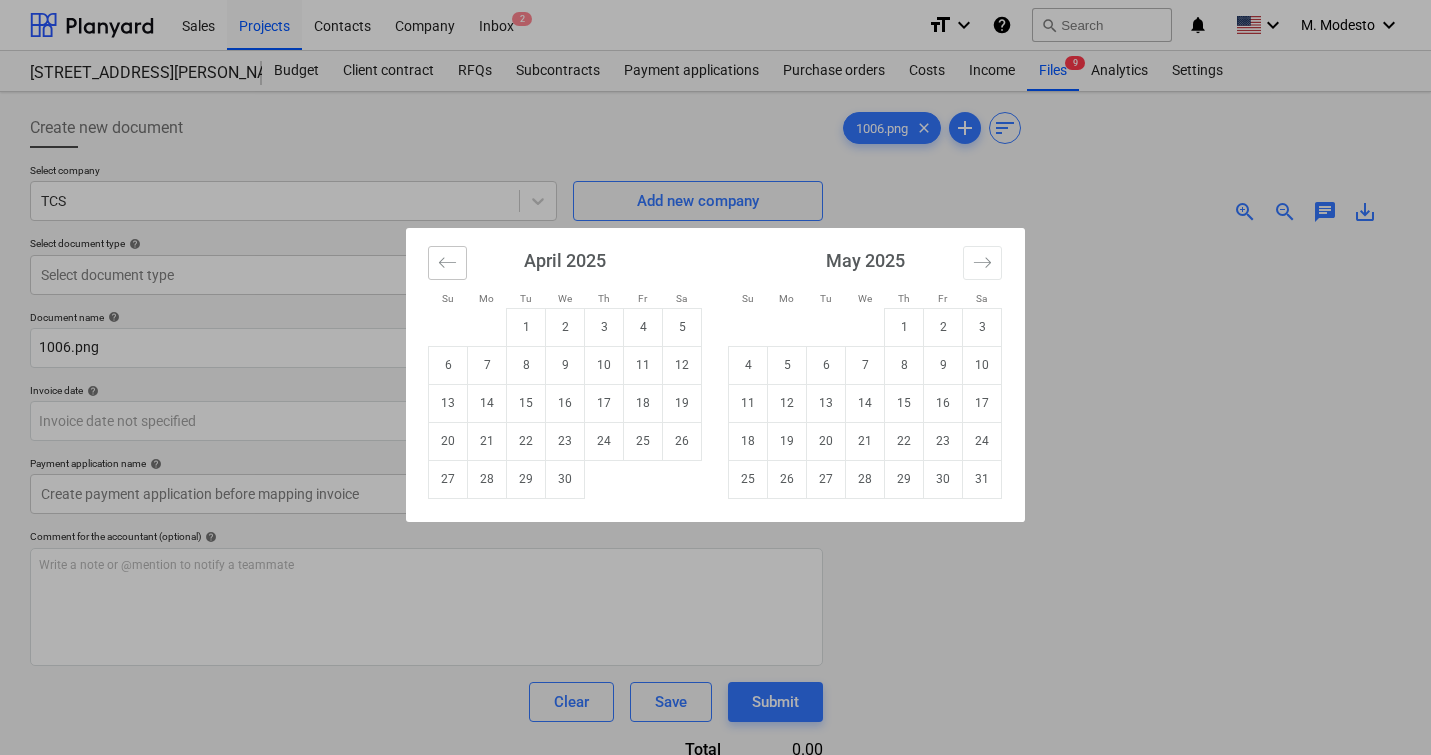 click 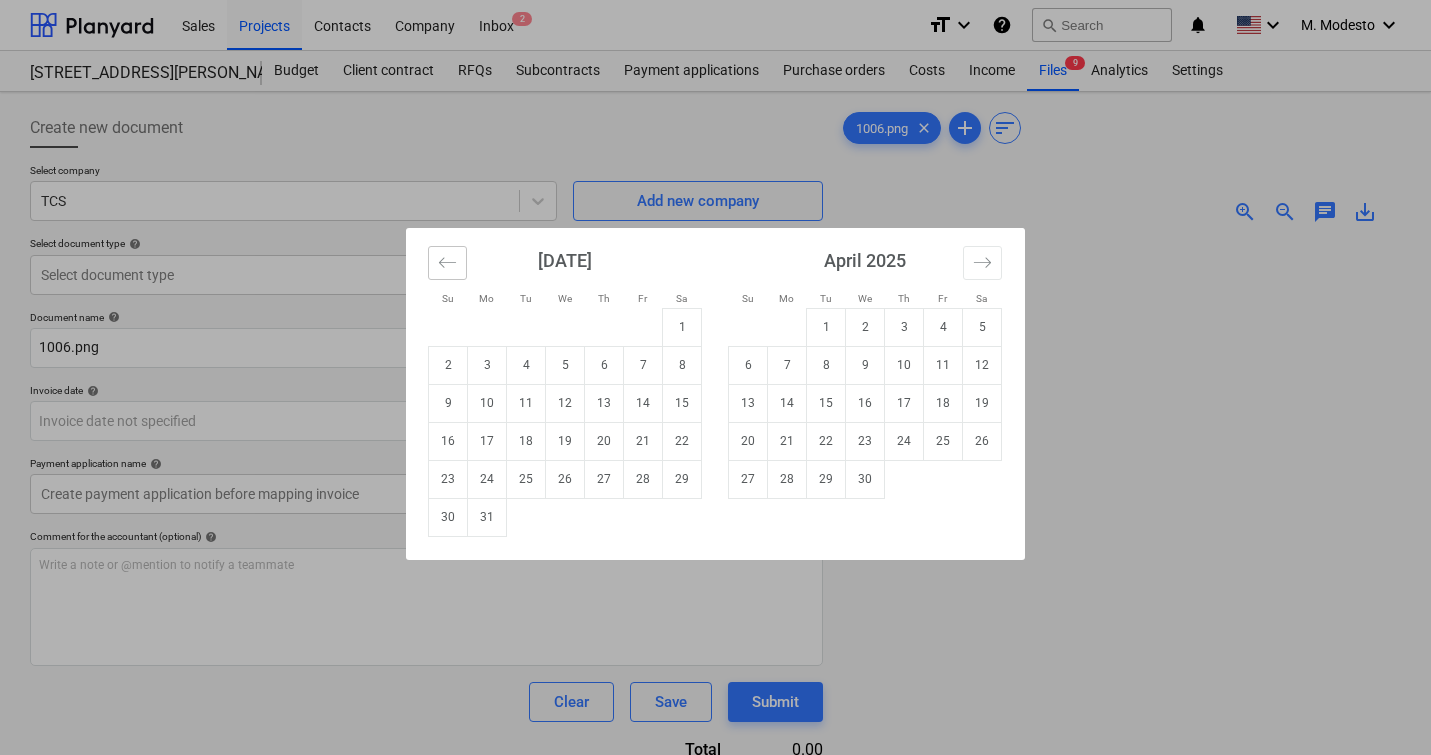 click 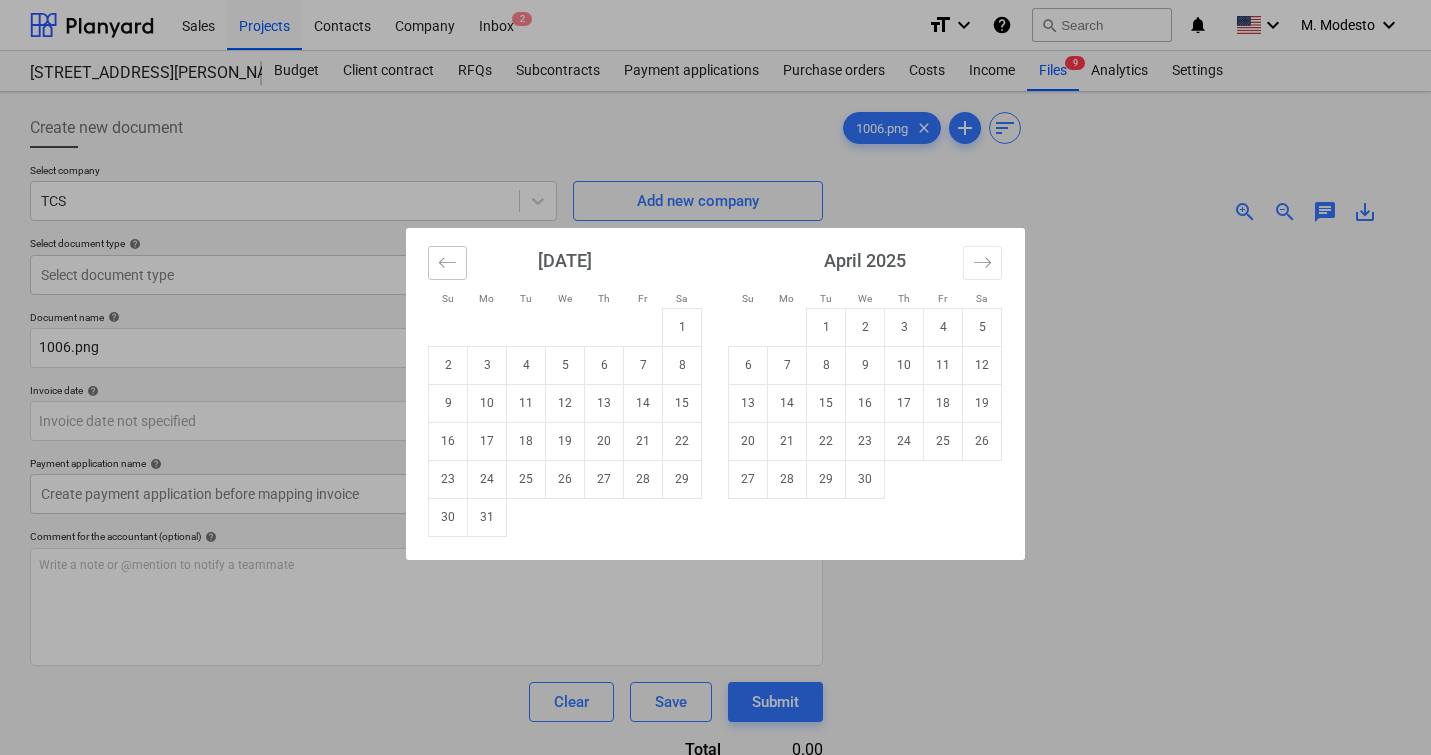 click 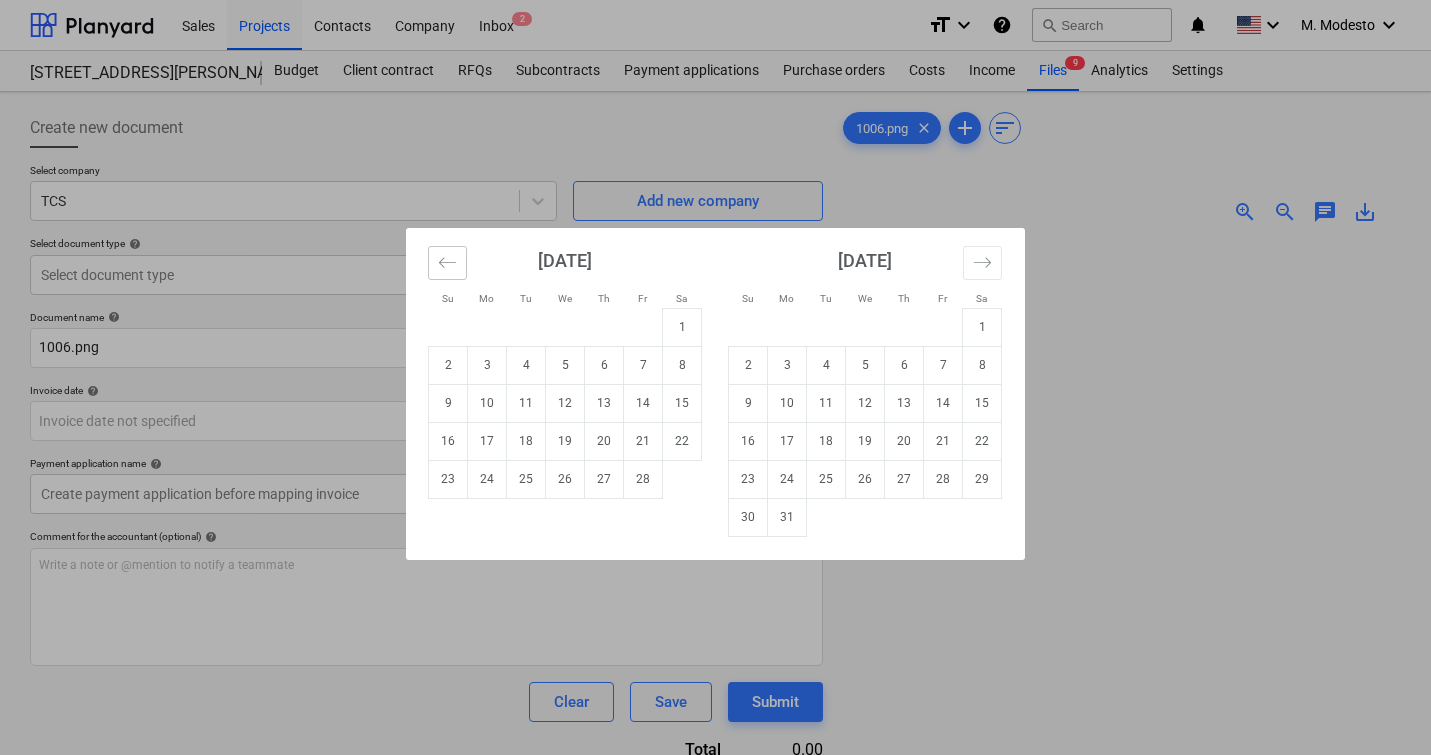click 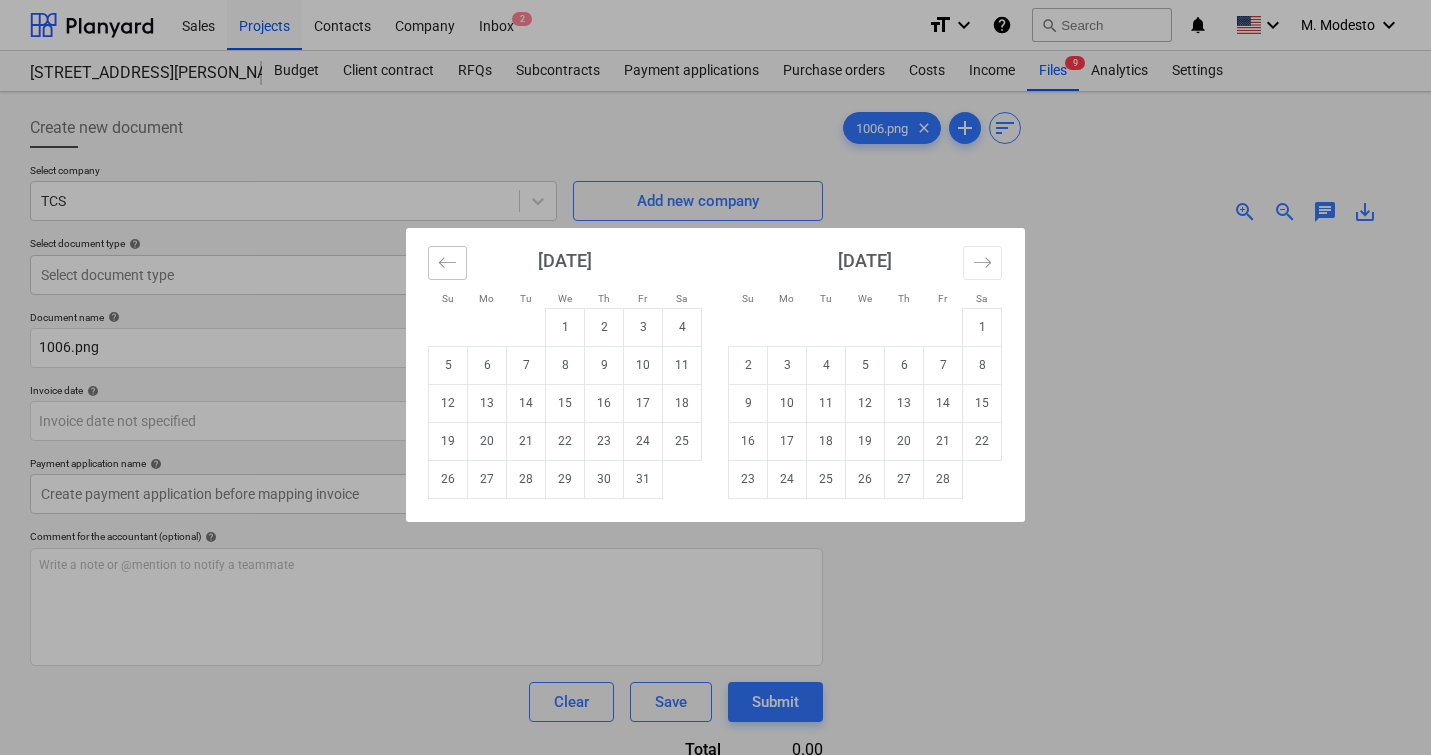 click 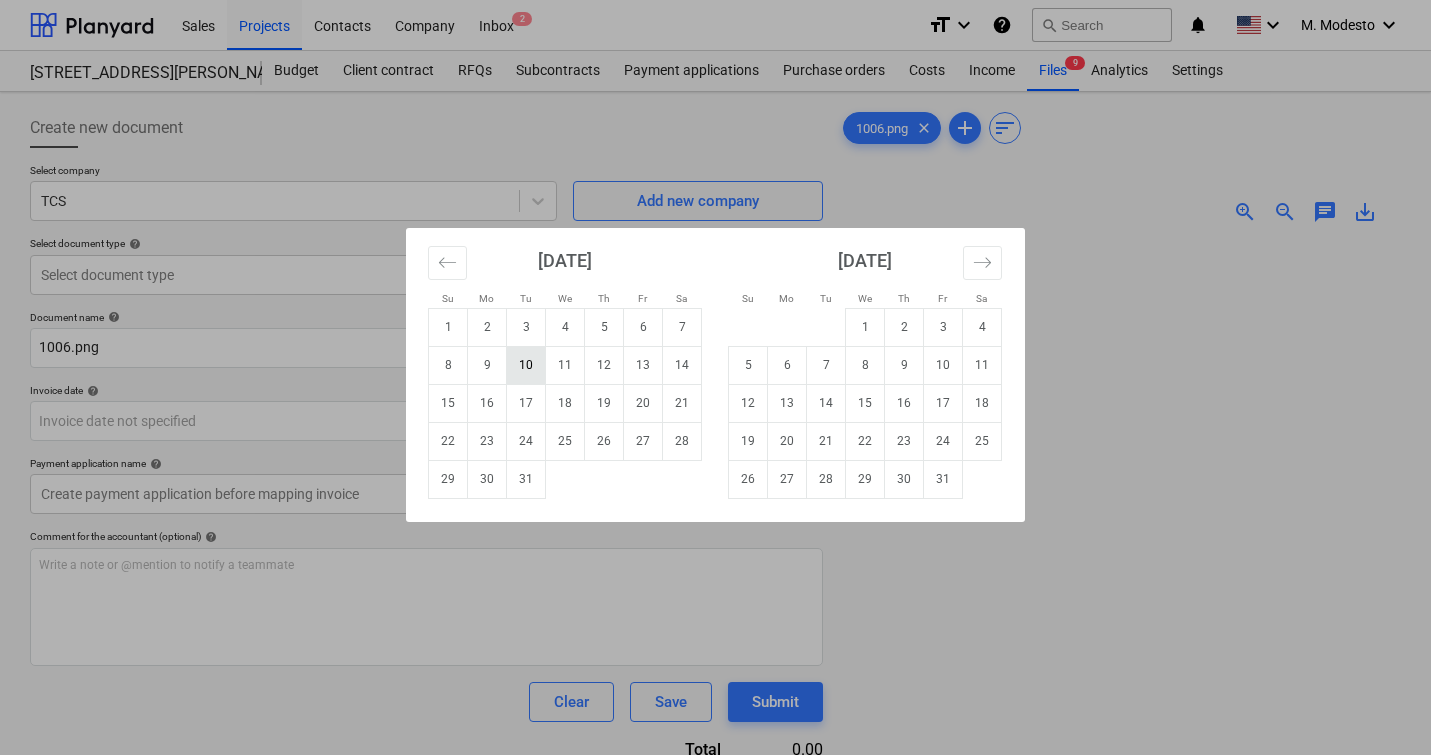 click on "10" at bounding box center [526, 365] 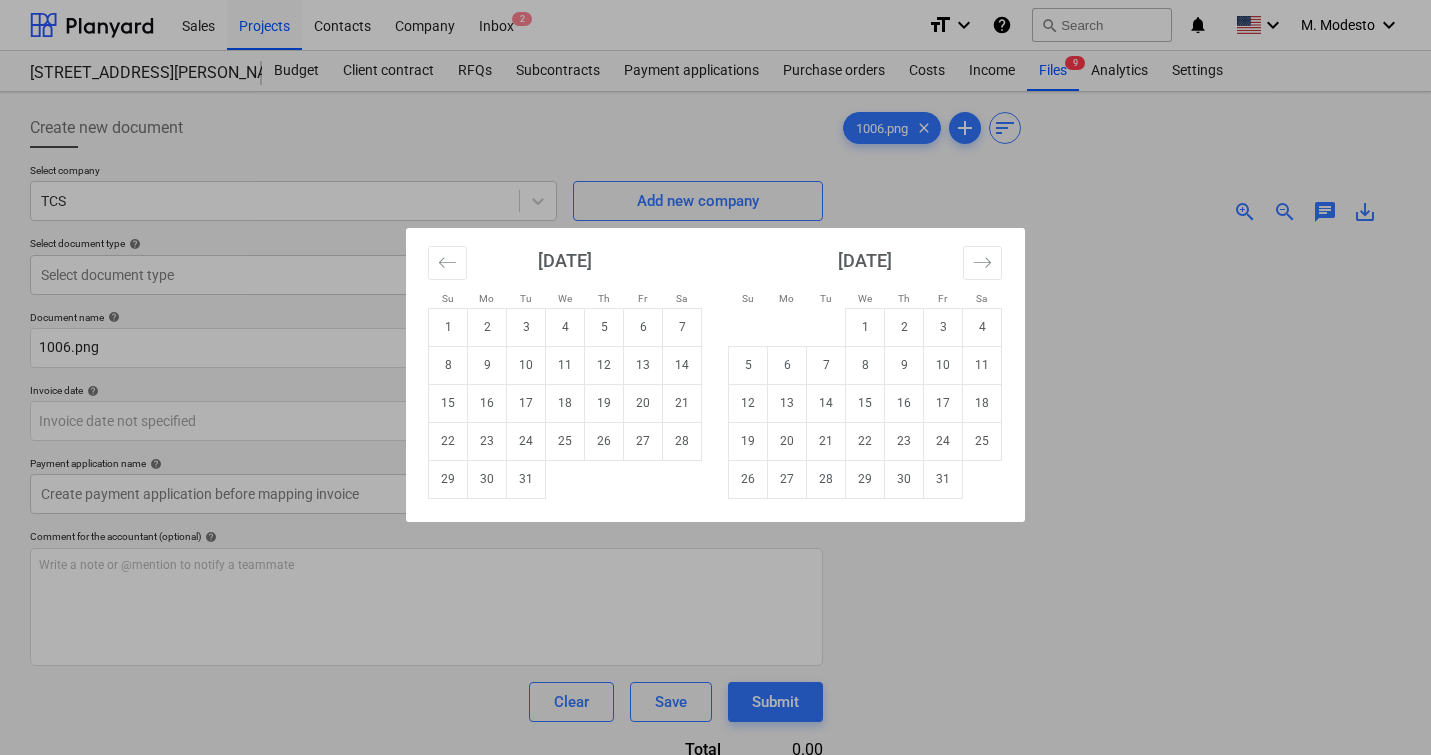type on "[DATE]" 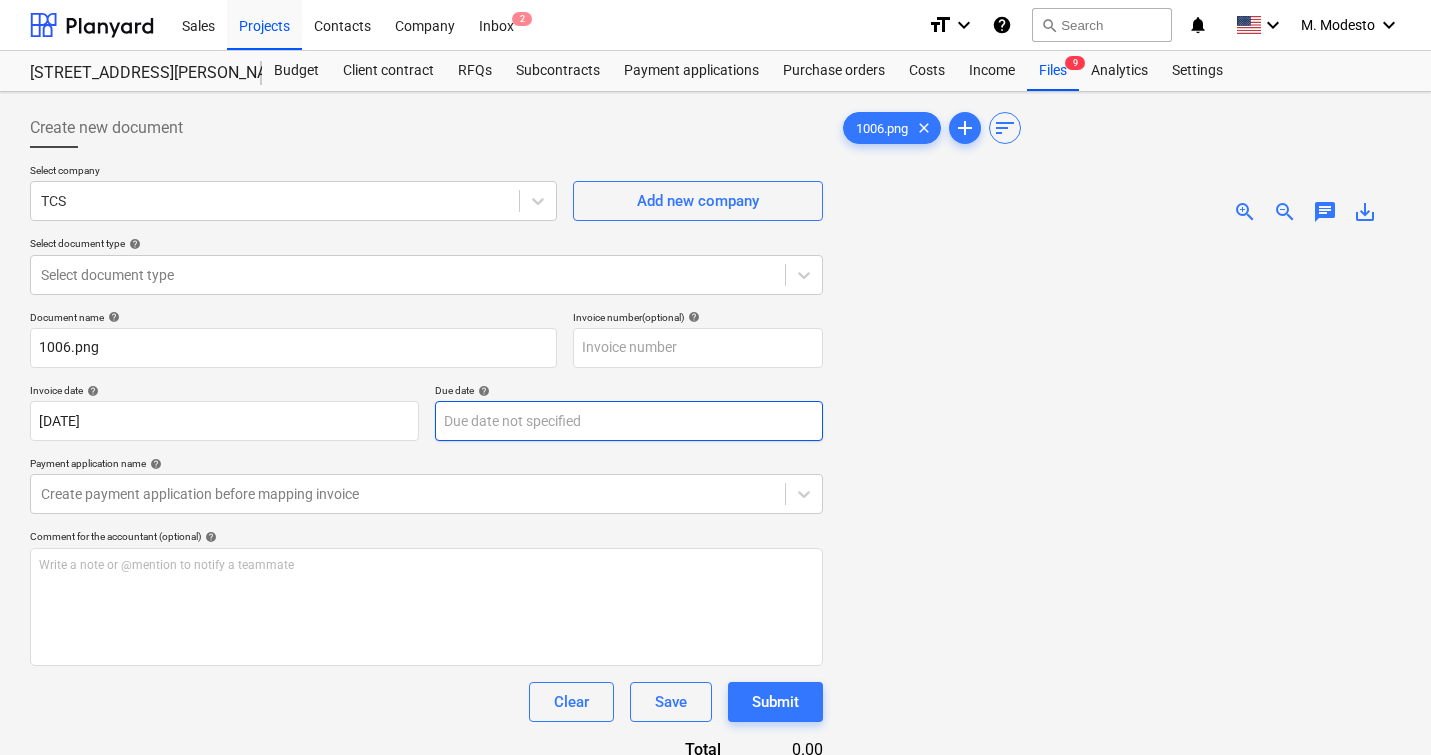 click on "Sales Projects Contacts Company Inbox 2 format_size keyboard_arrow_down help search Search notifications 0 keyboard_arrow_down M. Modesto keyboard_arrow_down [STREET_ADDRESS][PERSON_NAME] Budget Client contract RFQs Subcontracts Payment applications Purchase orders Costs Income Files 9 Analytics Settings Create new document Select company TCS   Add new company Select document type help Select document type Document name help 1006.png Invoice number  (optional) help Invoice date help [DATE] 10.12.2024 Press the down arrow key to interact with the calendar and
select a date. Press the question mark key to get the keyboard shortcuts for changing dates. Due date help Press the down arrow key to interact with the calendar and
select a date. Press the question mark key to get the keyboard shortcuts for changing dates. Payment application name help Create payment application before mapping invoice Comment for the accountant (optional) help Write a note or @mention to notify a teammate ﻿ Clear Save Submit Total 0" at bounding box center (715, 377) 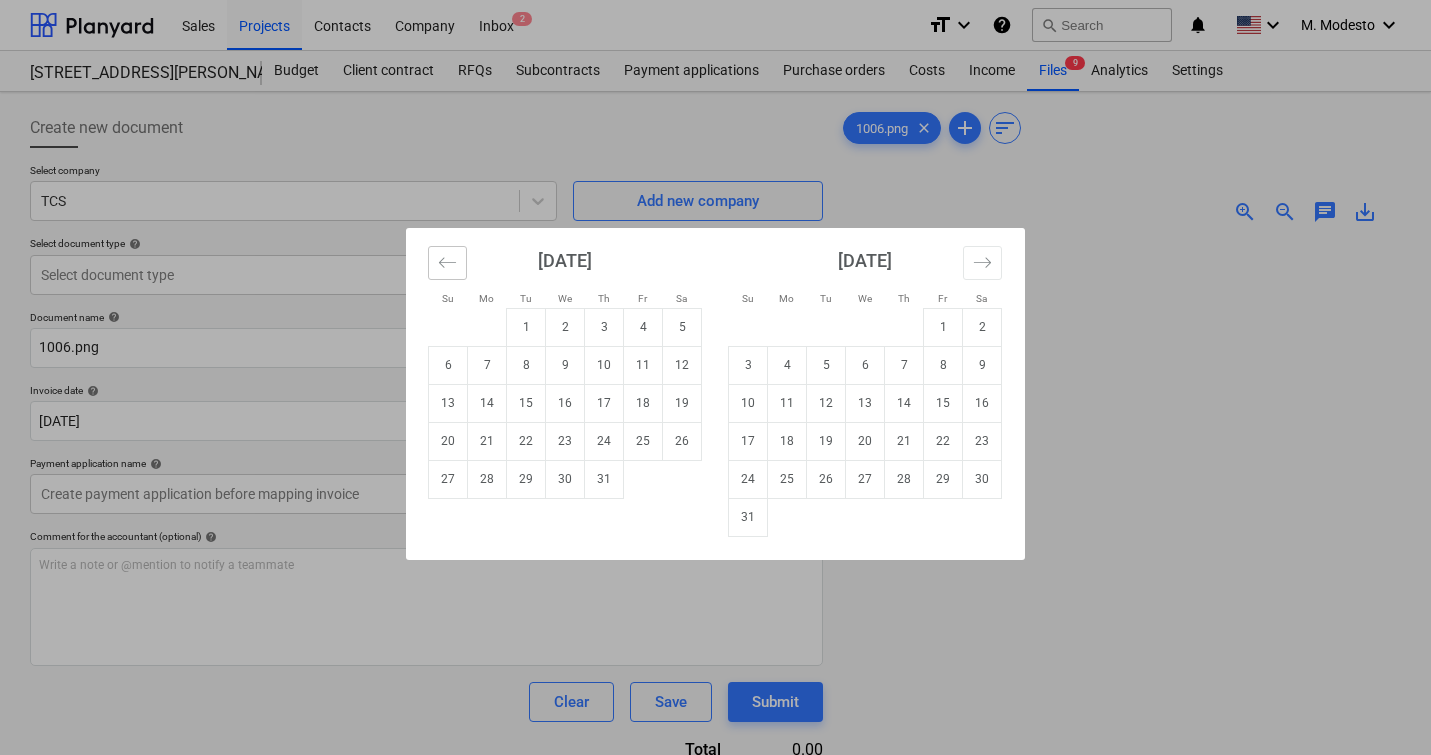 click 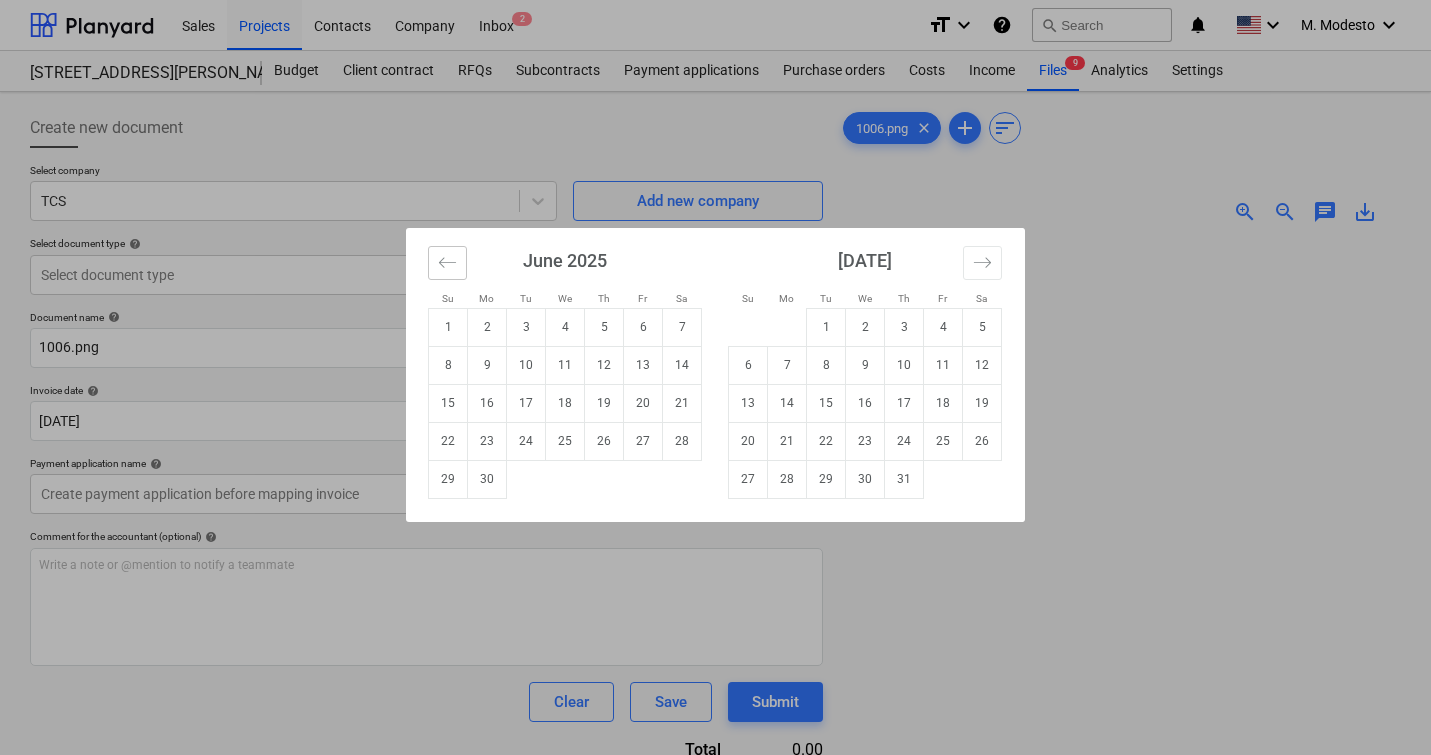 click 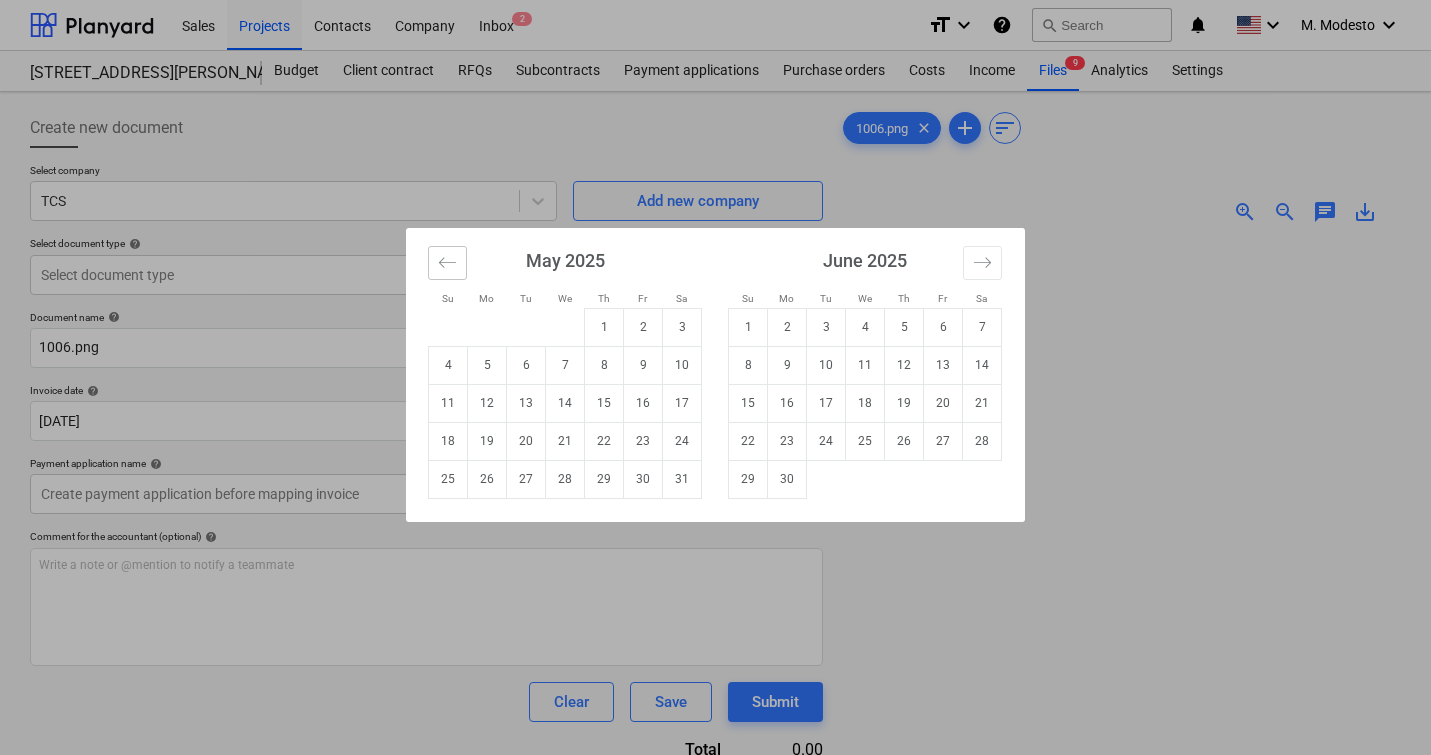 click 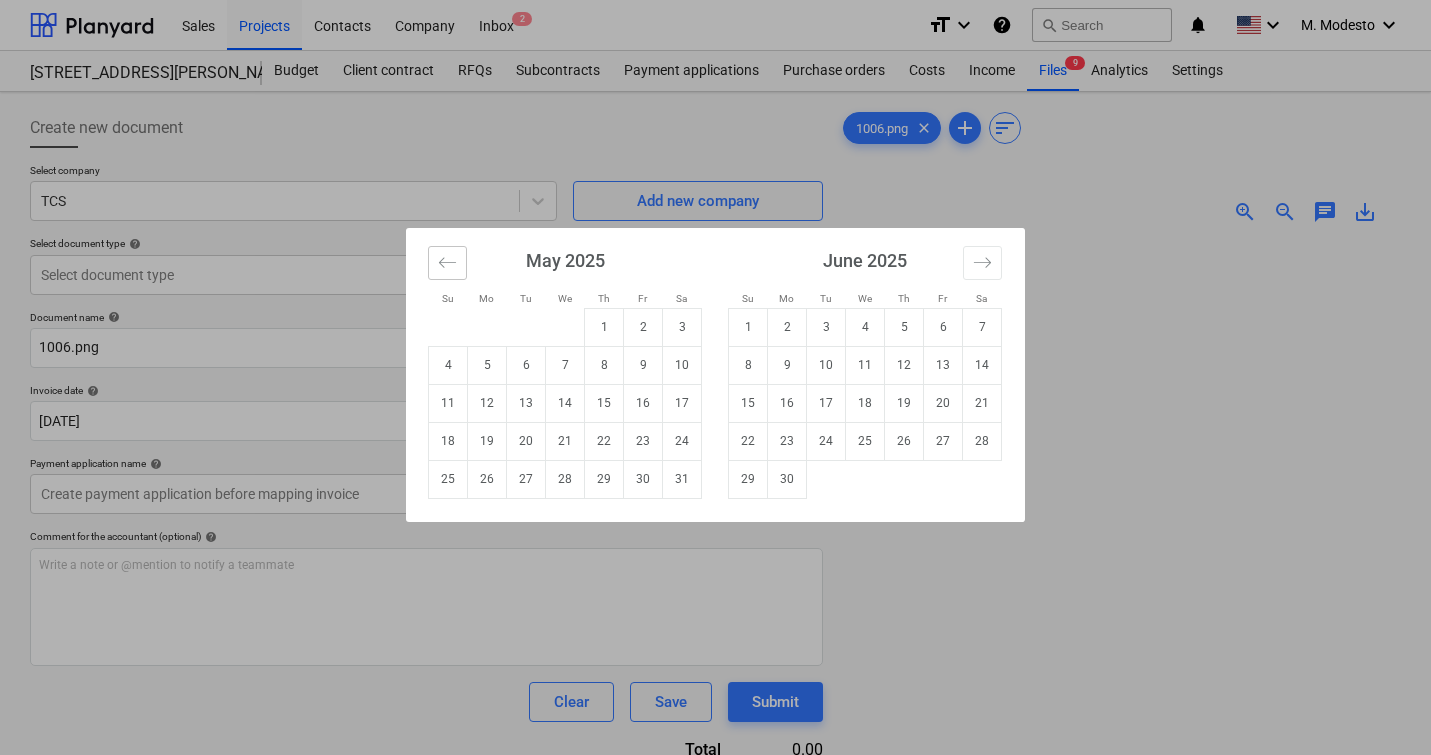 click 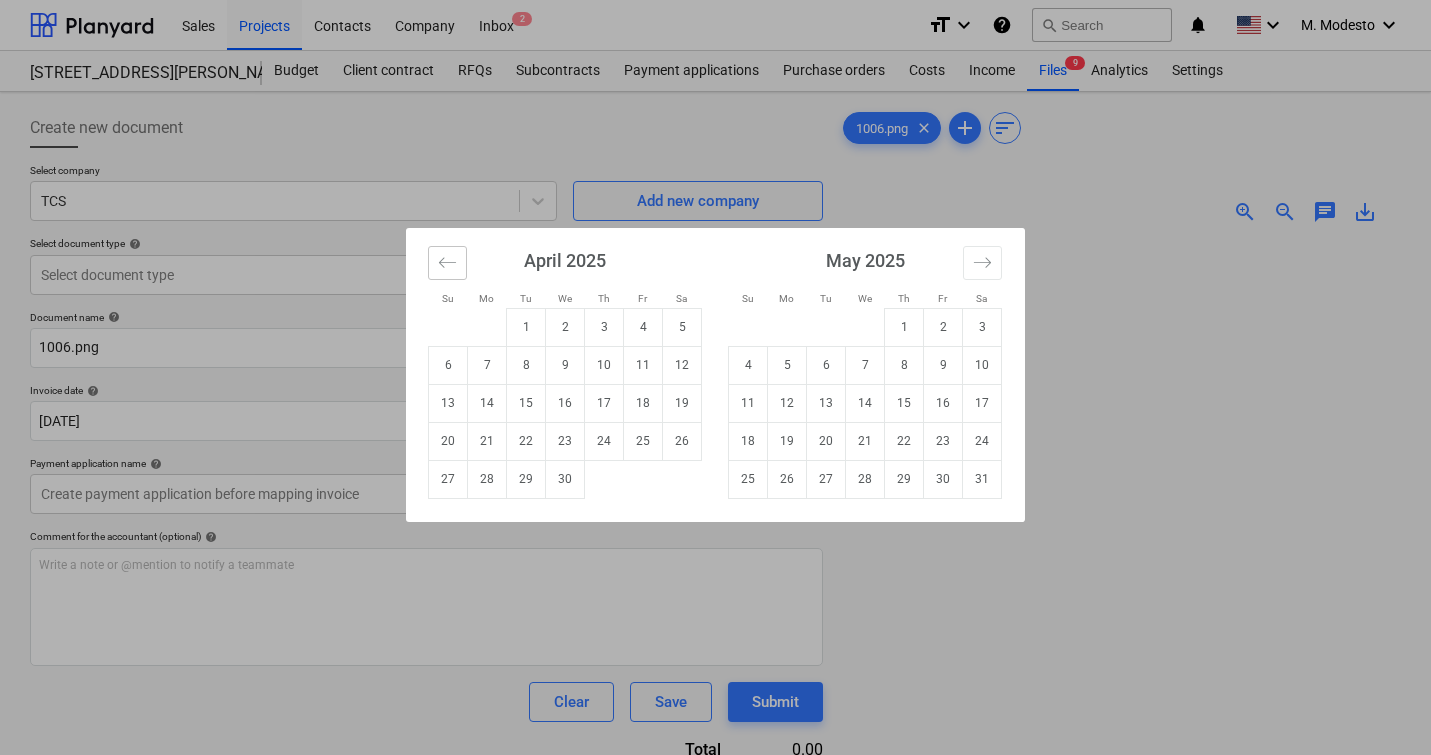 click 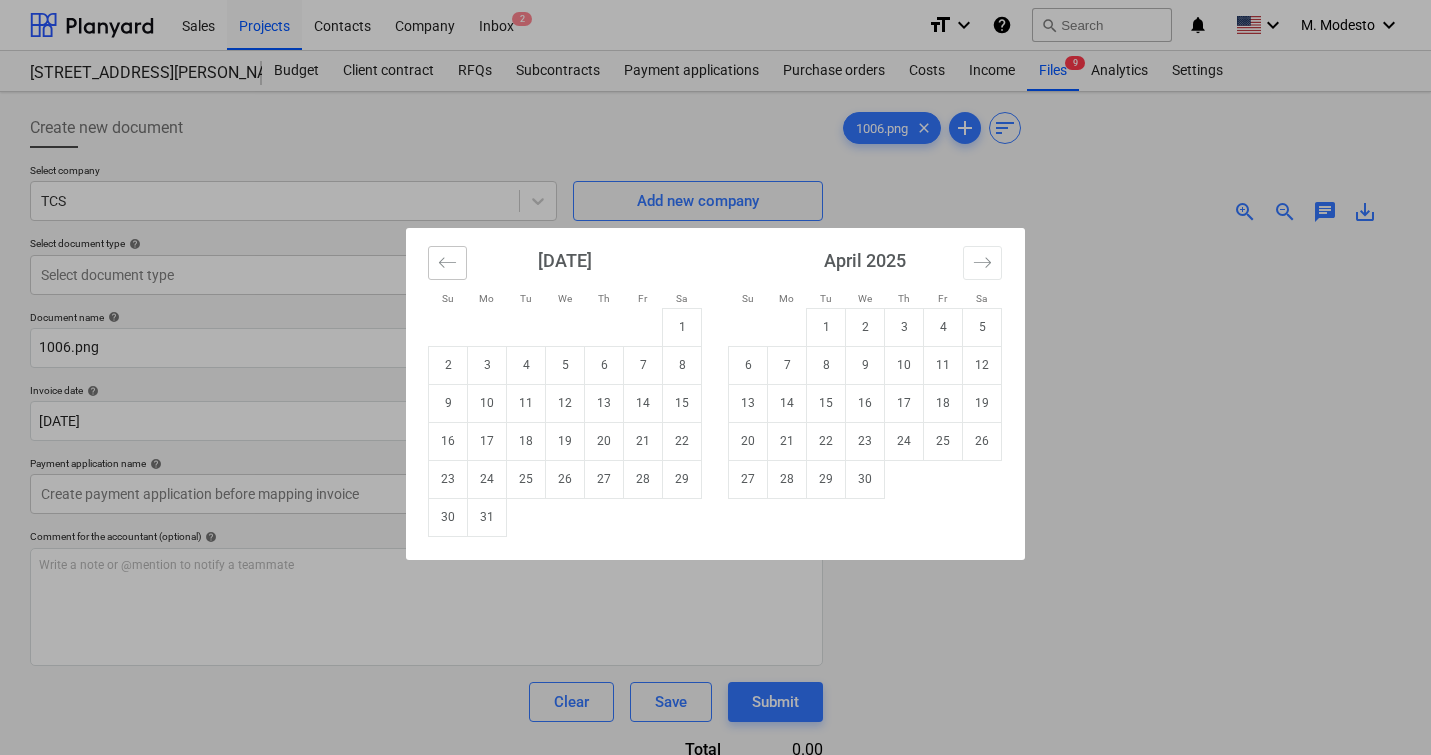click 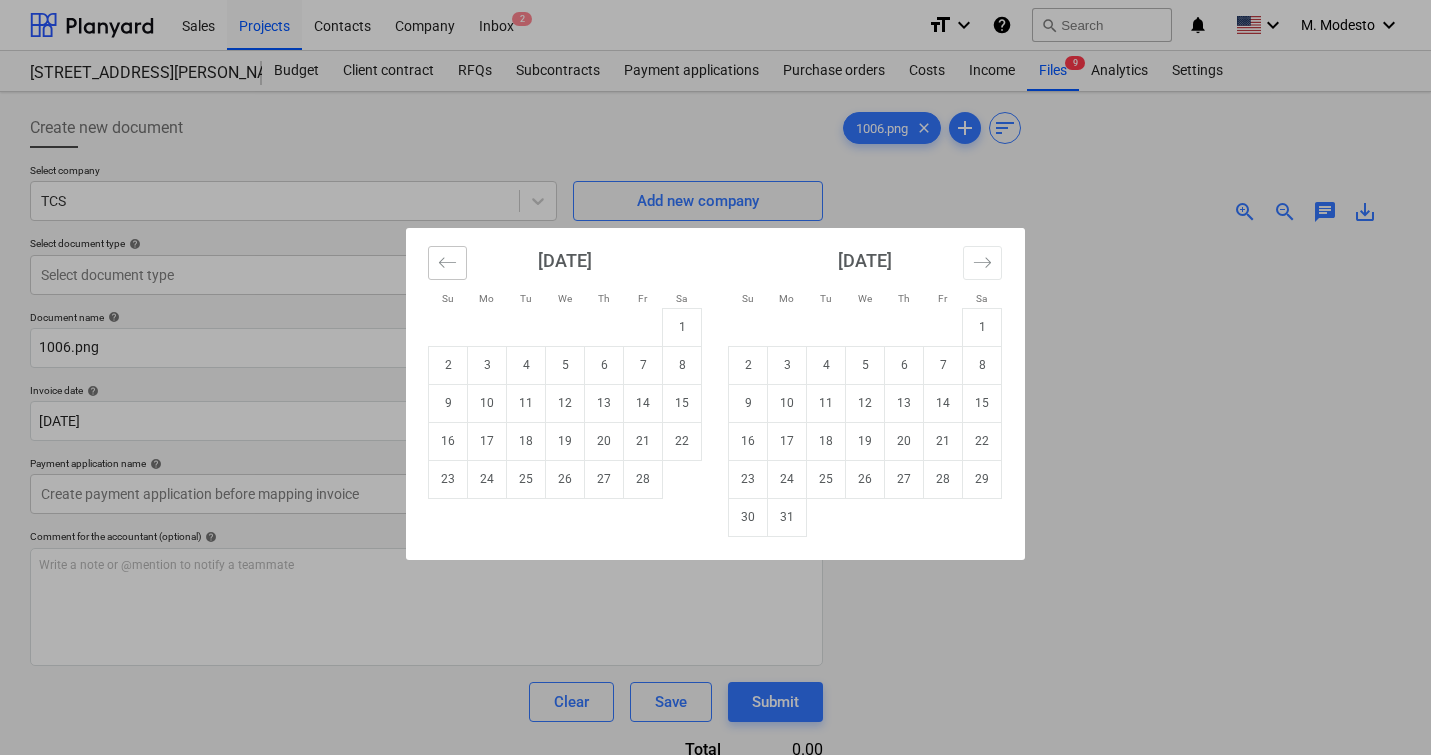 click 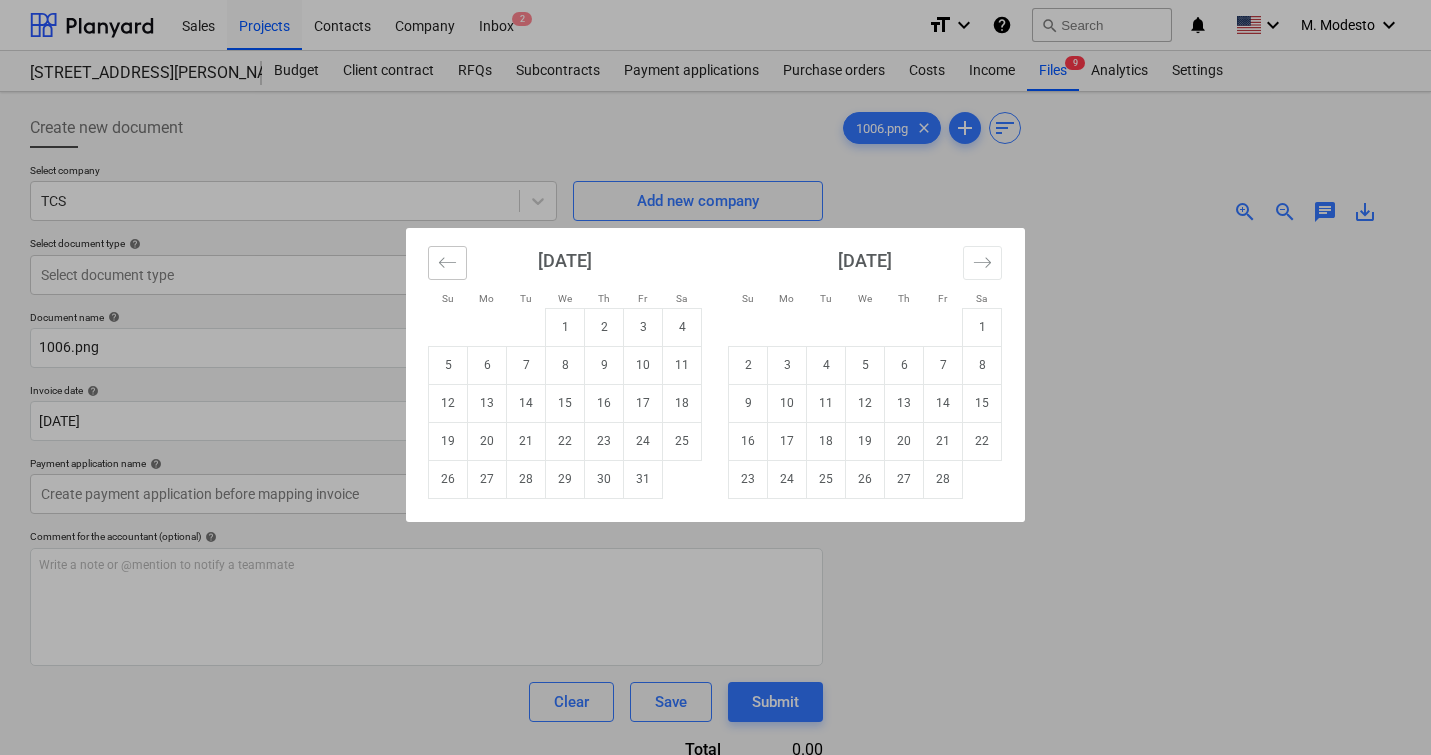 click 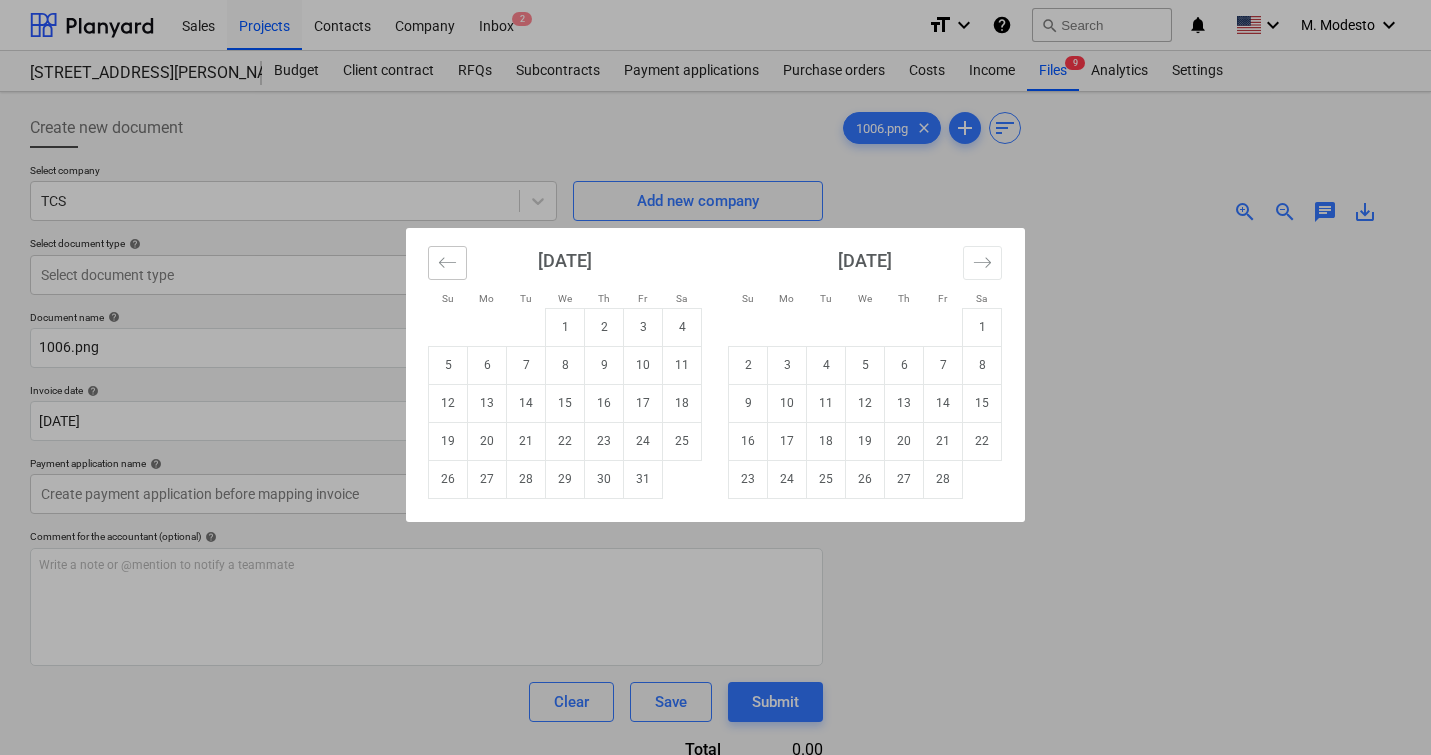 click 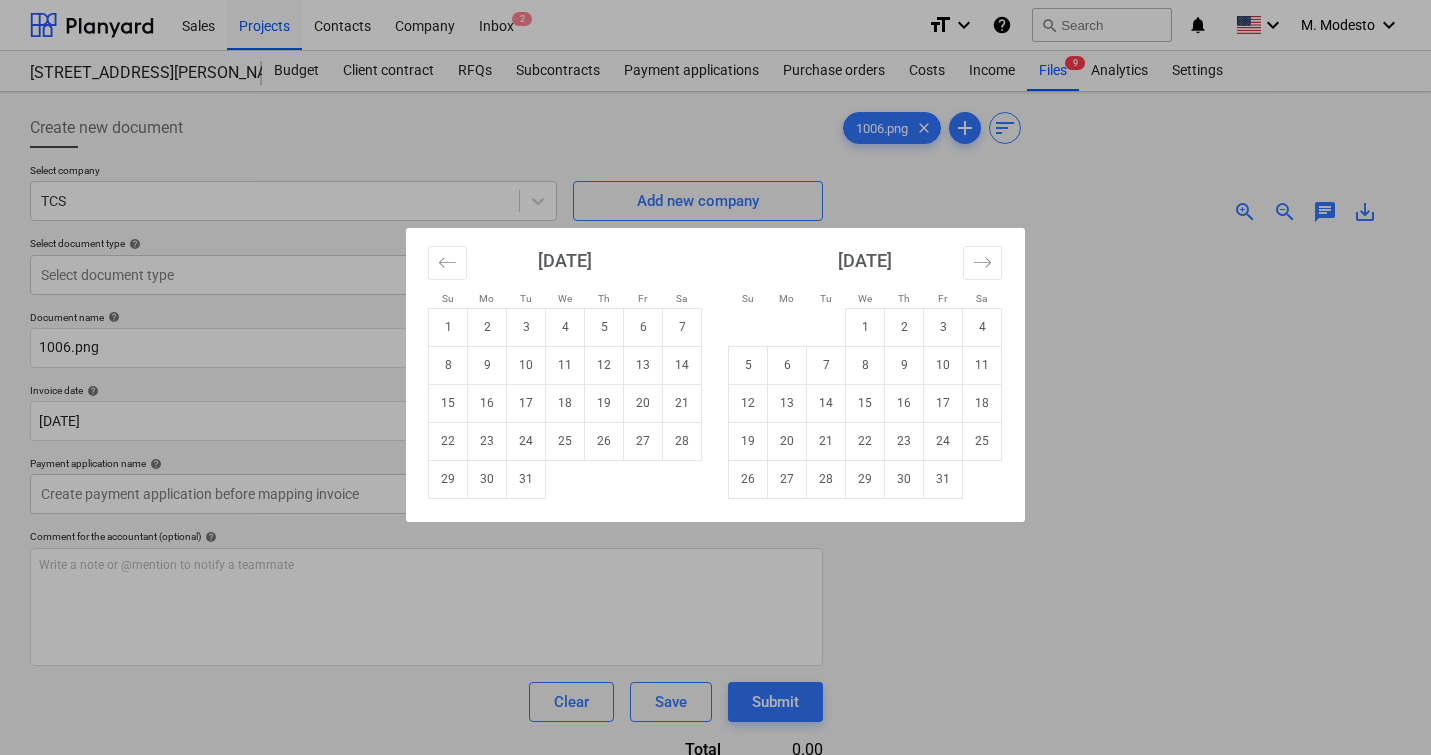 click on "10" at bounding box center (526, 365) 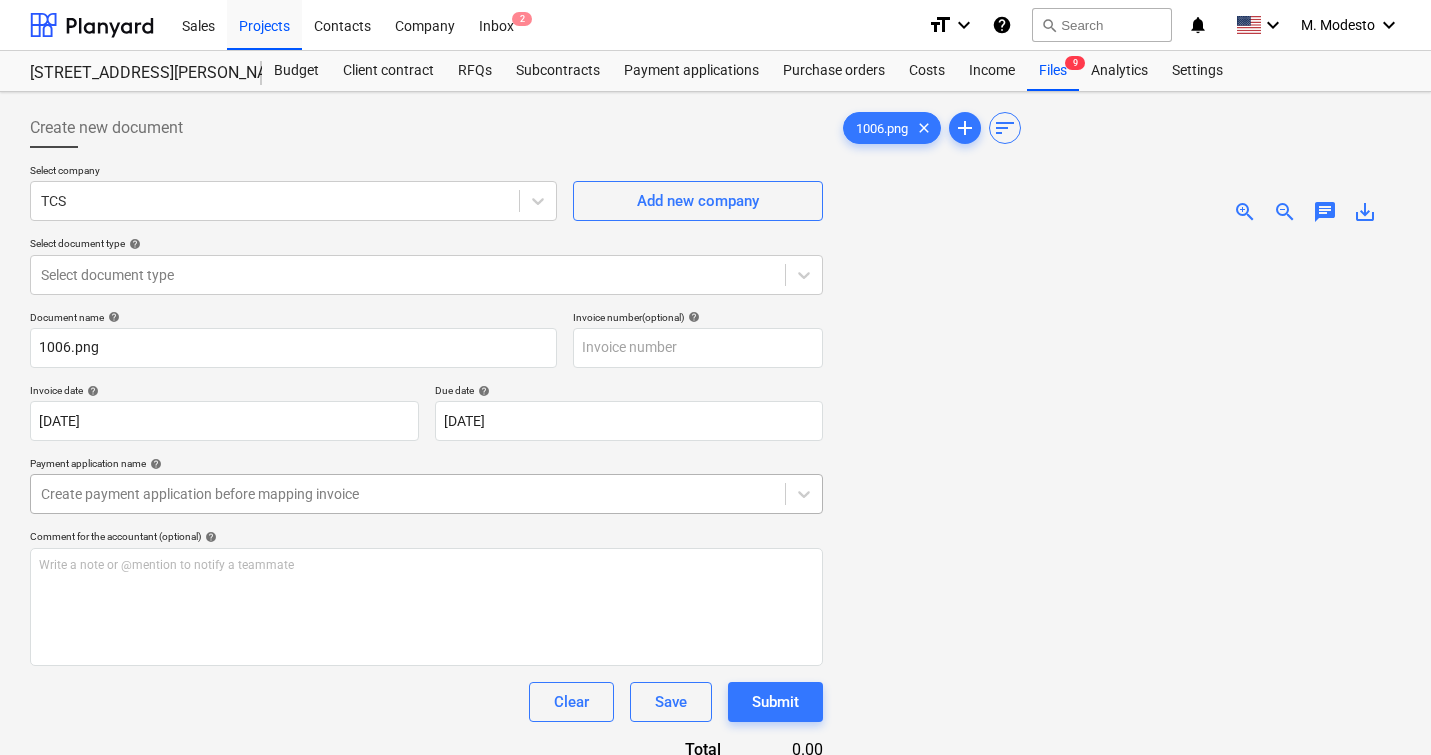 click at bounding box center [408, 494] 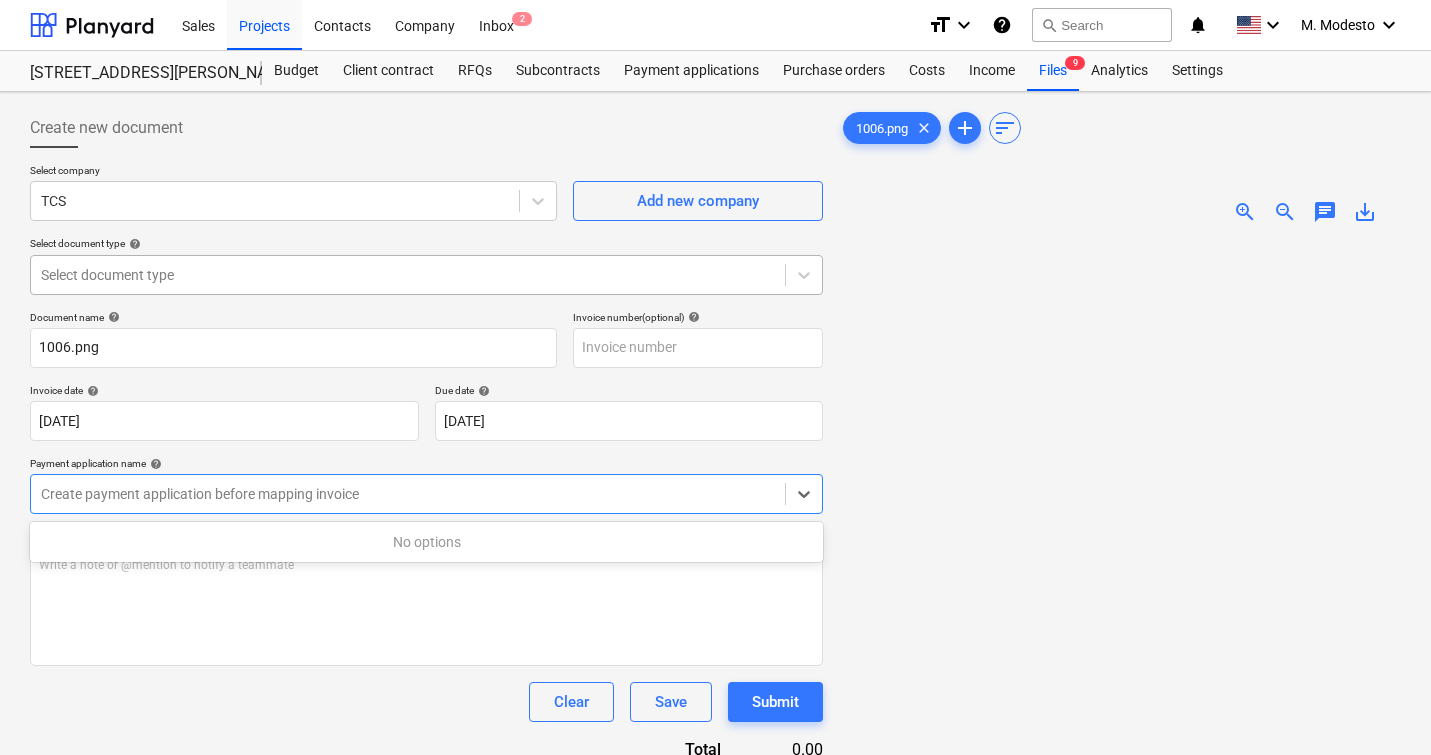 click at bounding box center (408, 275) 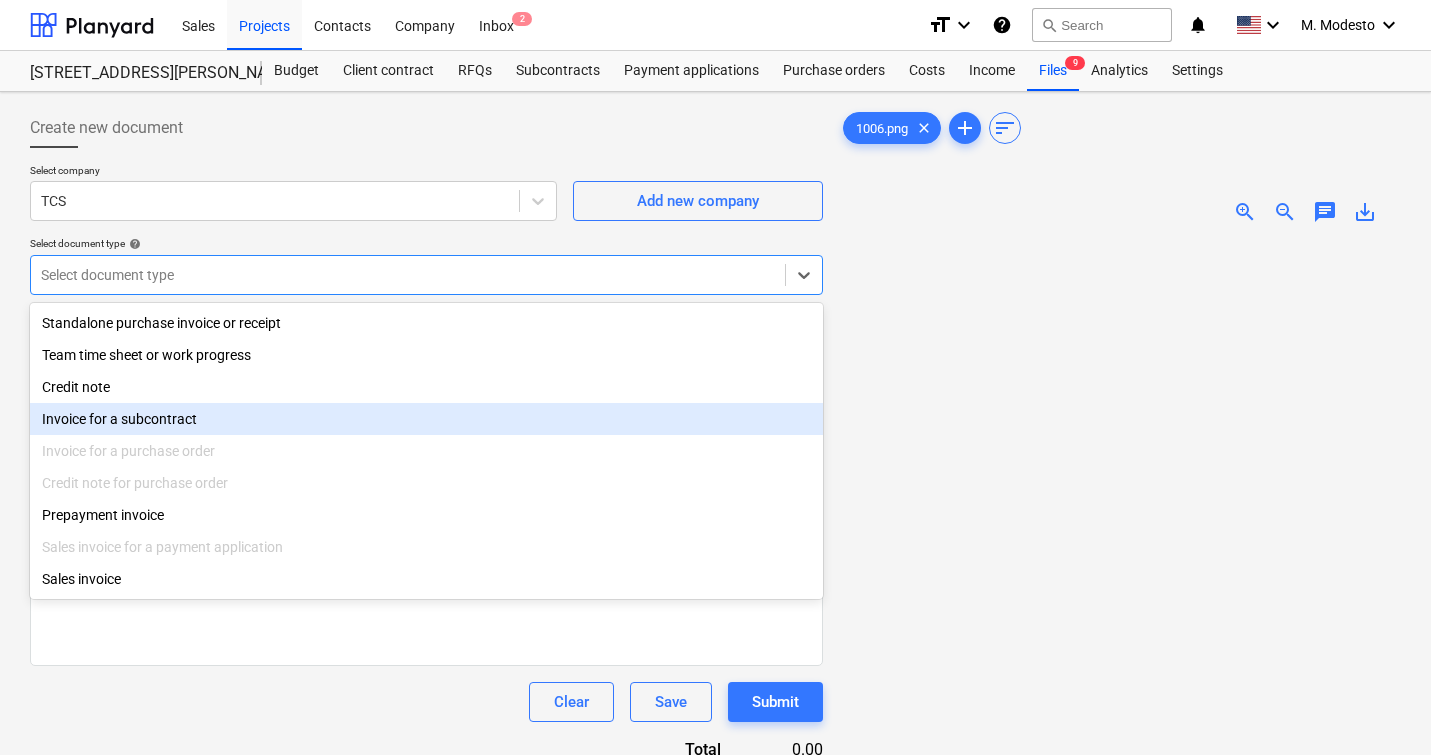 click on "Invoice for a subcontract" at bounding box center [426, 419] 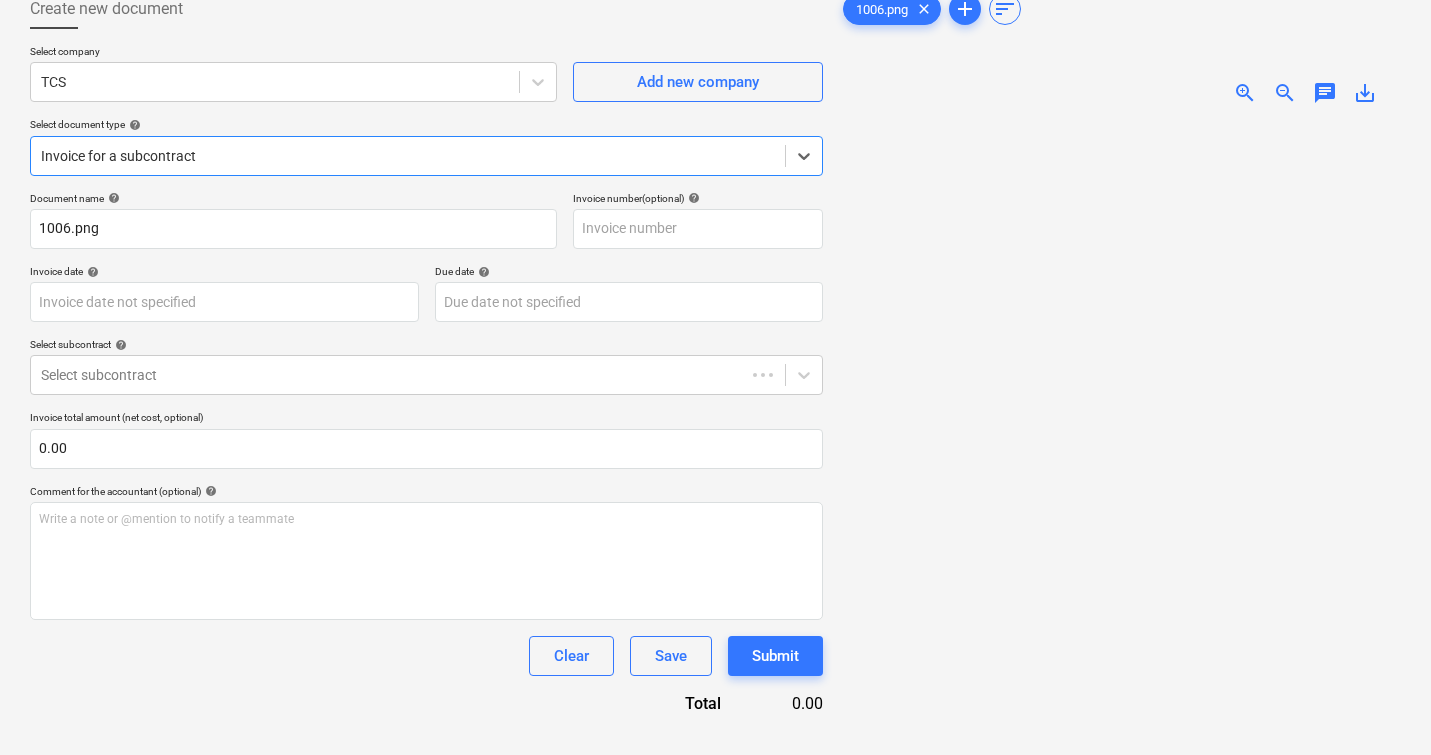 scroll, scrollTop: 125, scrollLeft: 0, axis: vertical 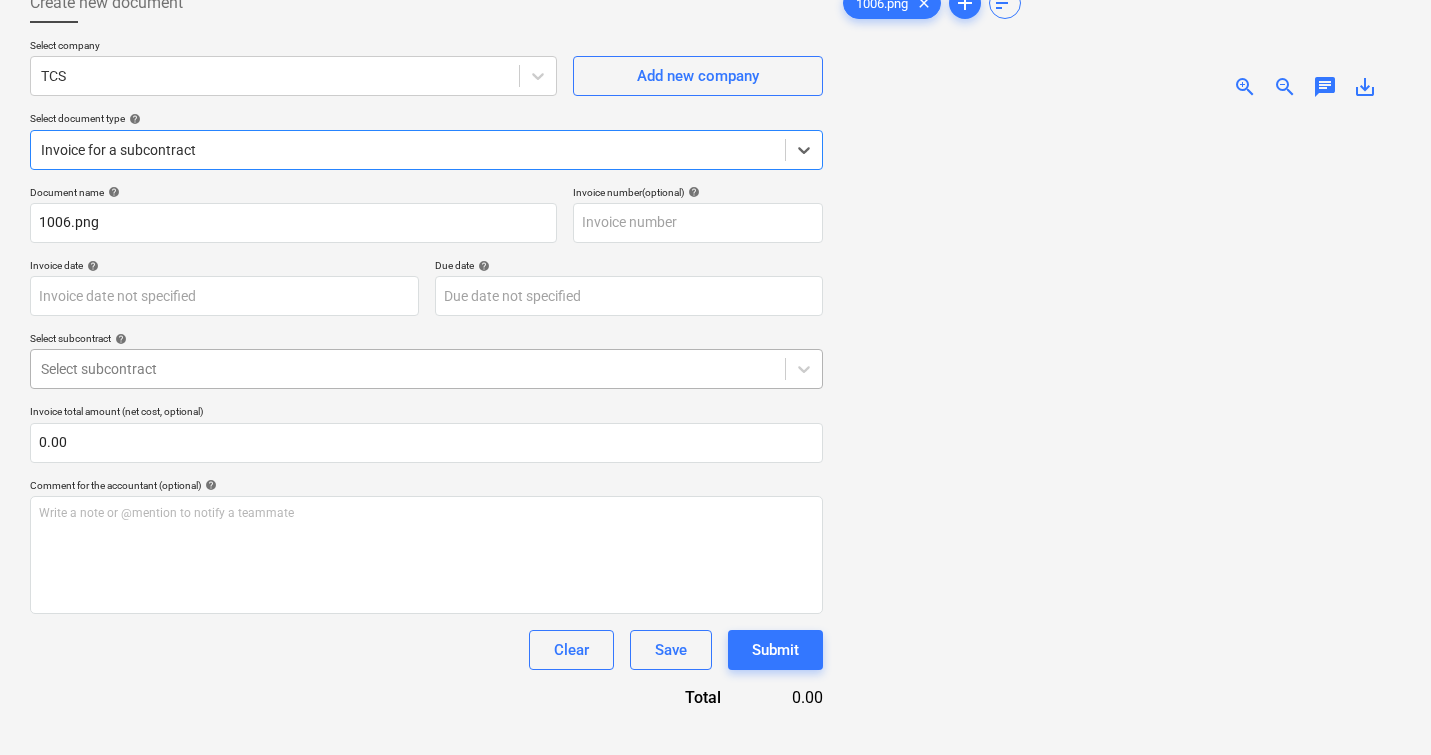 click at bounding box center [408, 369] 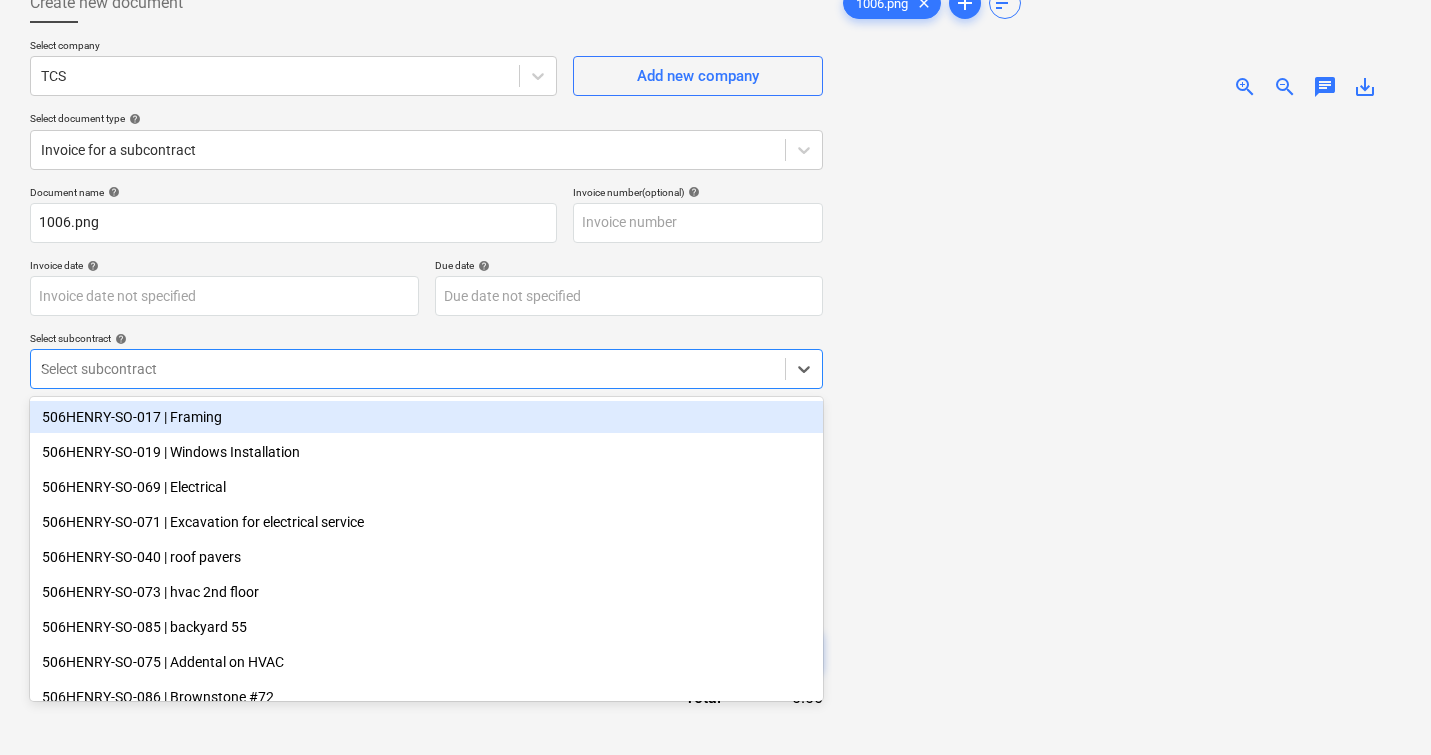 type on "18" 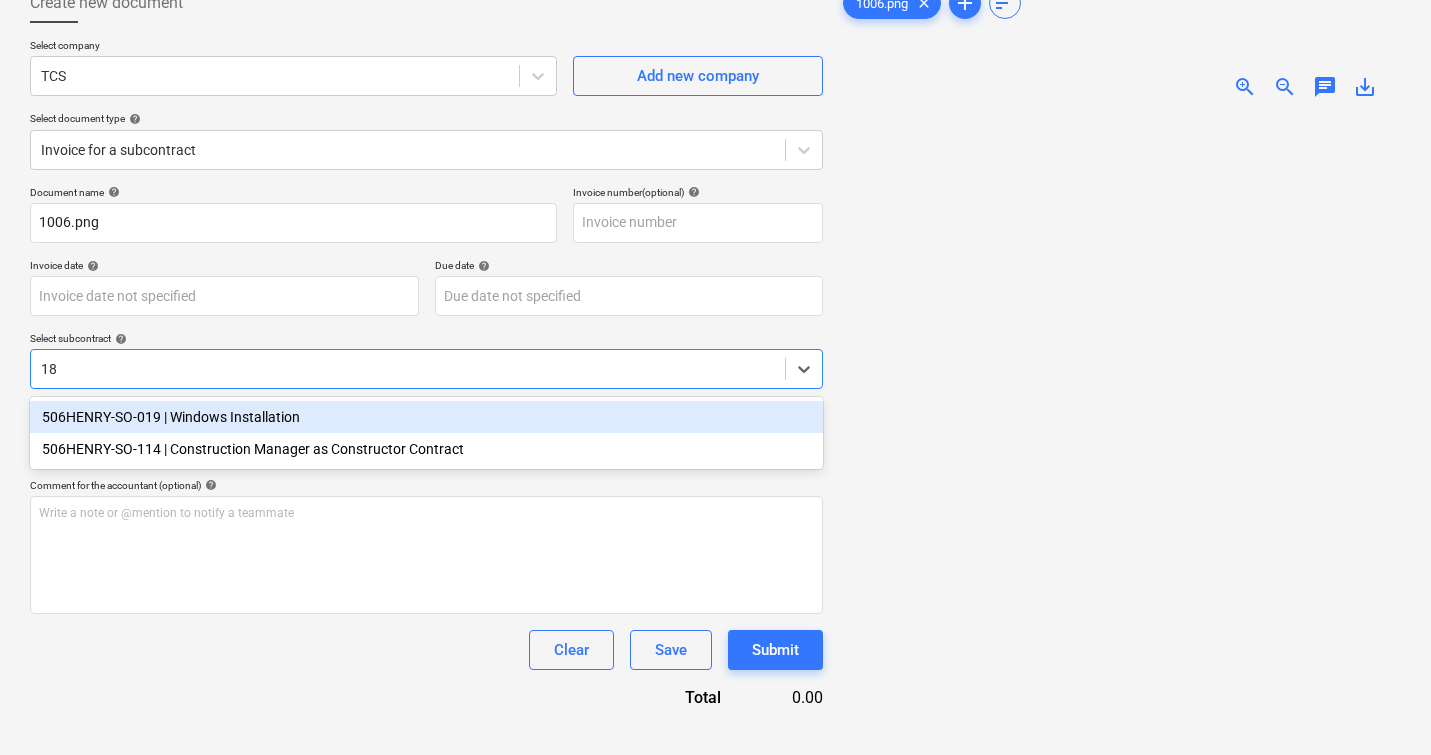 click on "506HENRY-SO-019 | Windows Installation" at bounding box center (426, 417) 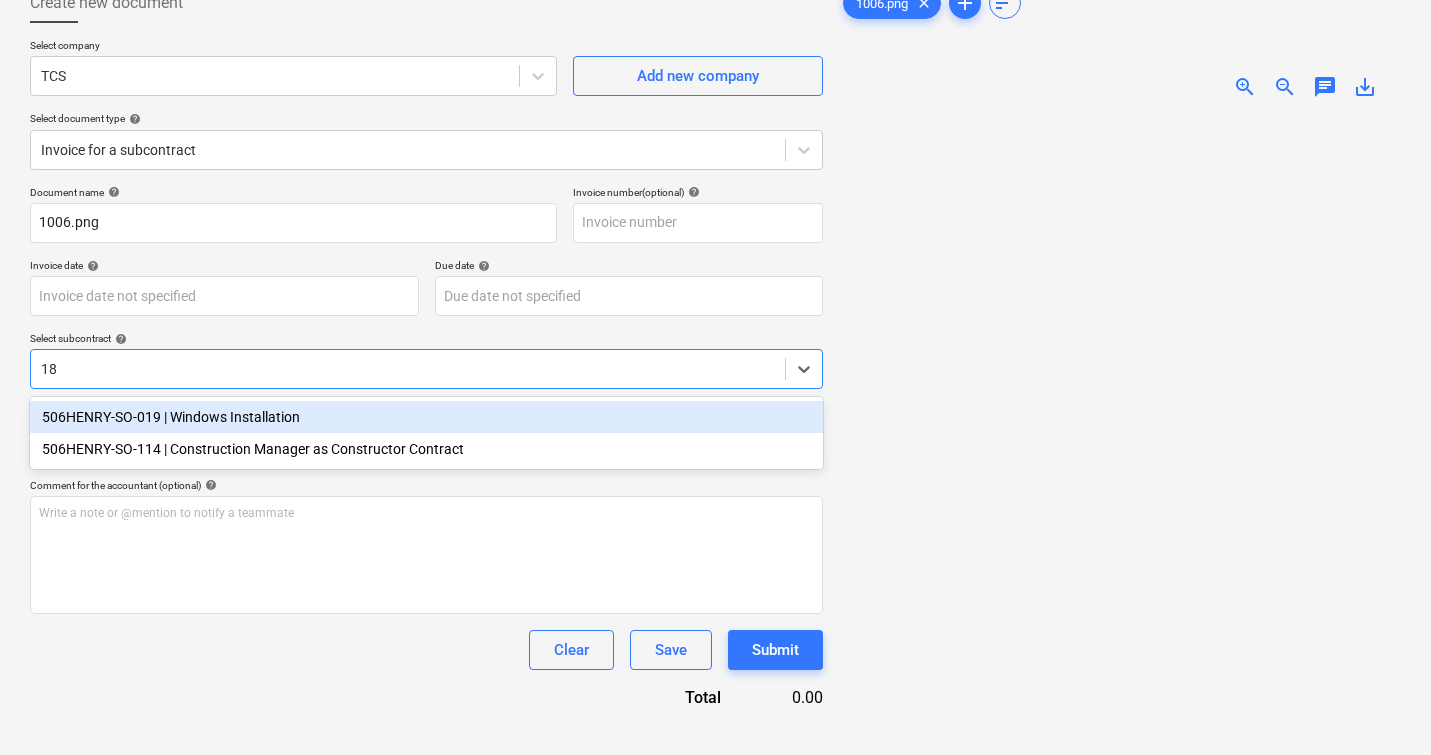 type 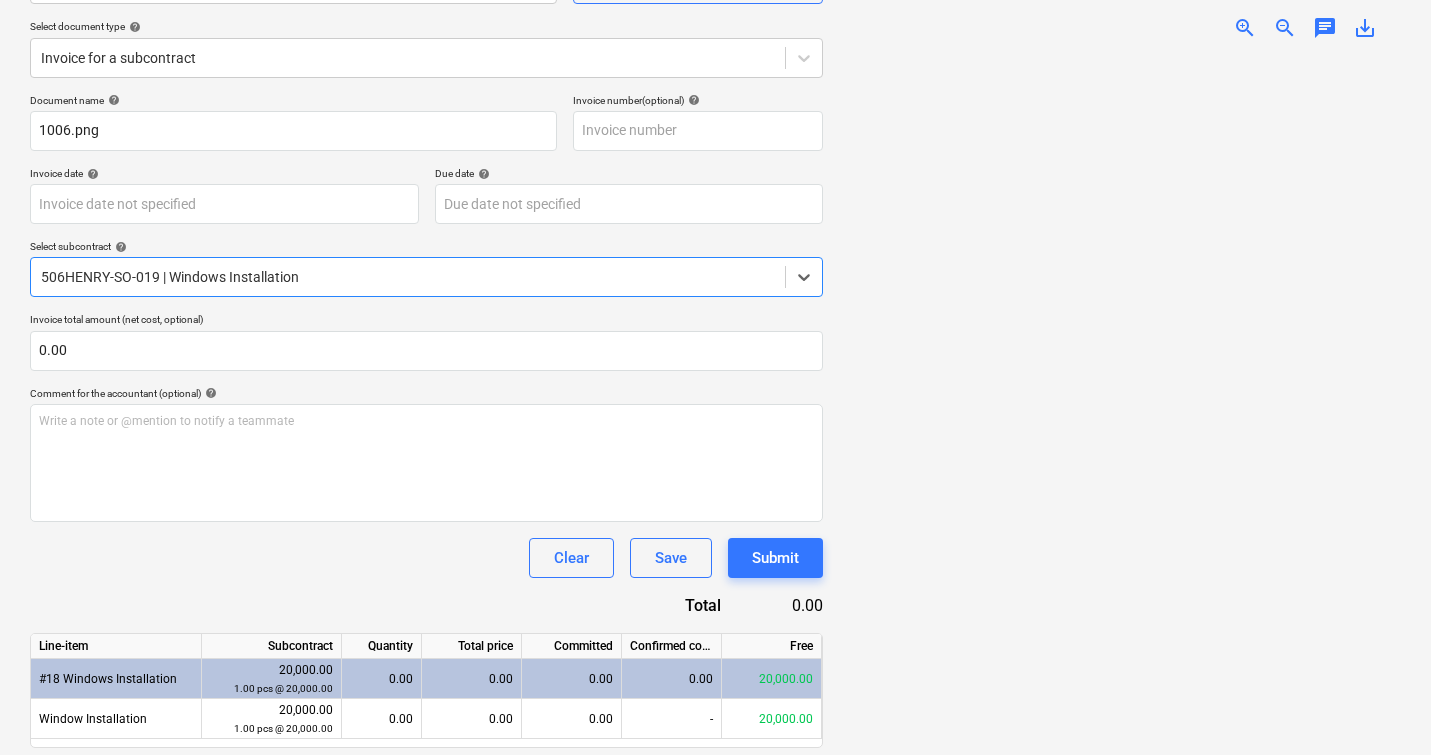 scroll, scrollTop: 282, scrollLeft: 0, axis: vertical 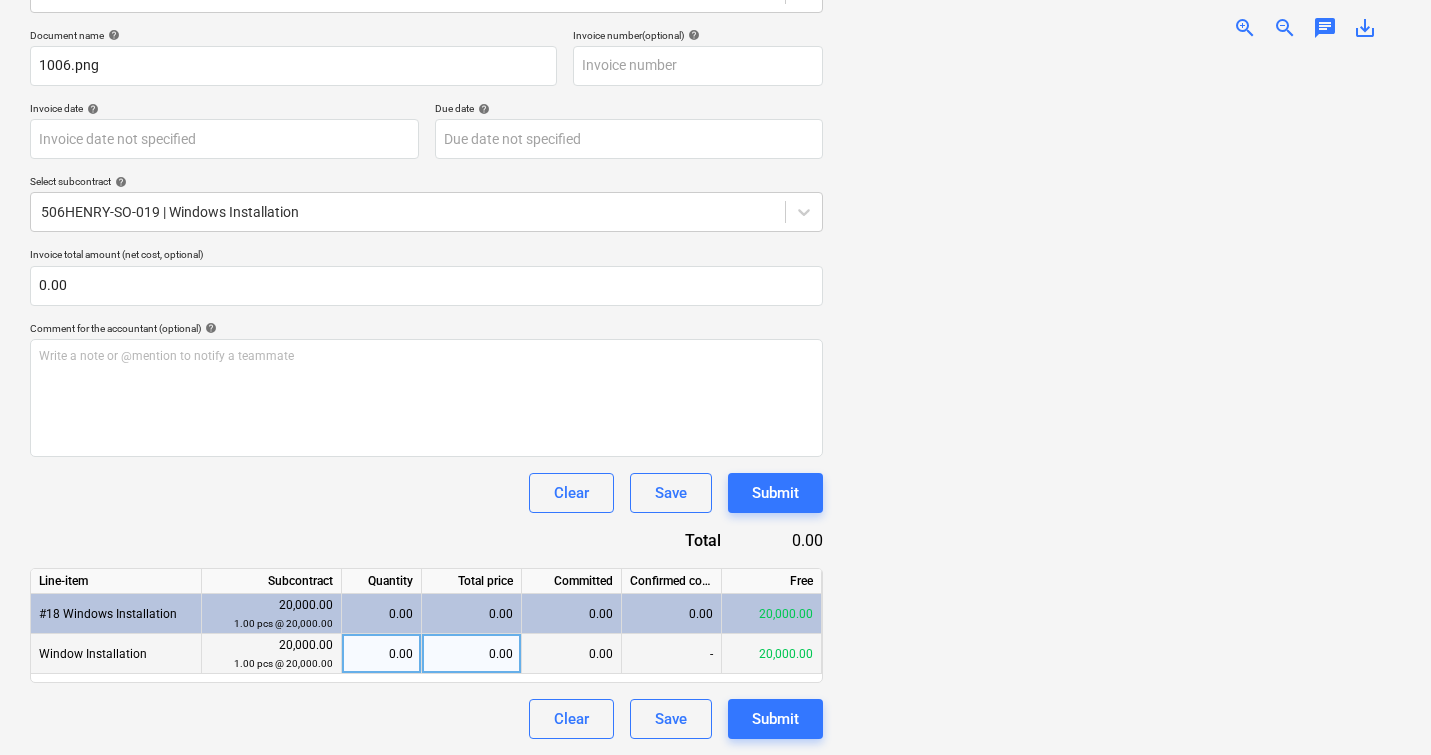click on "0.00" at bounding box center [572, 654] 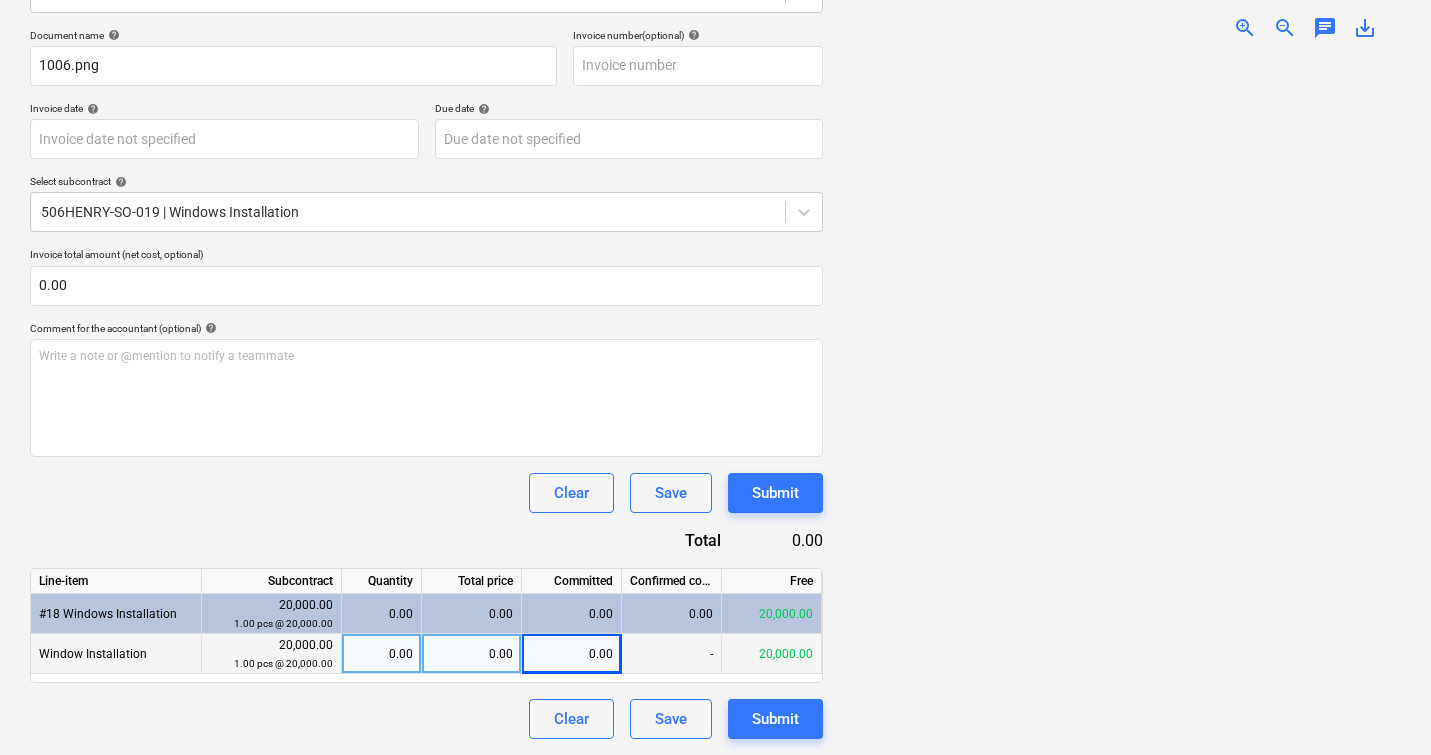 click on "0.00" at bounding box center (472, 654) 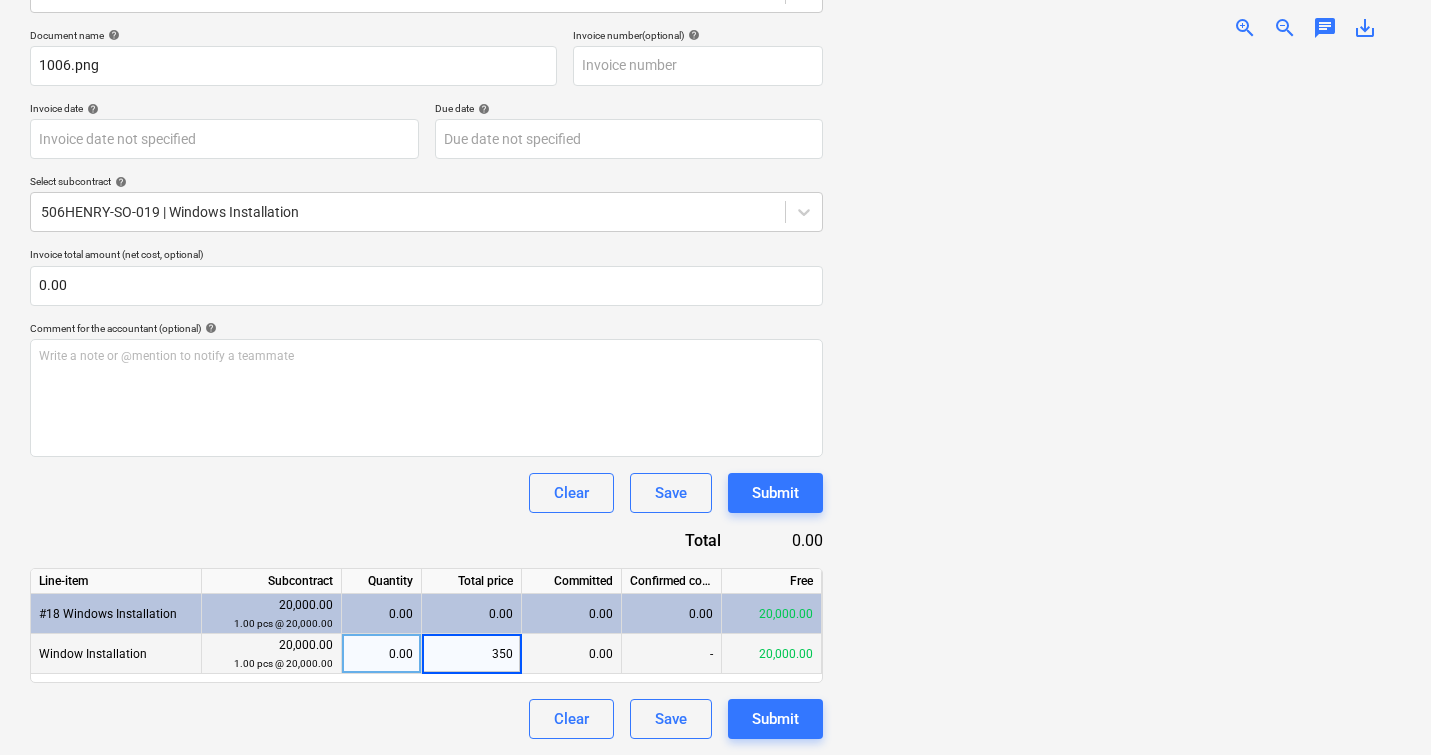 type on "3500" 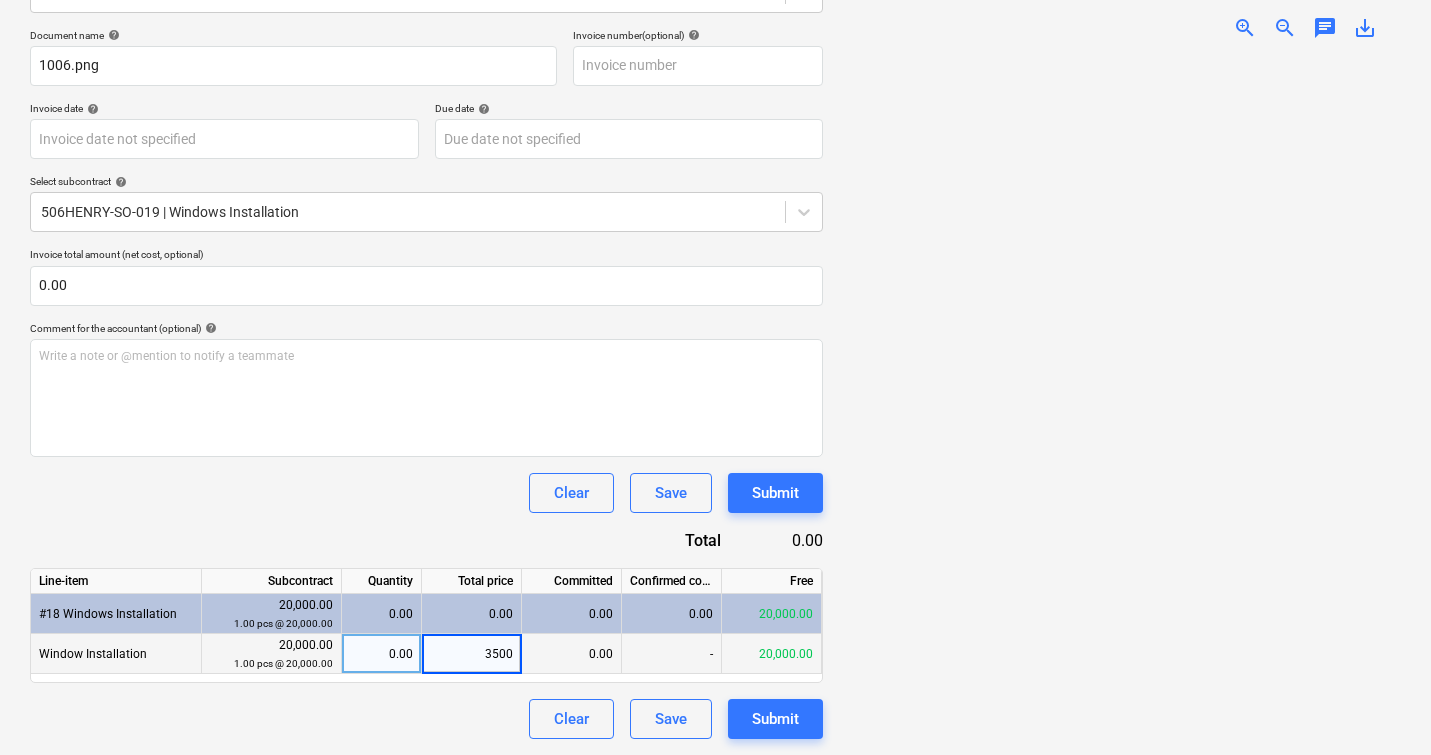 click at bounding box center [1120, 405] 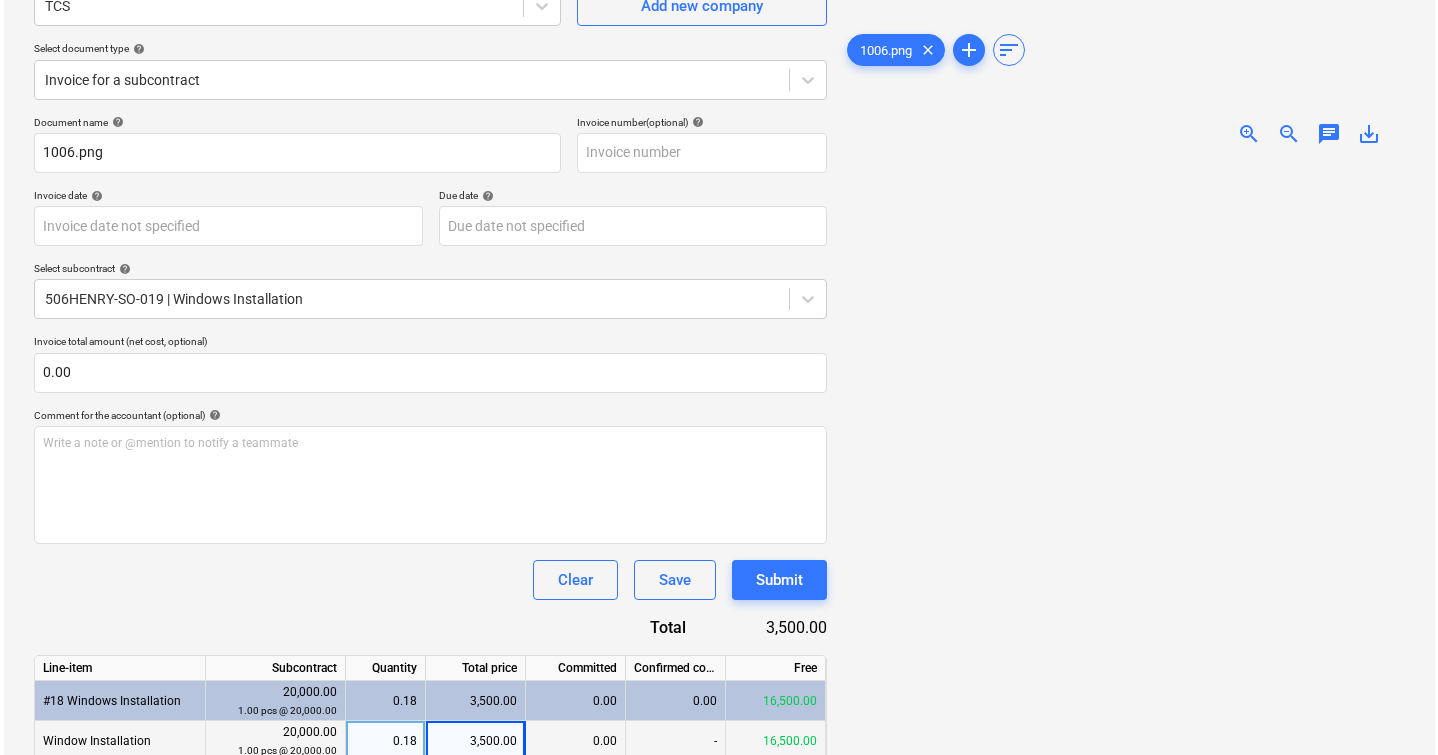scroll, scrollTop: 139, scrollLeft: 0, axis: vertical 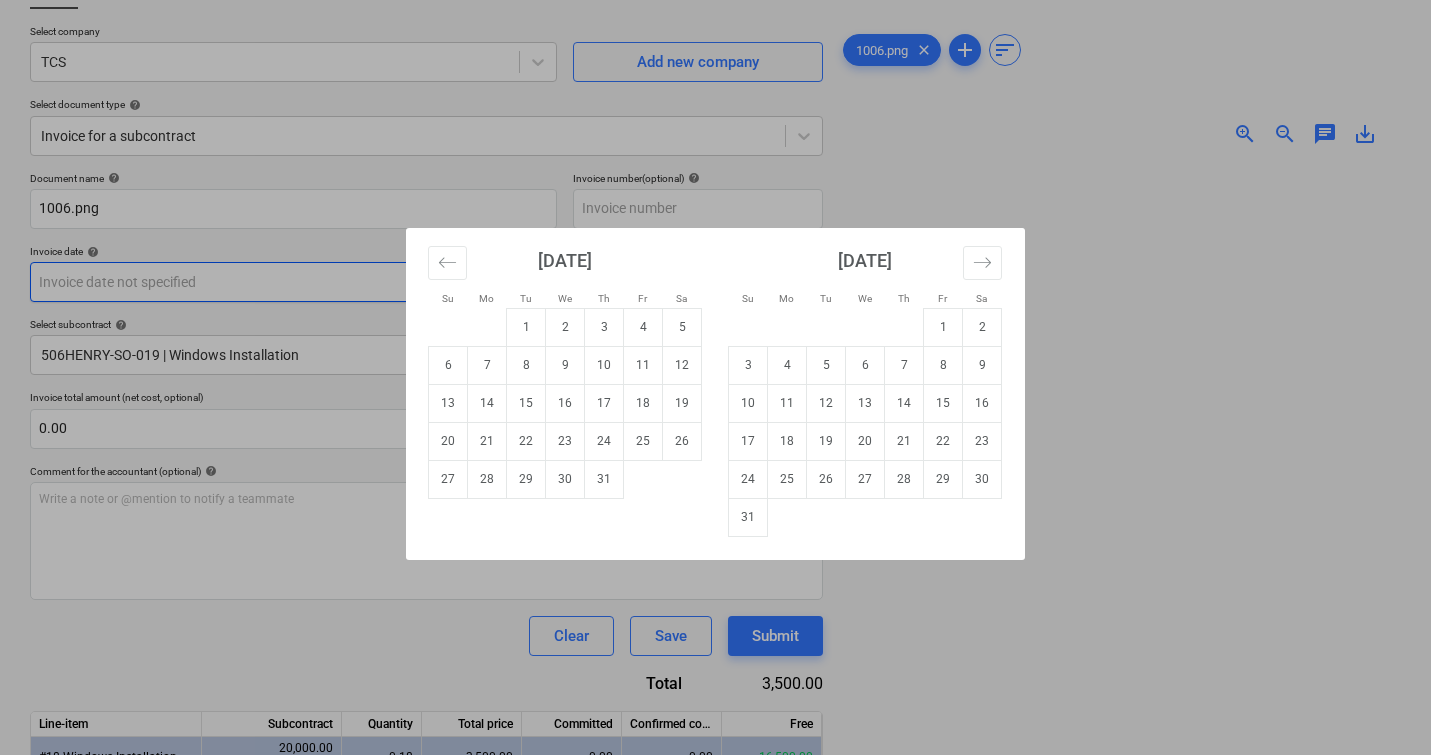 click on "Sales Projects Contacts Company Inbox 3 format_size keyboard_arrow_down help search Search notifications 0 keyboard_arrow_down M. Modesto keyboard_arrow_down [STREET_ADDRESS][PERSON_NAME] Budget Client contract RFQs Subcontracts Payment applications Purchase orders Costs Income Files 9 Analytics Settings Create new document Select company TCS   Add new company Select document type help Invoice for a subcontract Document name help 1006.png Invoice number  (optional) help Invoice date help Press the down arrow key to interact with the calendar and
select a date. Press the question mark key to get the keyboard shortcuts for changing dates. Due date help Press the down arrow key to interact with the calendar and
select a date. Press the question mark key to get the keyboard shortcuts for changing dates. Select subcontract help 506HENRY-SO-019 | Windows Installation Invoice total amount (net cost, optional) 0.00 Comment for the accountant (optional) help Write a note or @mention to notify a teammate ﻿ Clear Save -" at bounding box center [715, 238] 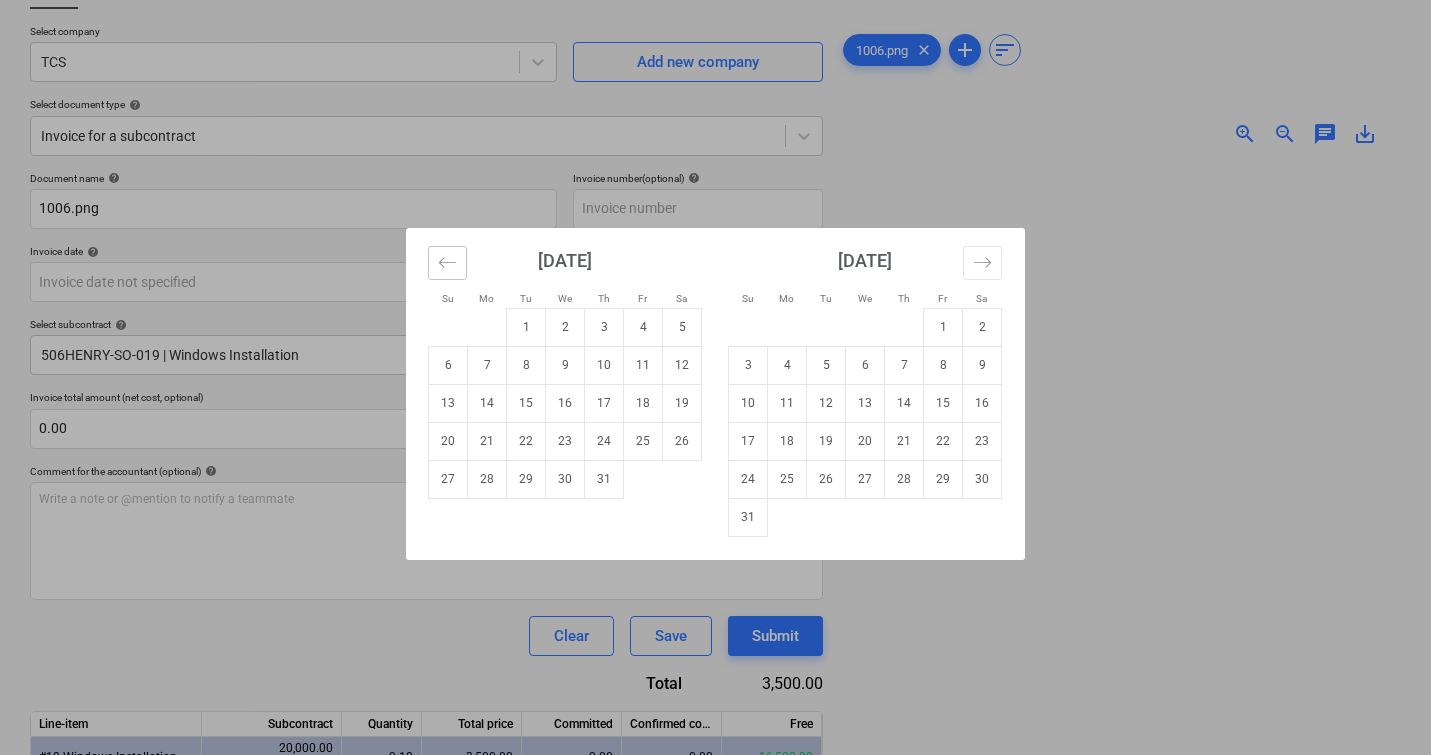 click at bounding box center (447, 263) 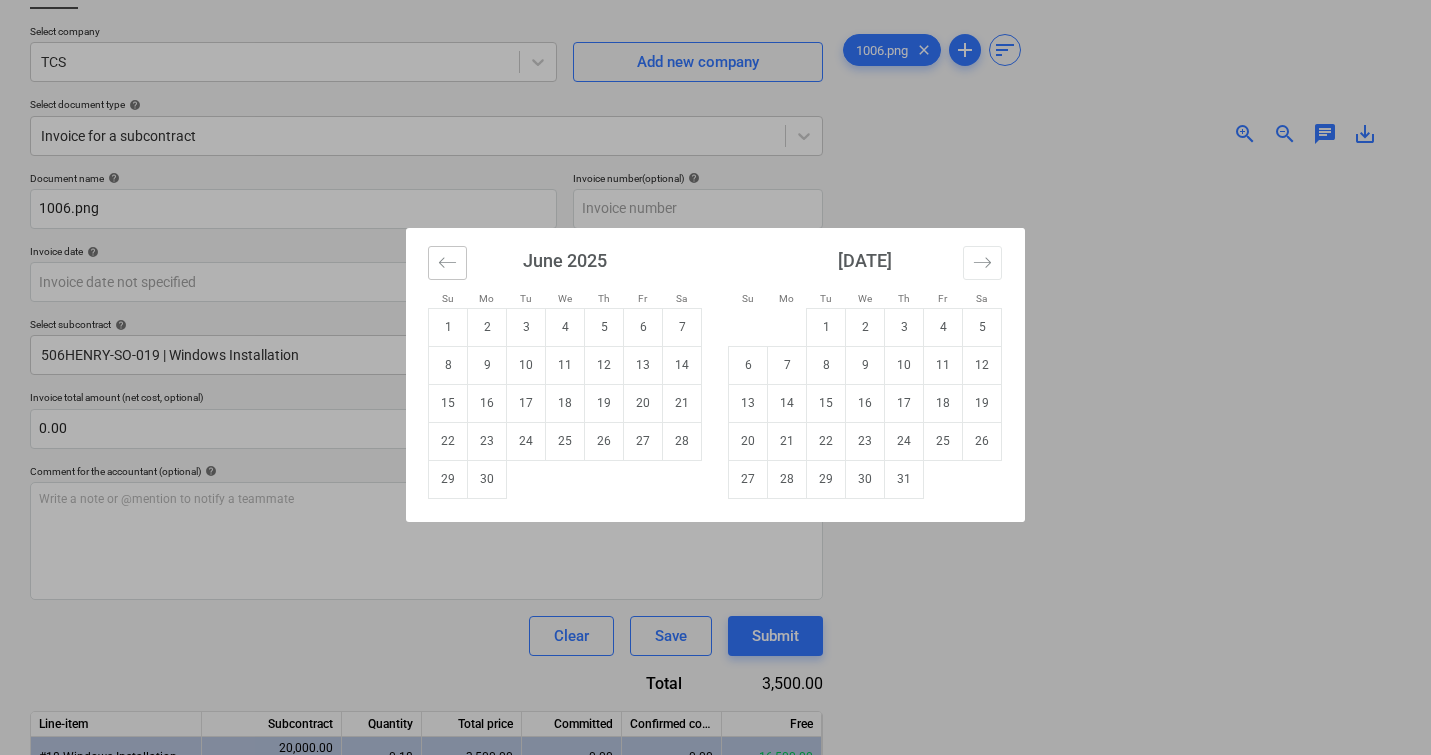 click at bounding box center (447, 263) 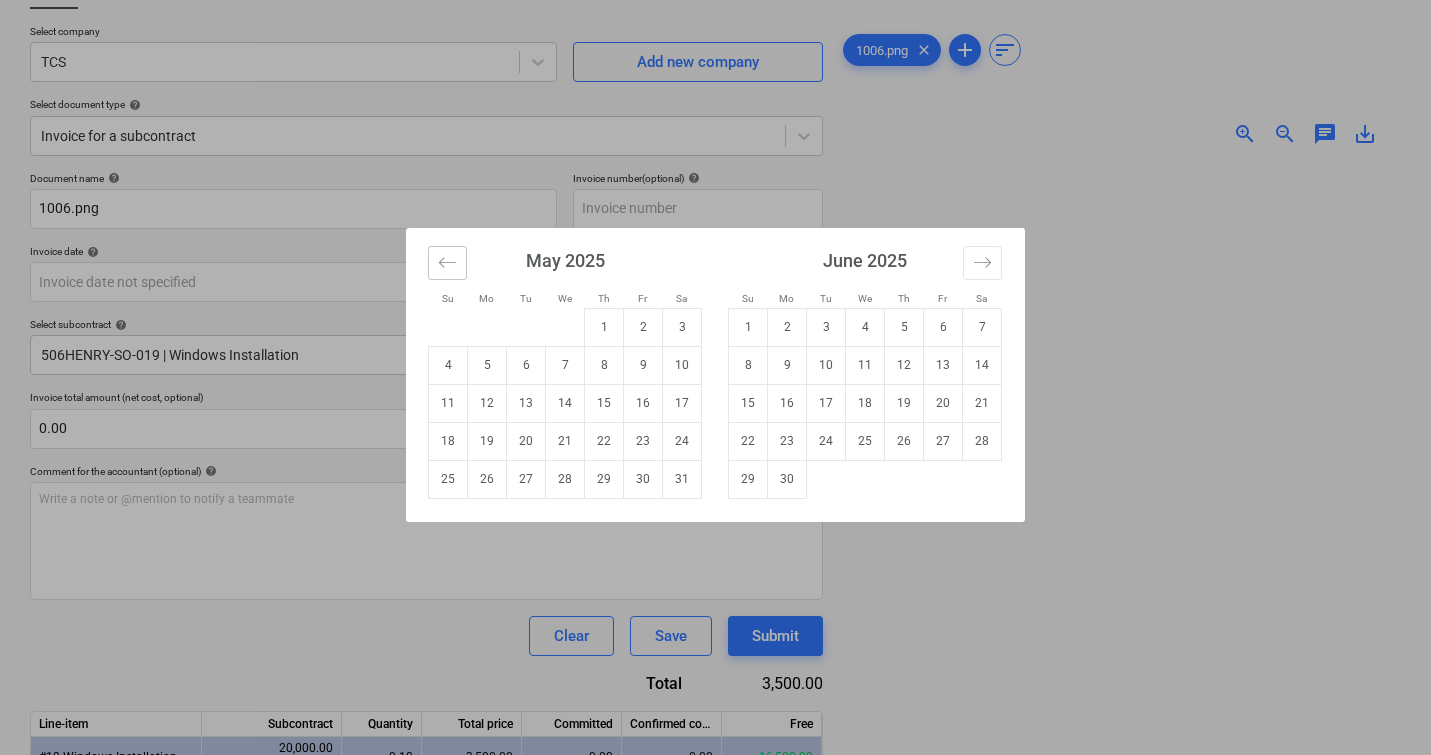 click at bounding box center [447, 263] 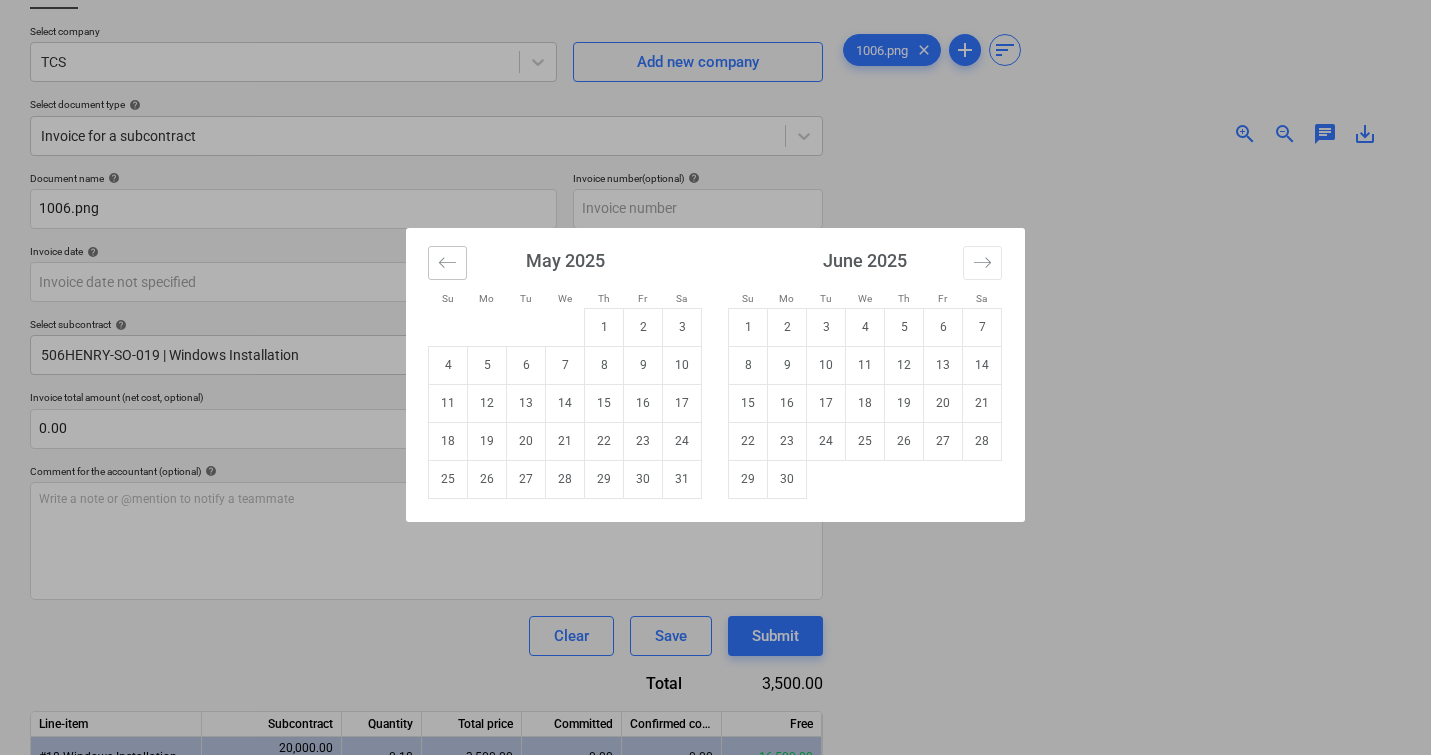 click 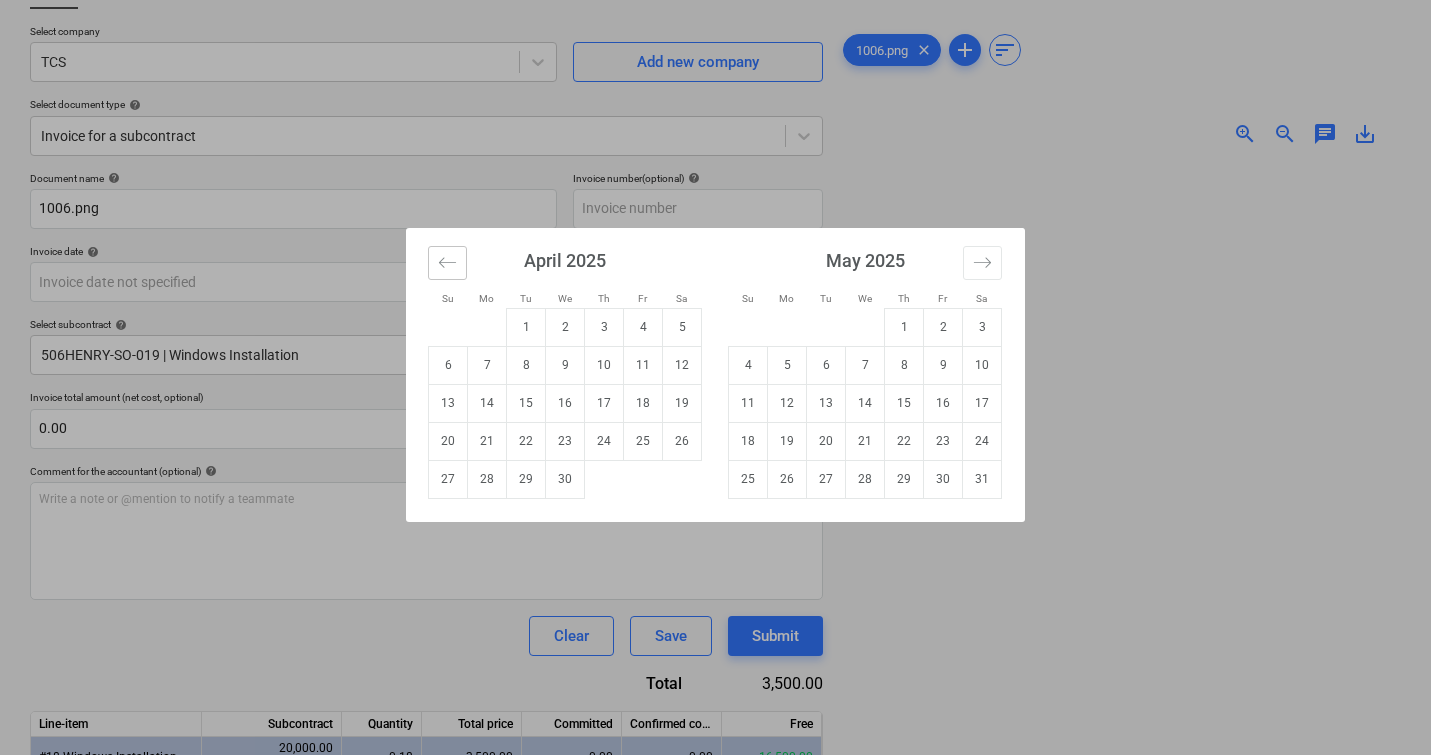 click 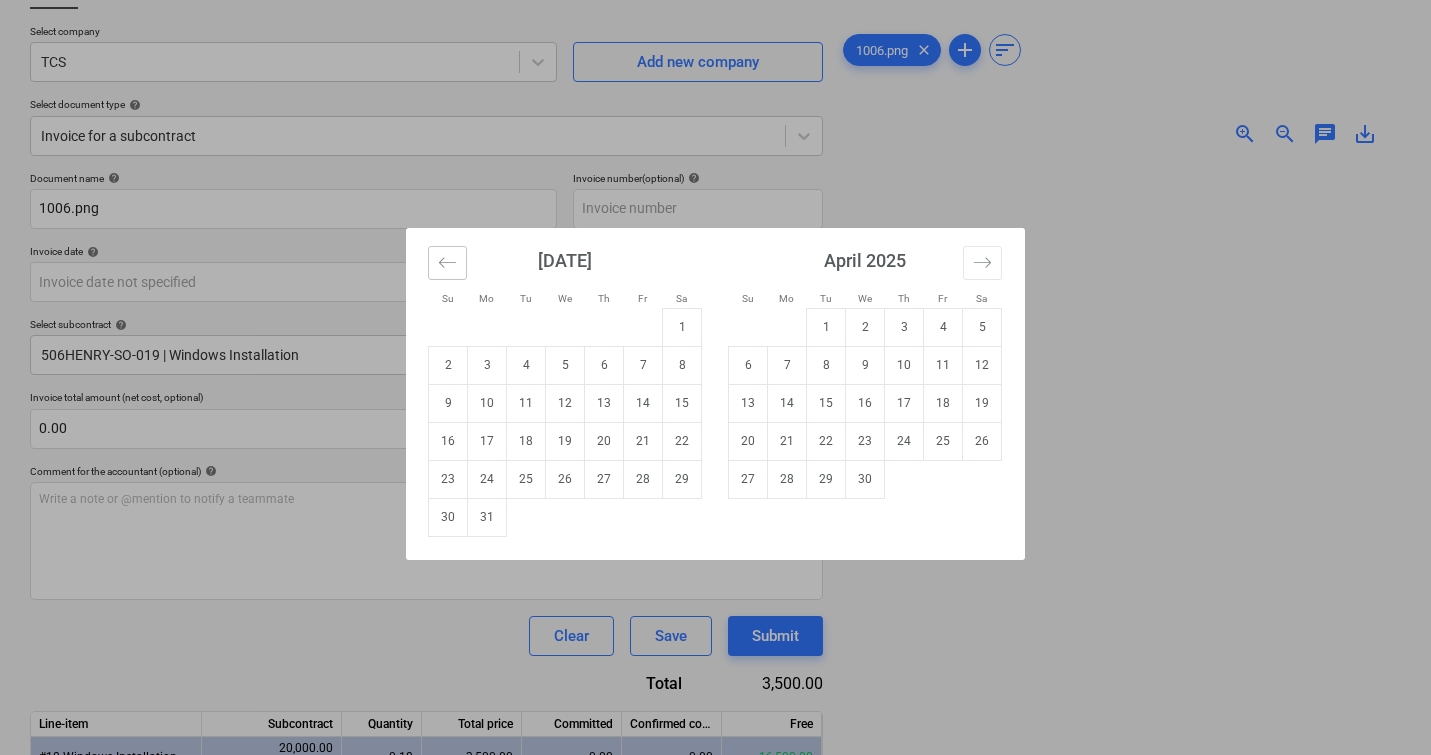 click 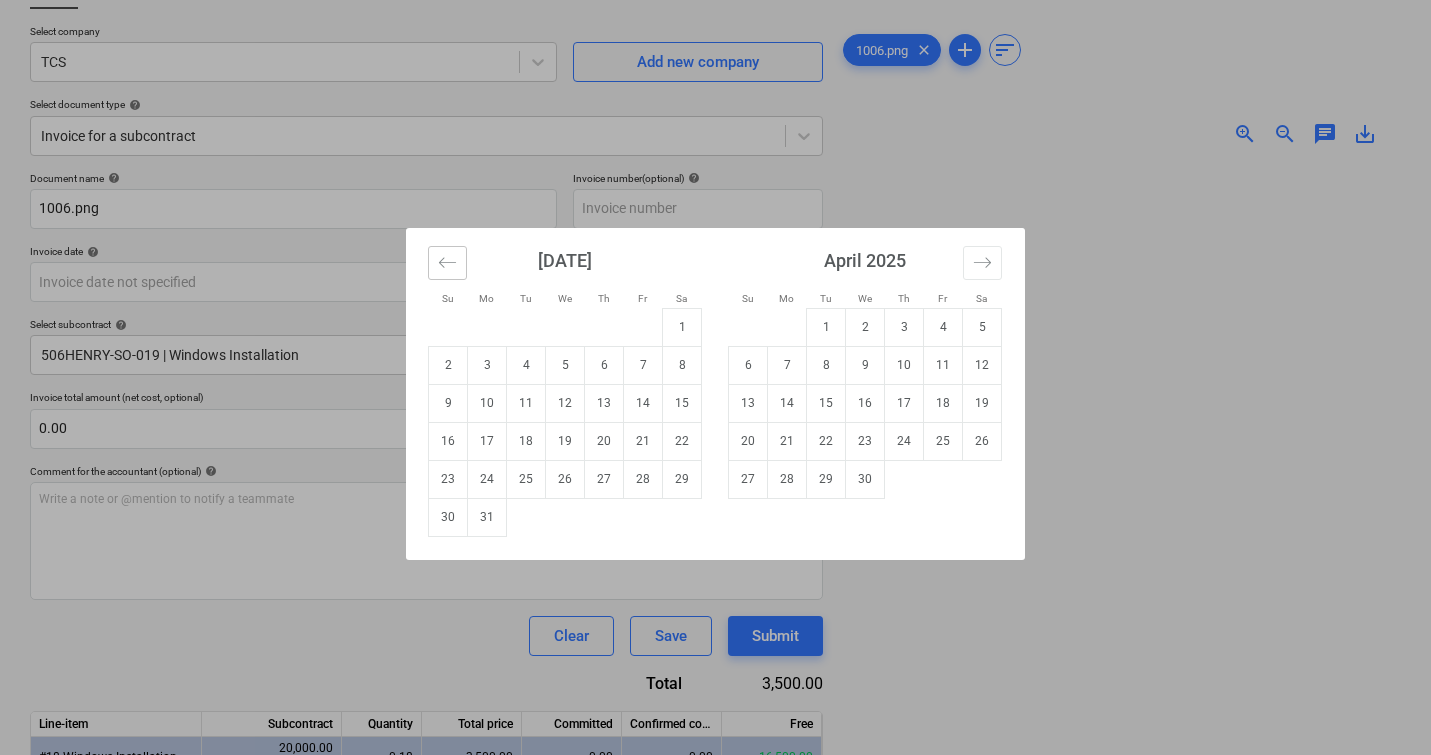 click 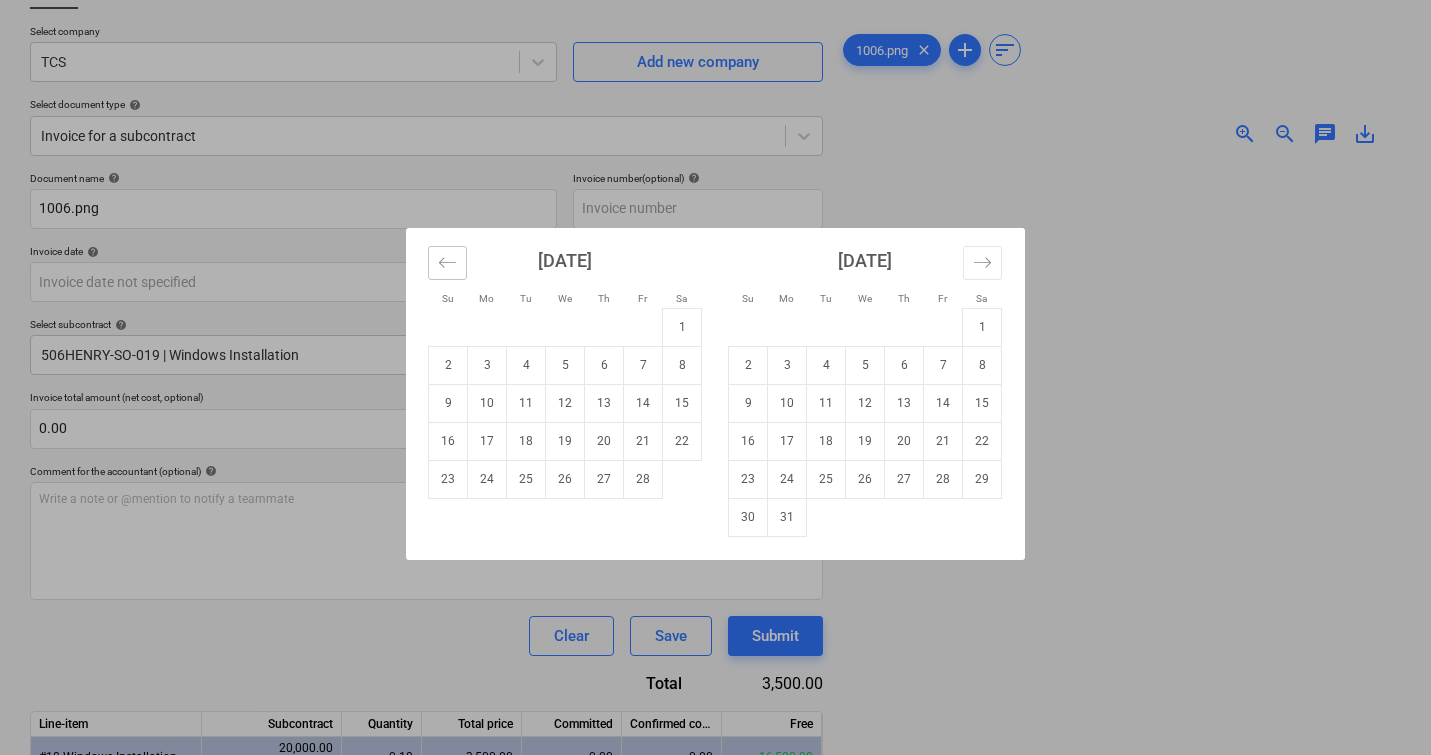 click 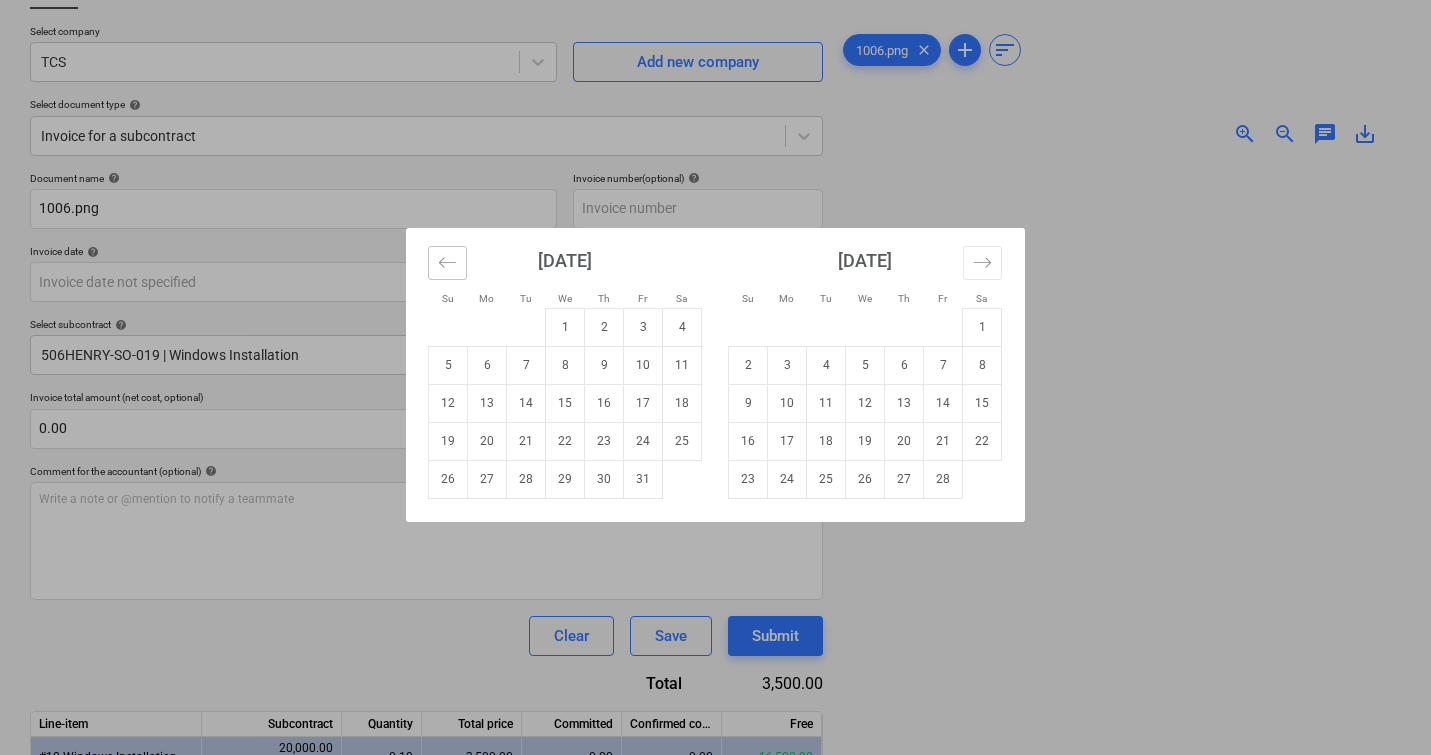 click 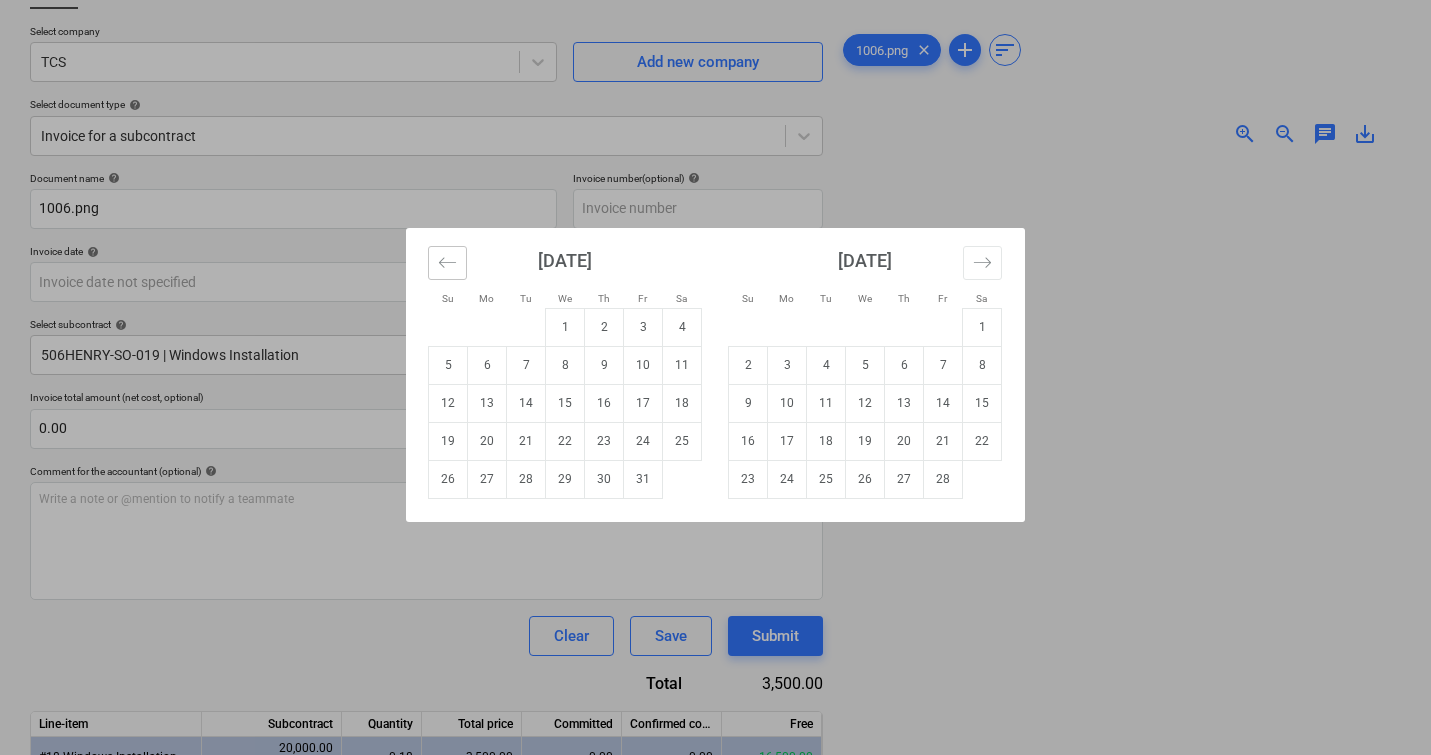 click 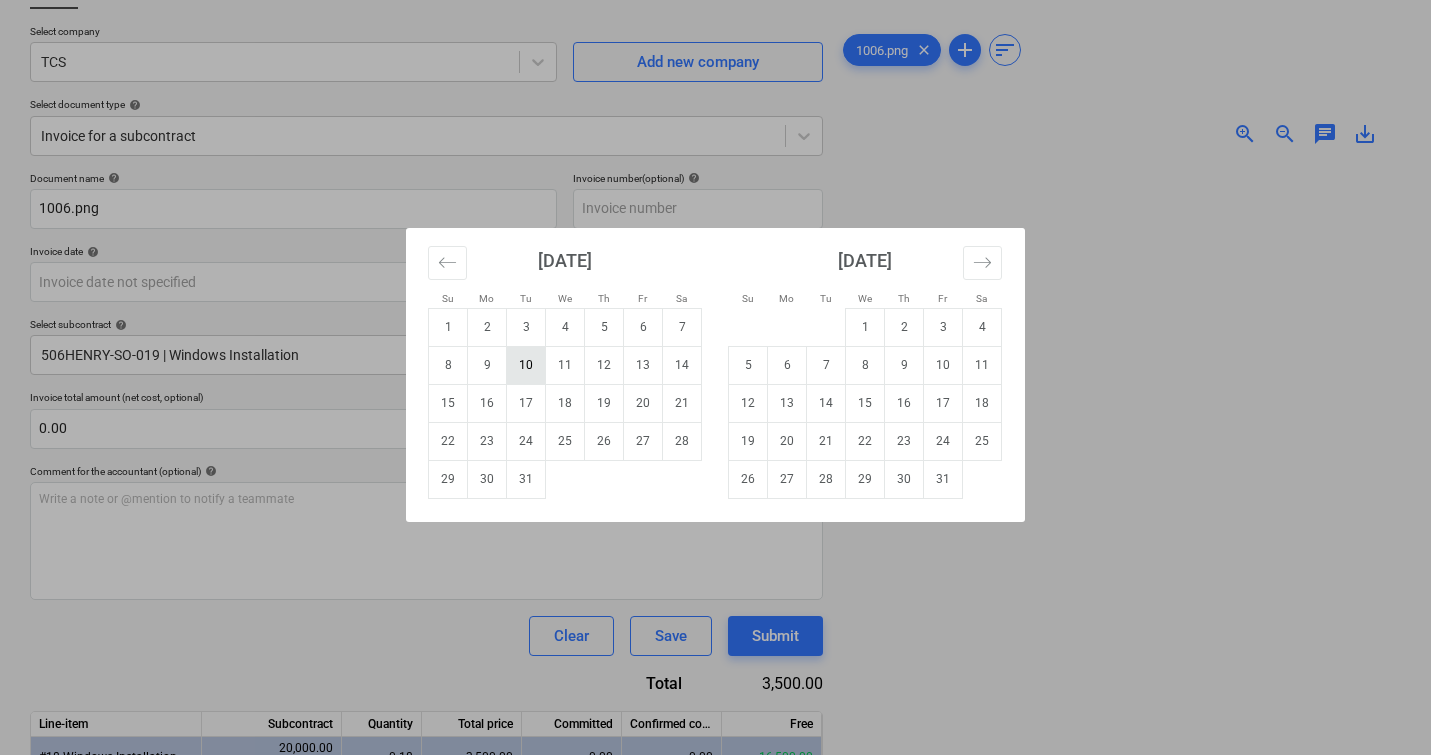click on "10" at bounding box center (526, 365) 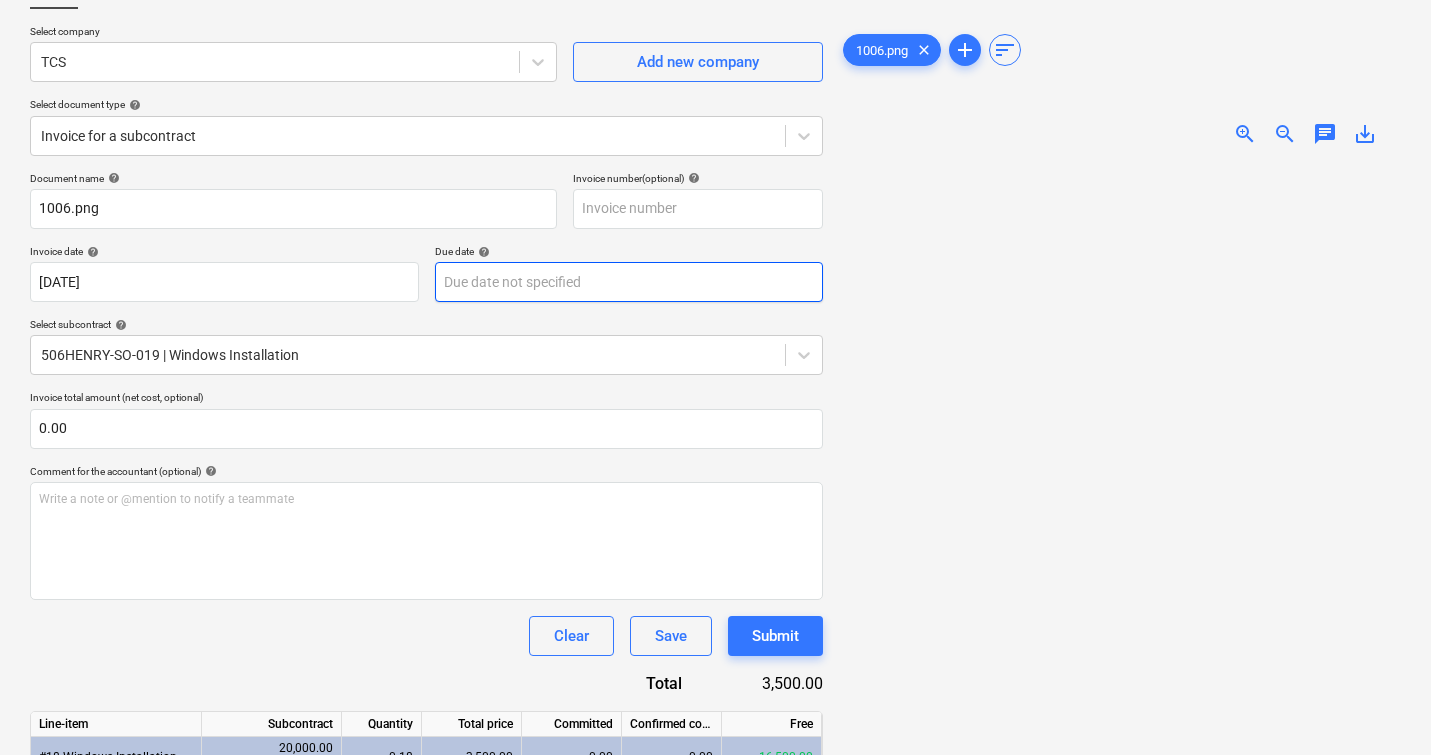 click on "Sales Projects Contacts Company Inbox 3 format_size keyboard_arrow_down help search Search notifications 0 keyboard_arrow_down M. Modesto keyboard_arrow_down [STREET_ADDRESS][PERSON_NAME] Budget Client contract RFQs Subcontracts Payment applications Purchase orders Costs Income Files 9 Analytics Settings Create new document Select company TCS   Add new company Select document type help Invoice for a subcontract Document name help 1006.png Invoice number  (optional) help Invoice date help [DATE] 10.12.2024 Press the down arrow key to interact with the calendar and
select a date. Press the question mark key to get the keyboard shortcuts for changing dates. Due date help Press the down arrow key to interact with the calendar and
select a date. Press the question mark key to get the keyboard shortcuts for changing dates. Select subcontract help 506HENRY-SO-019 | Windows Installation Invoice total amount (net cost, optional) 0.00 Comment for the accountant (optional) help ﻿ Clear Save Submit Total 3,500.00 - 0" at bounding box center (715, 238) 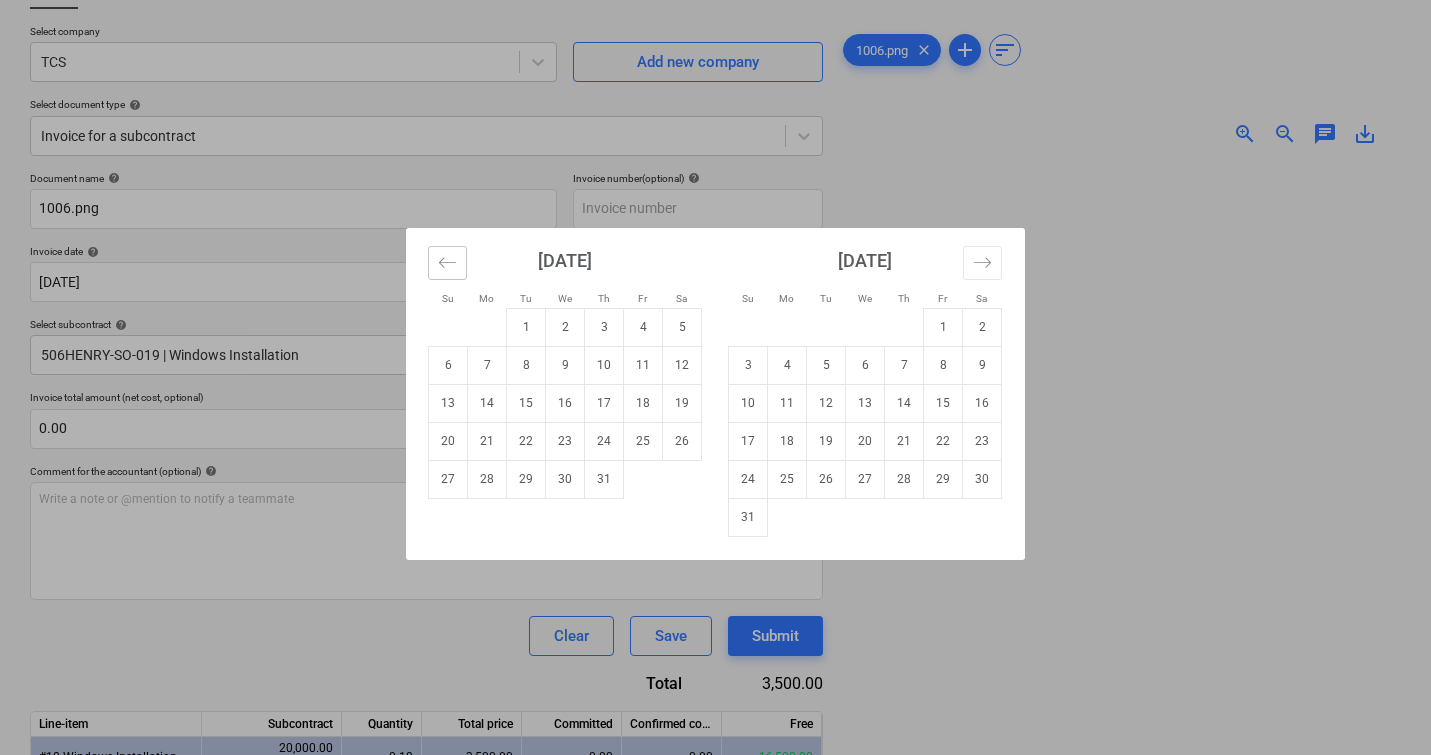 click 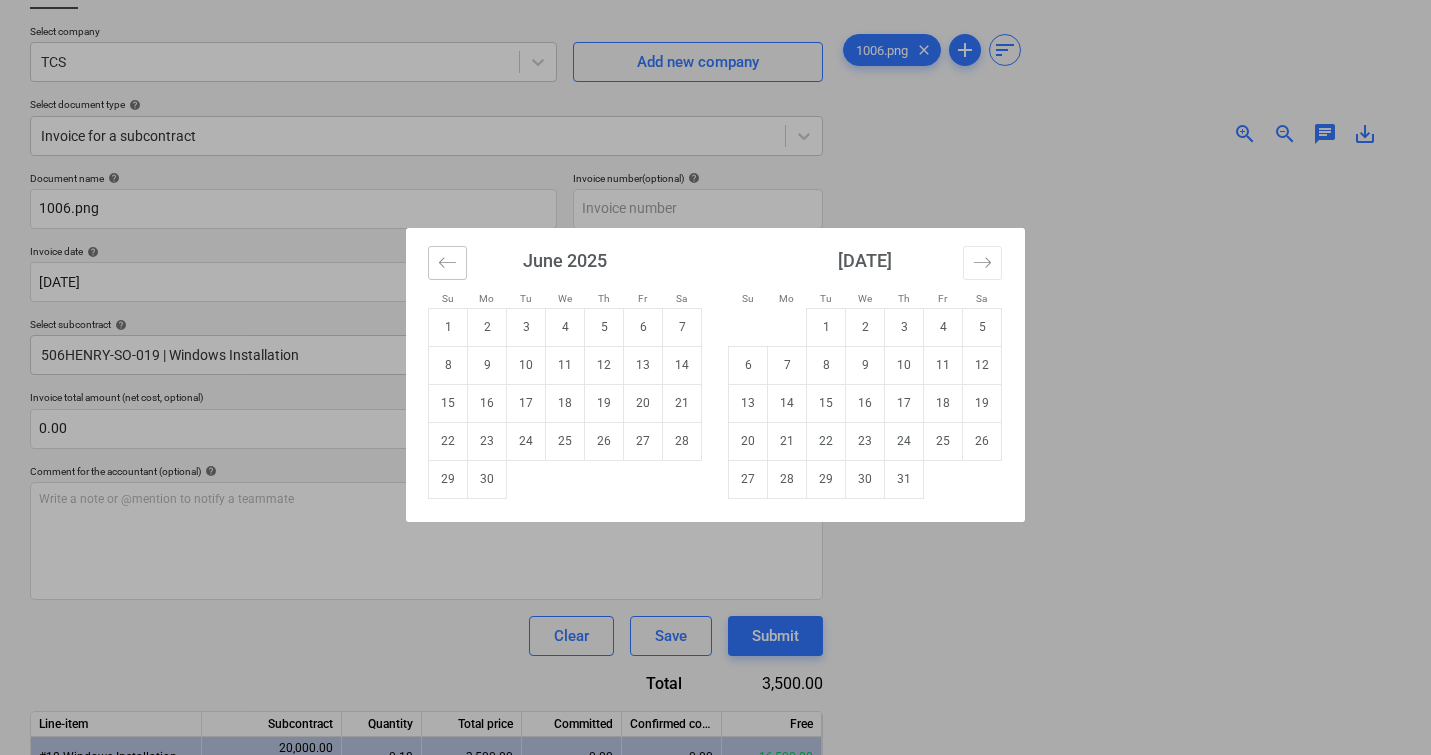 click 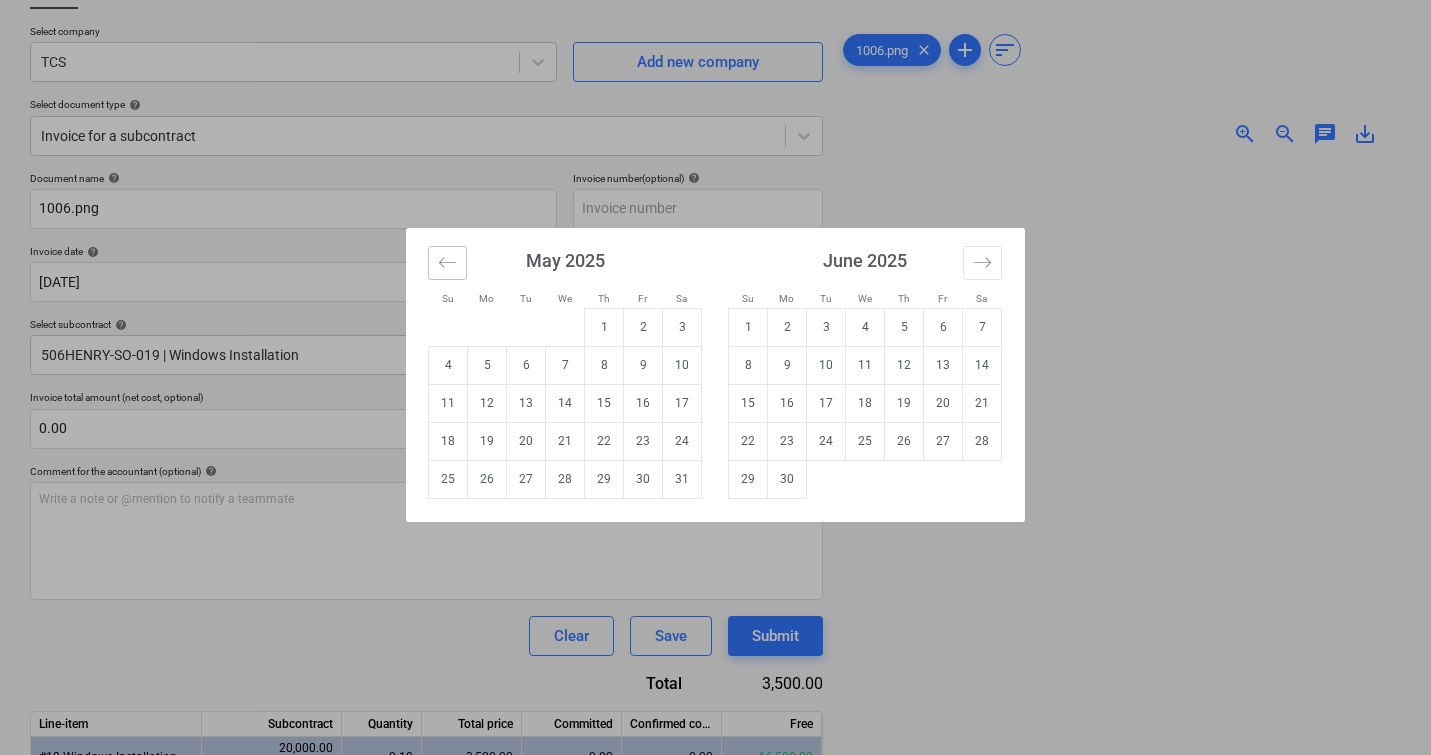 click 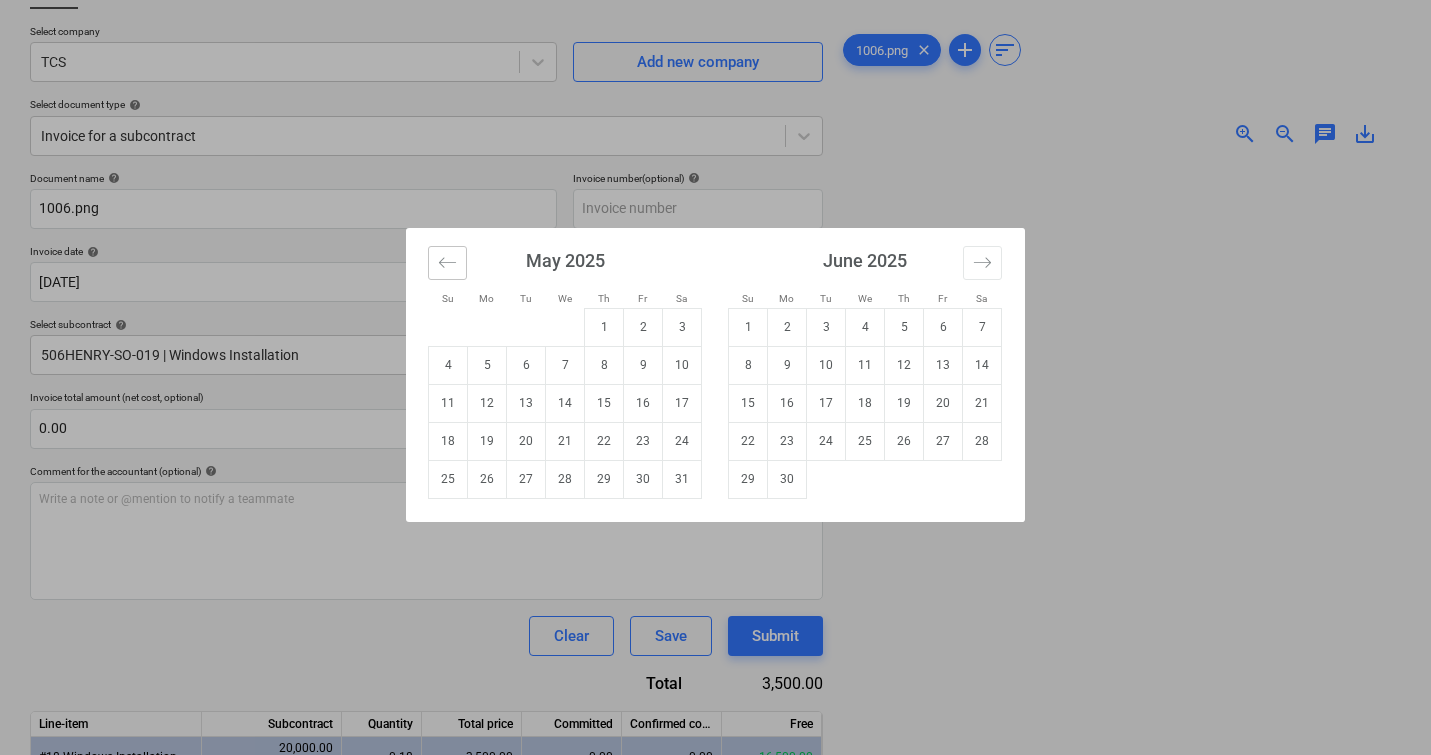 click at bounding box center [447, 263] 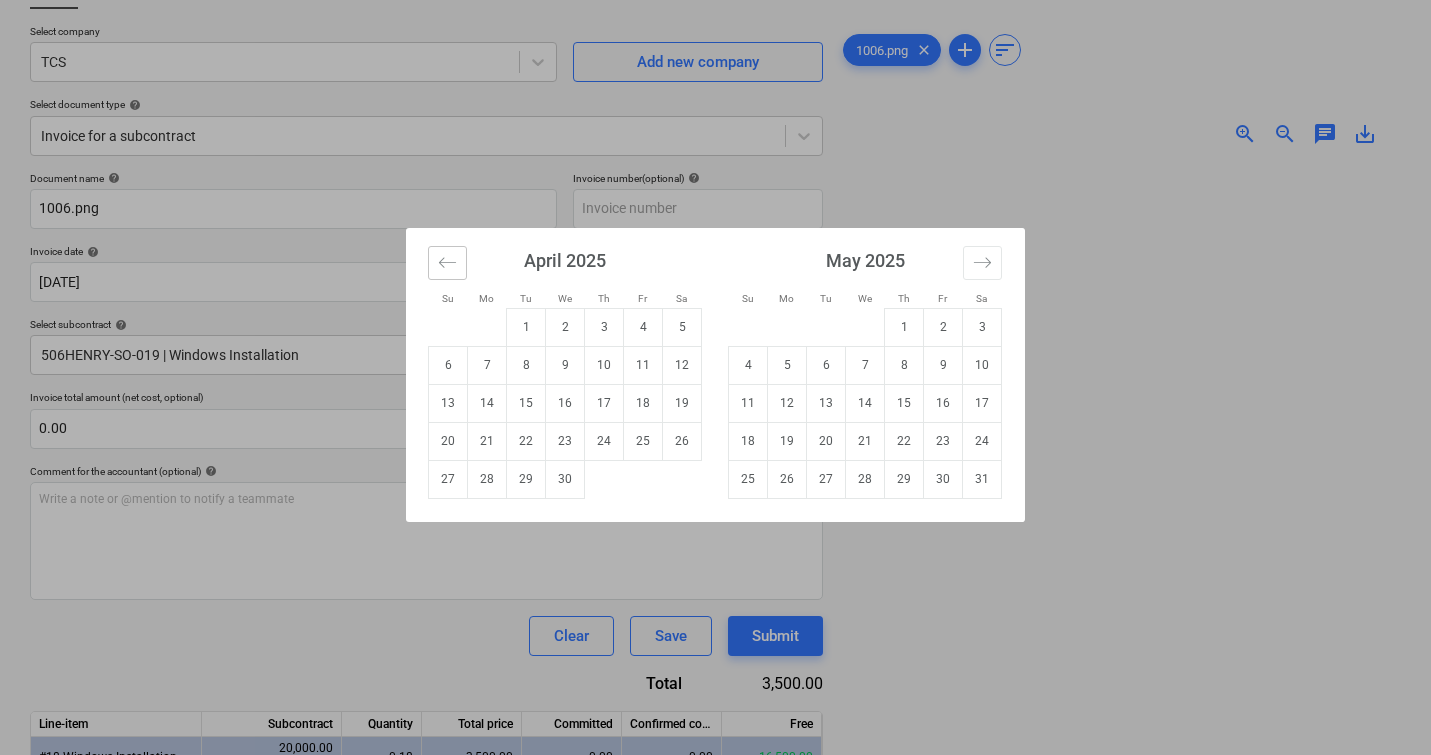 click at bounding box center (447, 263) 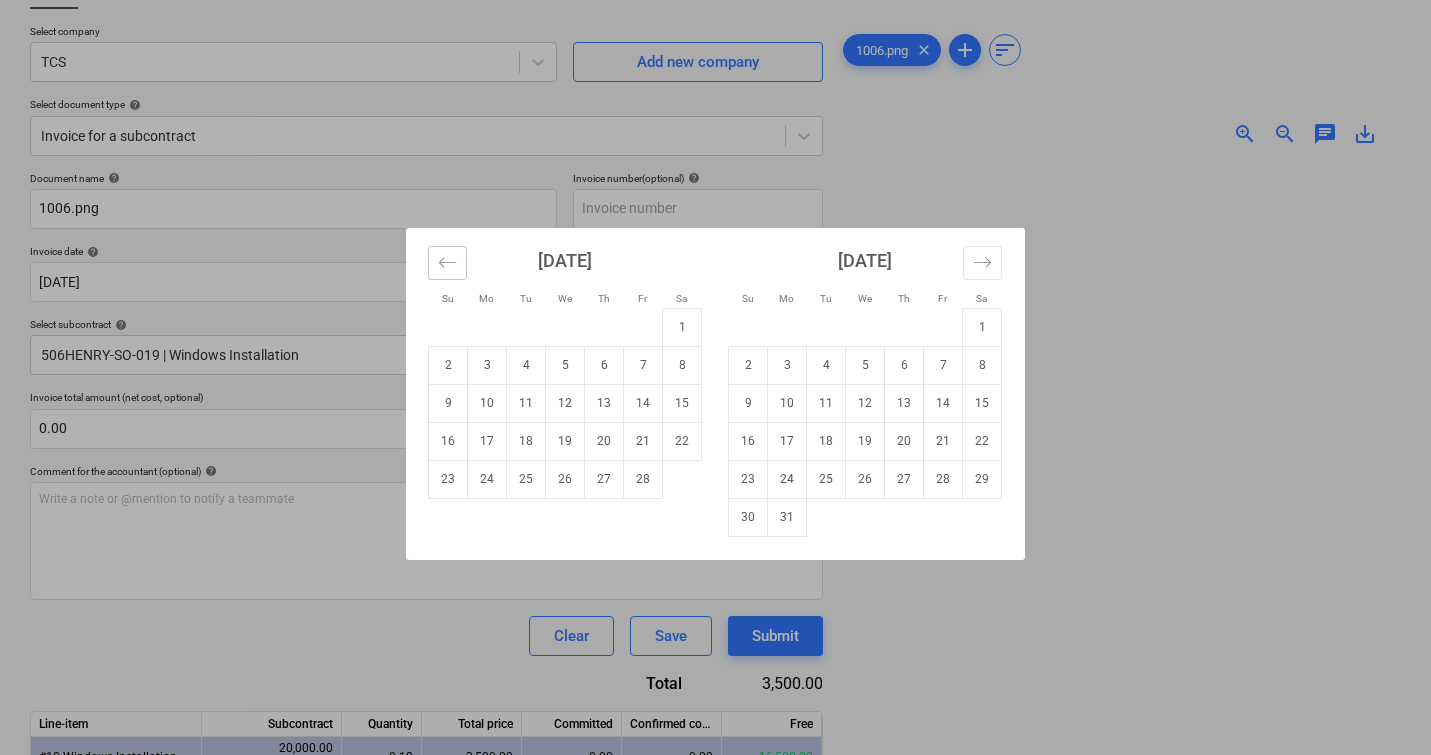 click at bounding box center (447, 263) 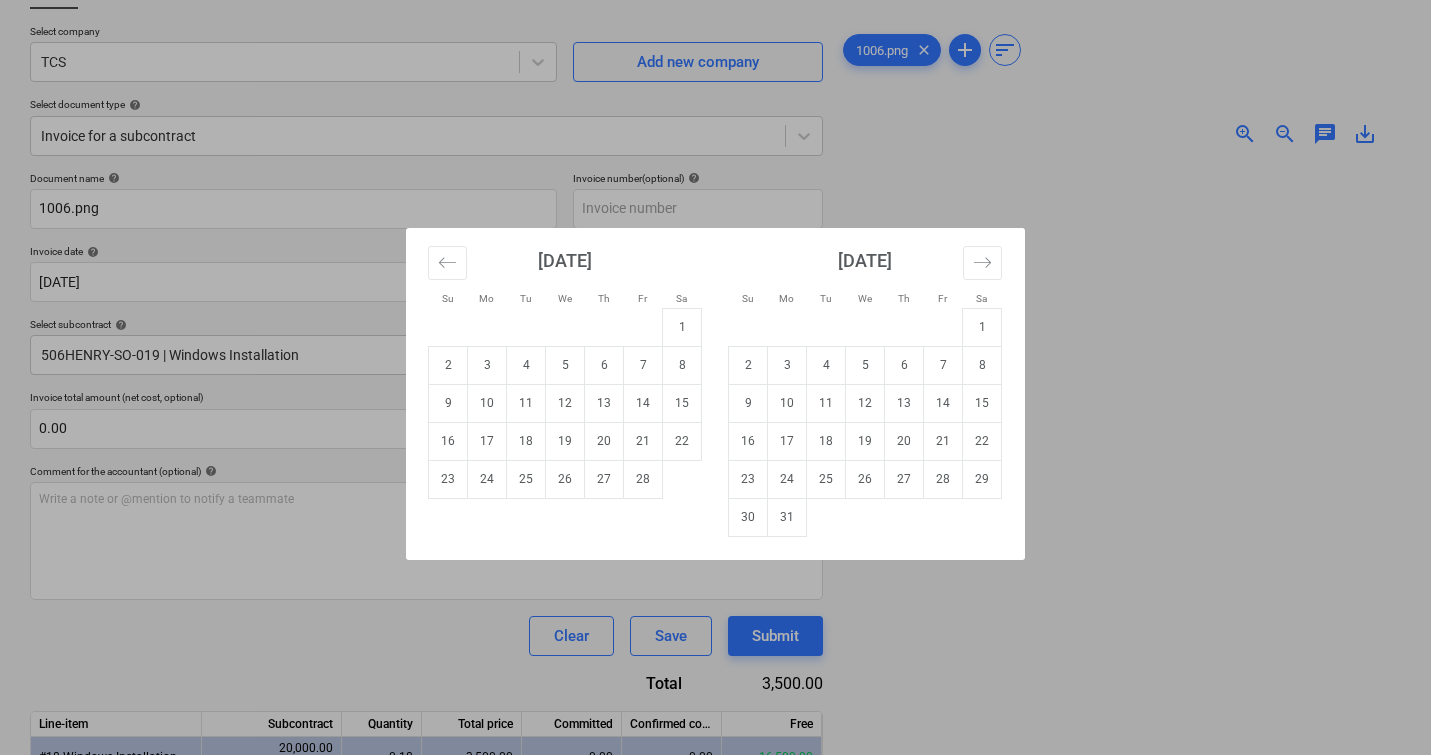 click on "Su Mo Tu We Th Fr Sa Su Mo Tu We Th Fr Sa [DATE] 1 2 3 4 5 6 7 8 9 10 11 12 13 14 15 16 17 18 19 20 21 22 23 24 25 26 27 [DATE] 1 2 3 4 5 6 7 8 9 10 11 12 13 14 15 16 17 18 19 20 21 22 23 24 25 26 27 28 29 30 31 [DATE] 1 2 3 4 5 6 7 8 9 10 11 12 13 14 15 16 17 18 19 20 21 22 23 24 25 26 27 28 29 [DATE] 1 2 3 4 5 6 7 8 9 10 11 12 13 14 15 16 17 18 19 20 21 22 23 24 25 26 27 28 29 30 31" at bounding box center (715, 377) 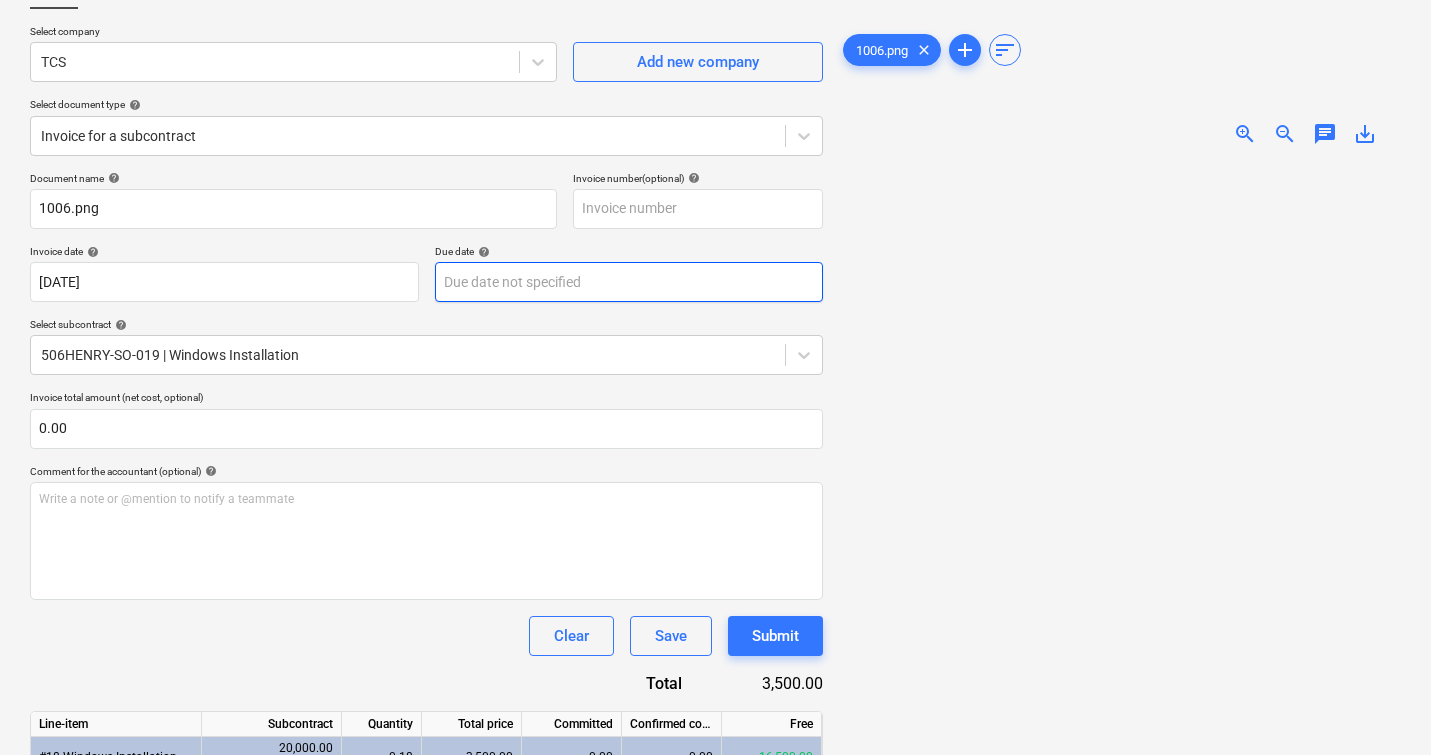 click on "Sales Projects Contacts Company Inbox 3 format_size keyboard_arrow_down help search Search notifications 0 keyboard_arrow_down M. Modesto keyboard_arrow_down [STREET_ADDRESS][PERSON_NAME] Budget Client contract RFQs Subcontracts Payment applications Purchase orders Costs Income Files 9 Analytics Settings Create new document Select company TCS   Add new company Select document type help Invoice for a subcontract Document name help 1006.png Invoice number  (optional) help Invoice date help [DATE] 10.12.2024 Press the down arrow key to interact with the calendar and
select a date. Press the question mark key to get the keyboard shortcuts for changing dates. Due date help Press the down arrow key to interact with the calendar and
select a date. Press the question mark key to get the keyboard shortcuts for changing dates. Select subcontract help 506HENRY-SO-019 | Windows Installation Invoice total amount (net cost, optional) 0.00 Comment for the accountant (optional) help ﻿ Clear Save Submit Total 3,500.00 - 0" at bounding box center [715, 238] 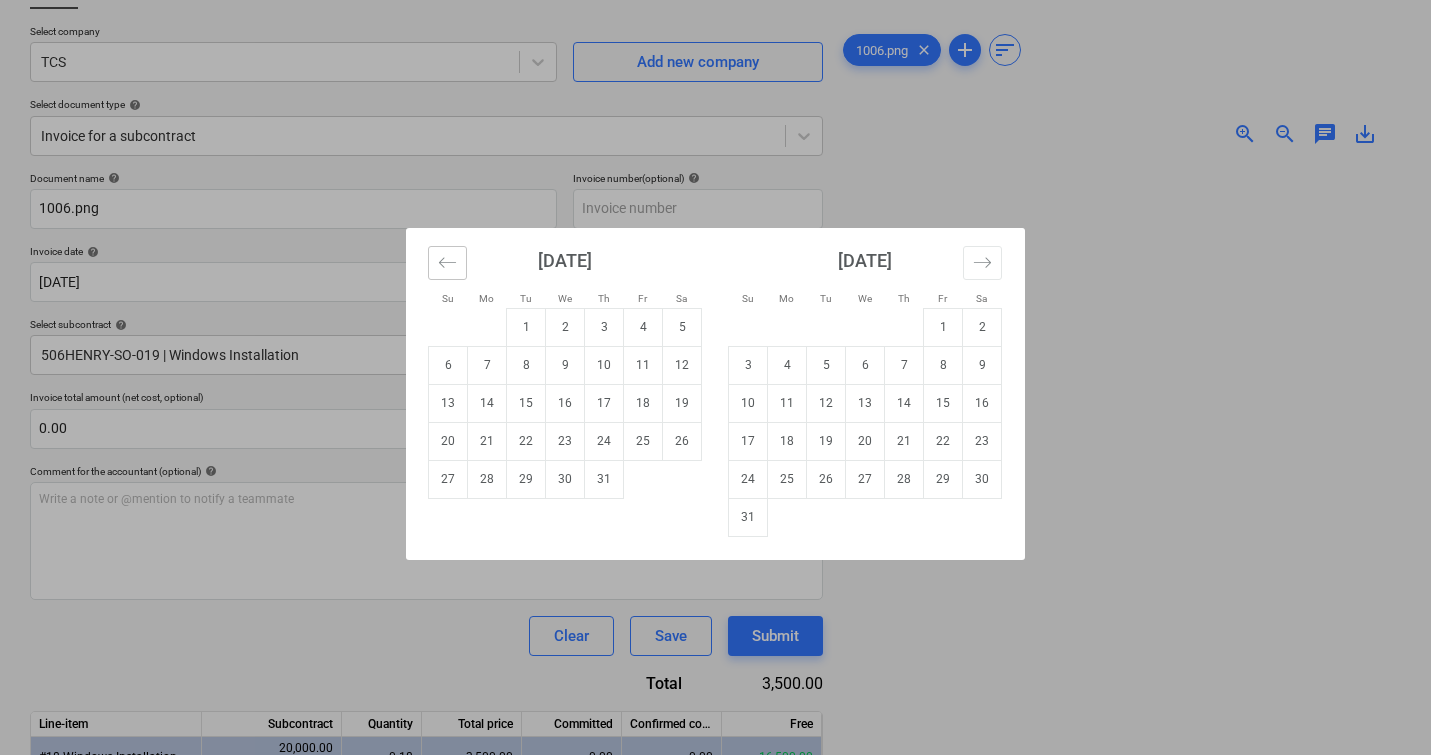 click at bounding box center [447, 263] 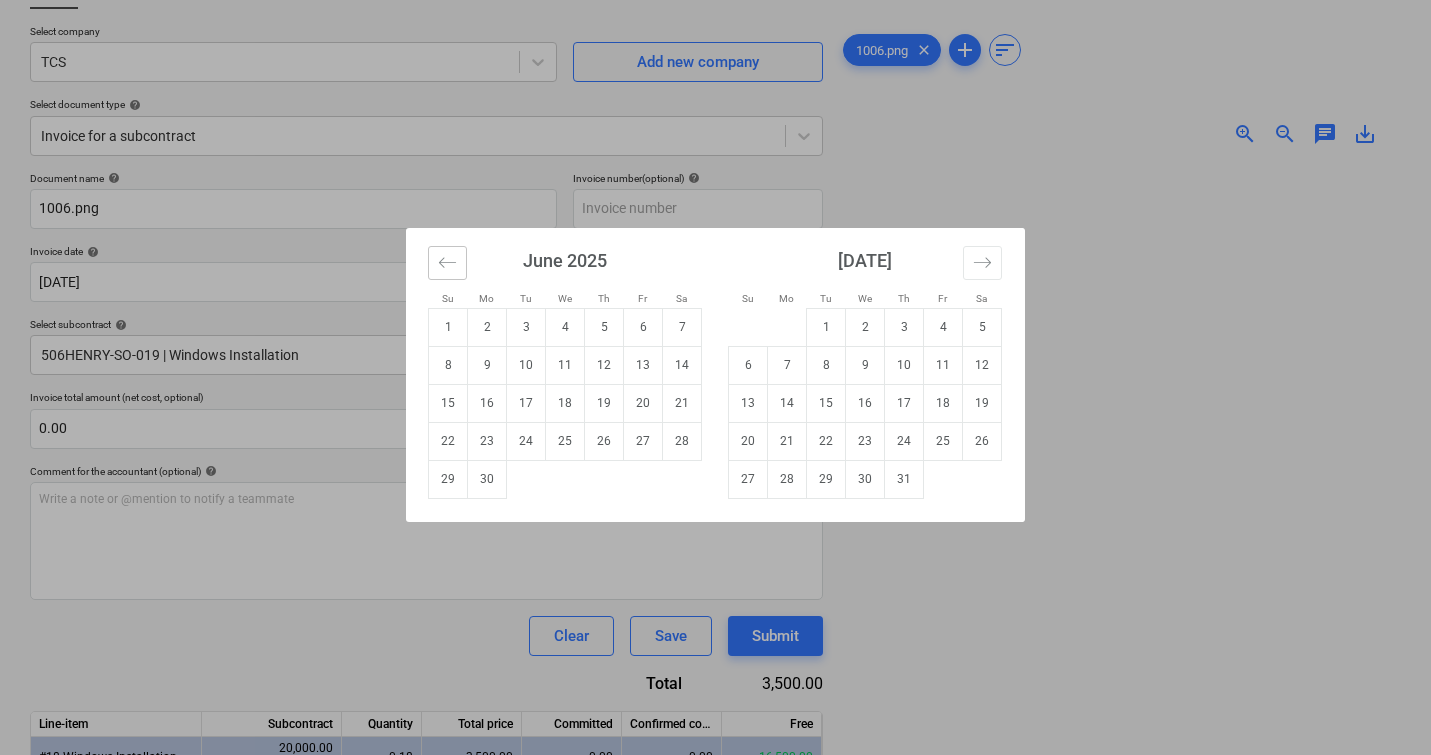 click at bounding box center [447, 263] 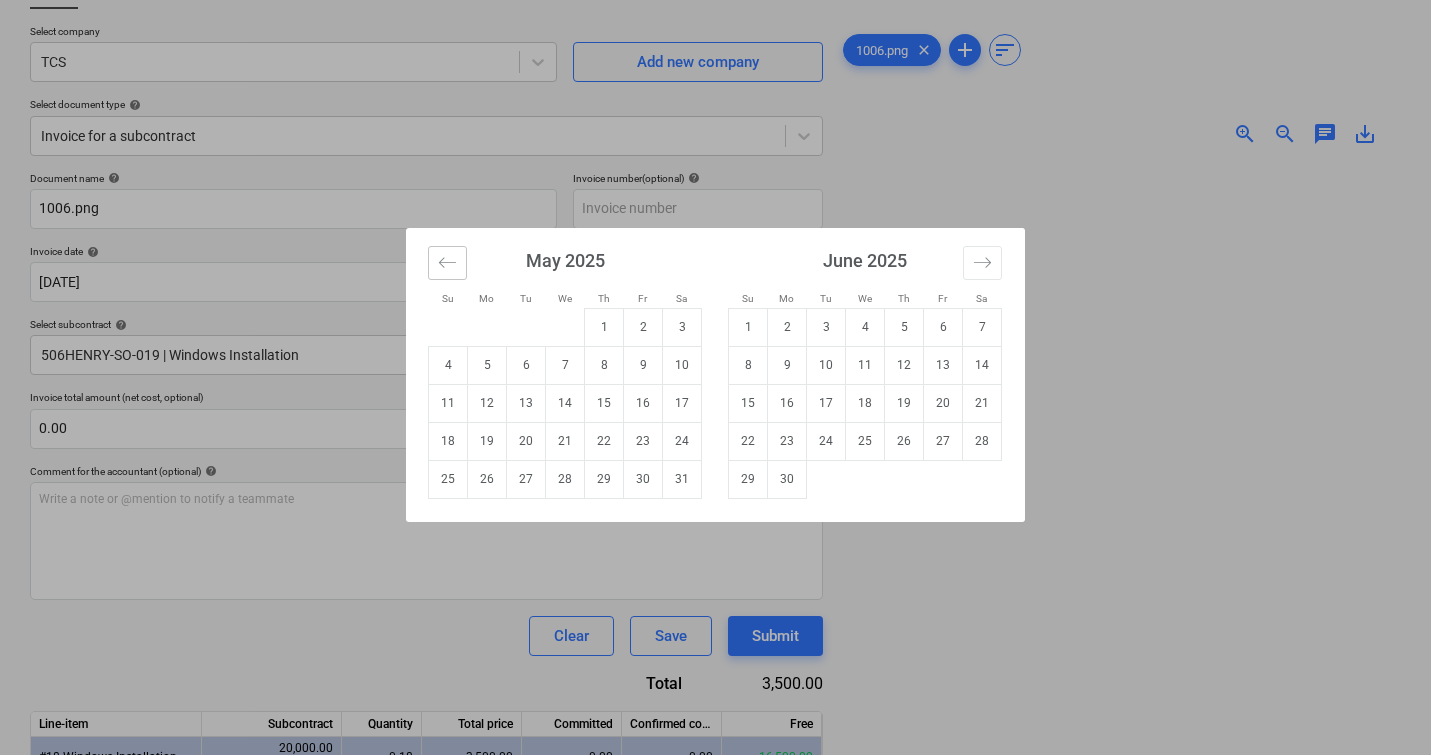 click at bounding box center (447, 263) 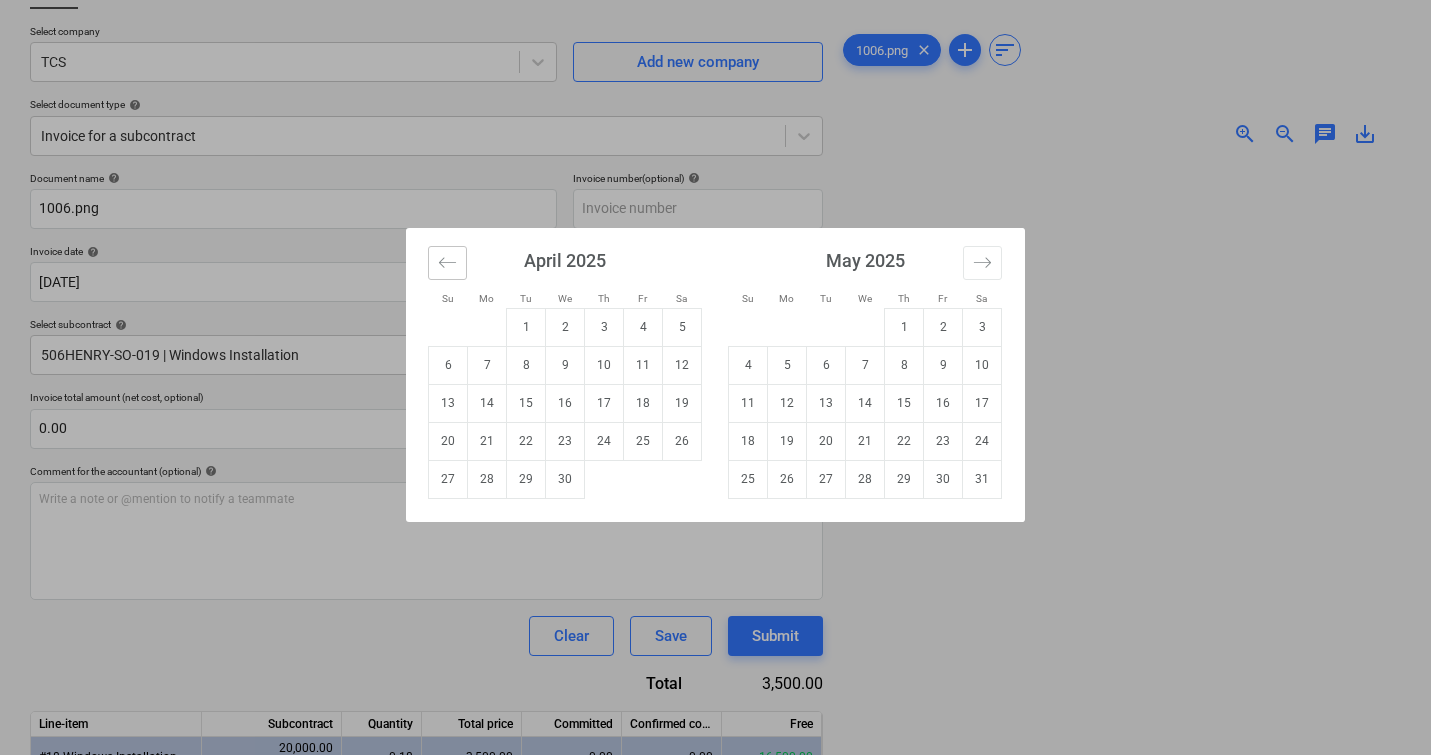 click at bounding box center [447, 263] 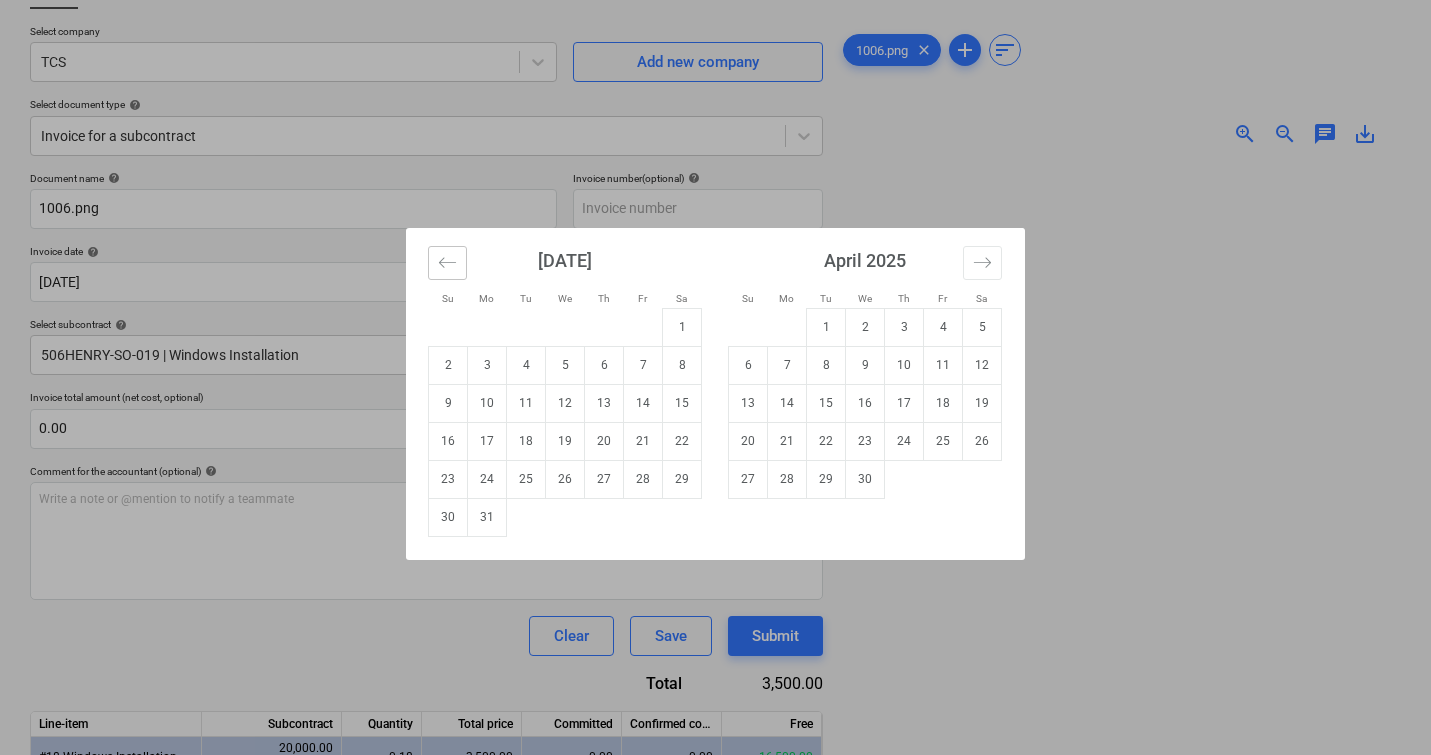 click at bounding box center [447, 263] 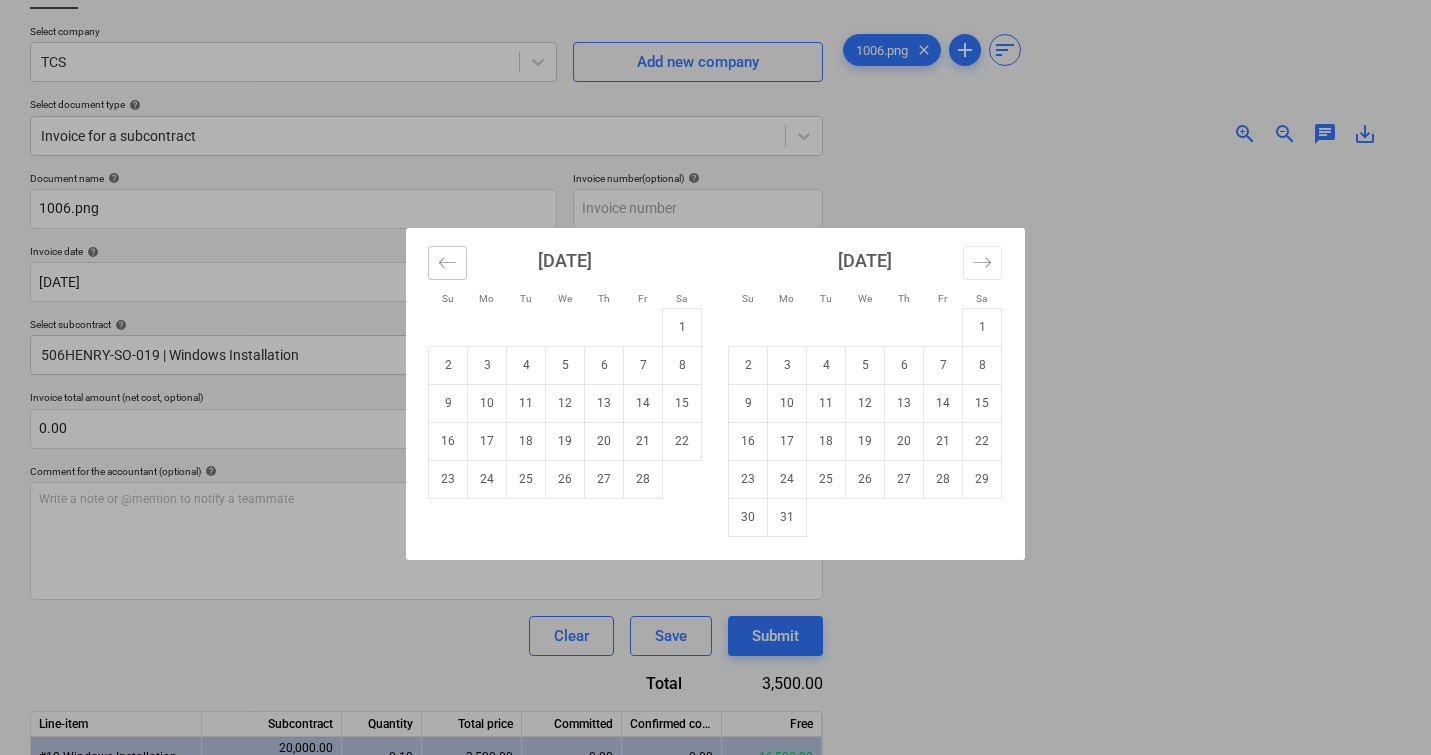 click at bounding box center [447, 263] 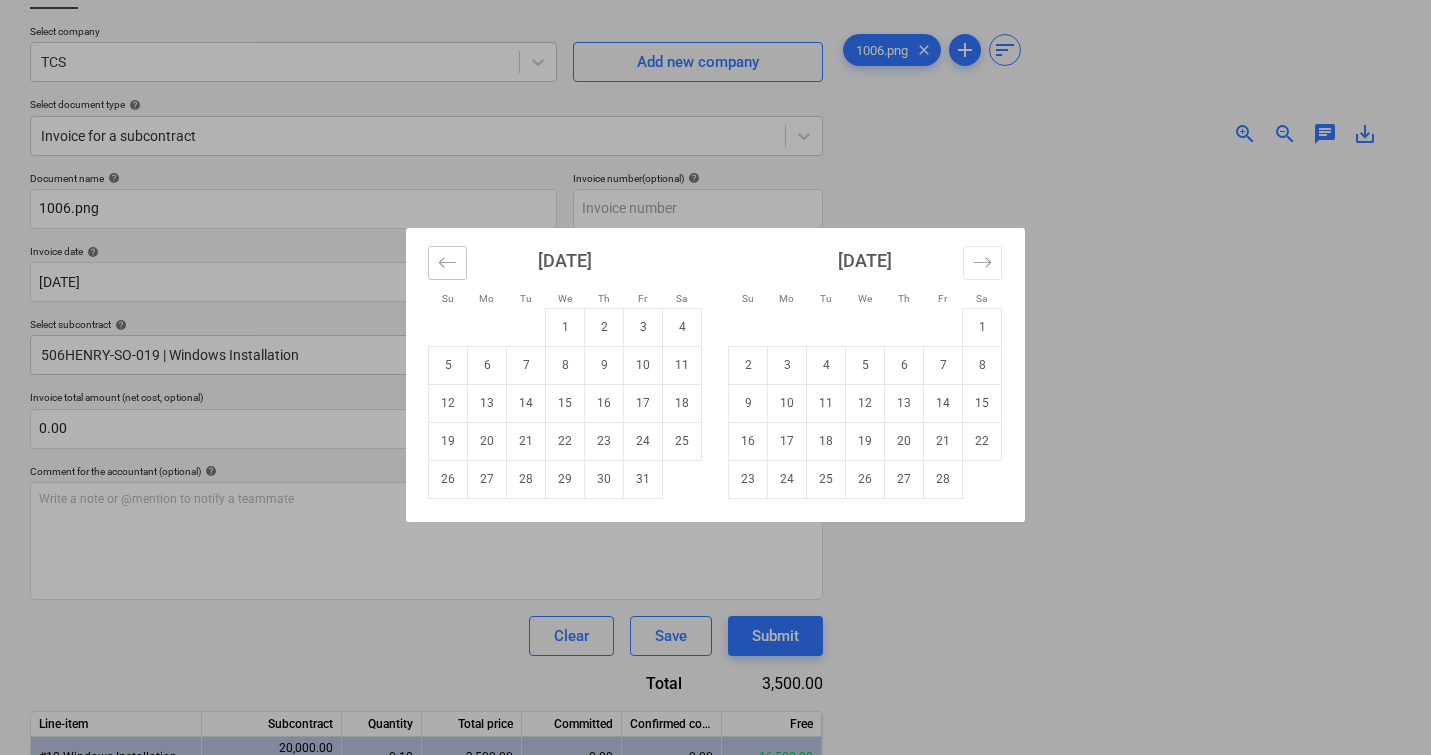 click at bounding box center (447, 263) 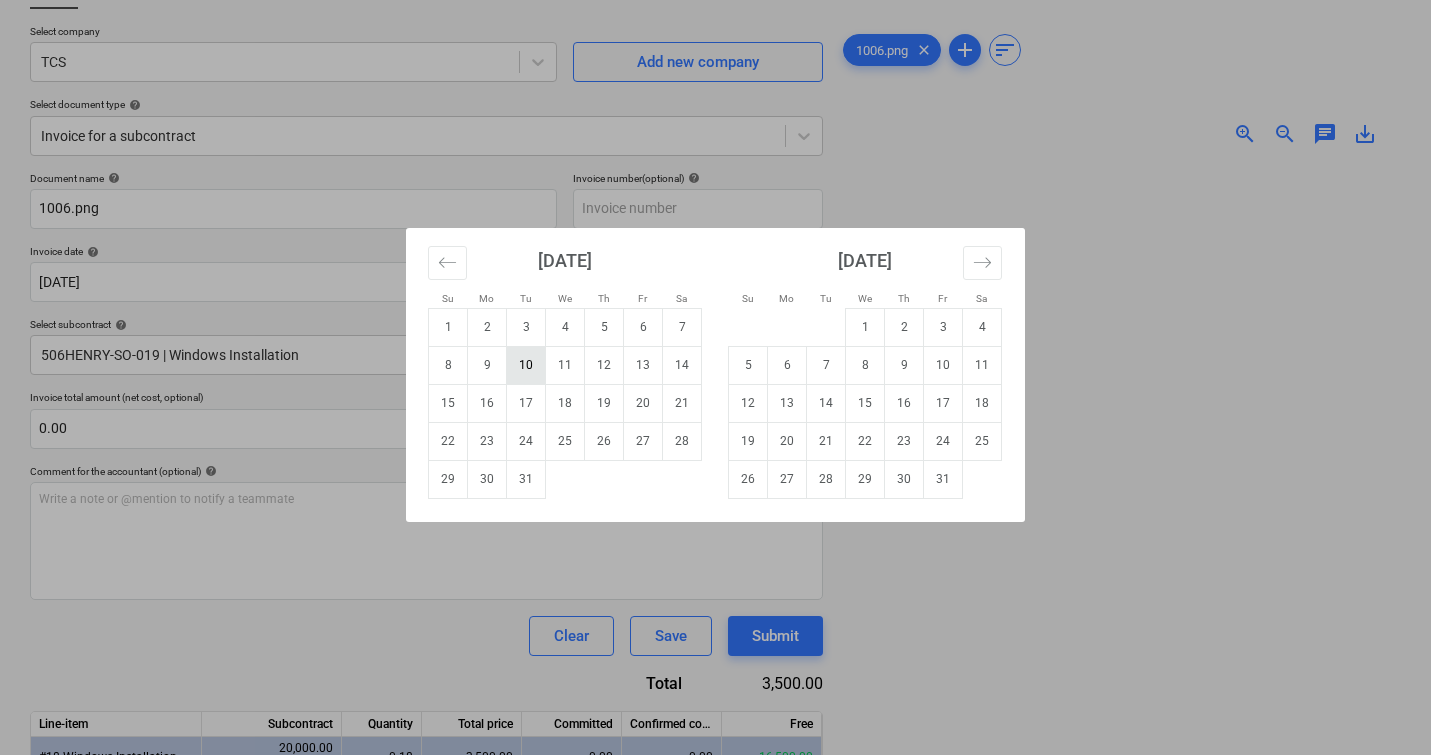 click on "10" at bounding box center [526, 365] 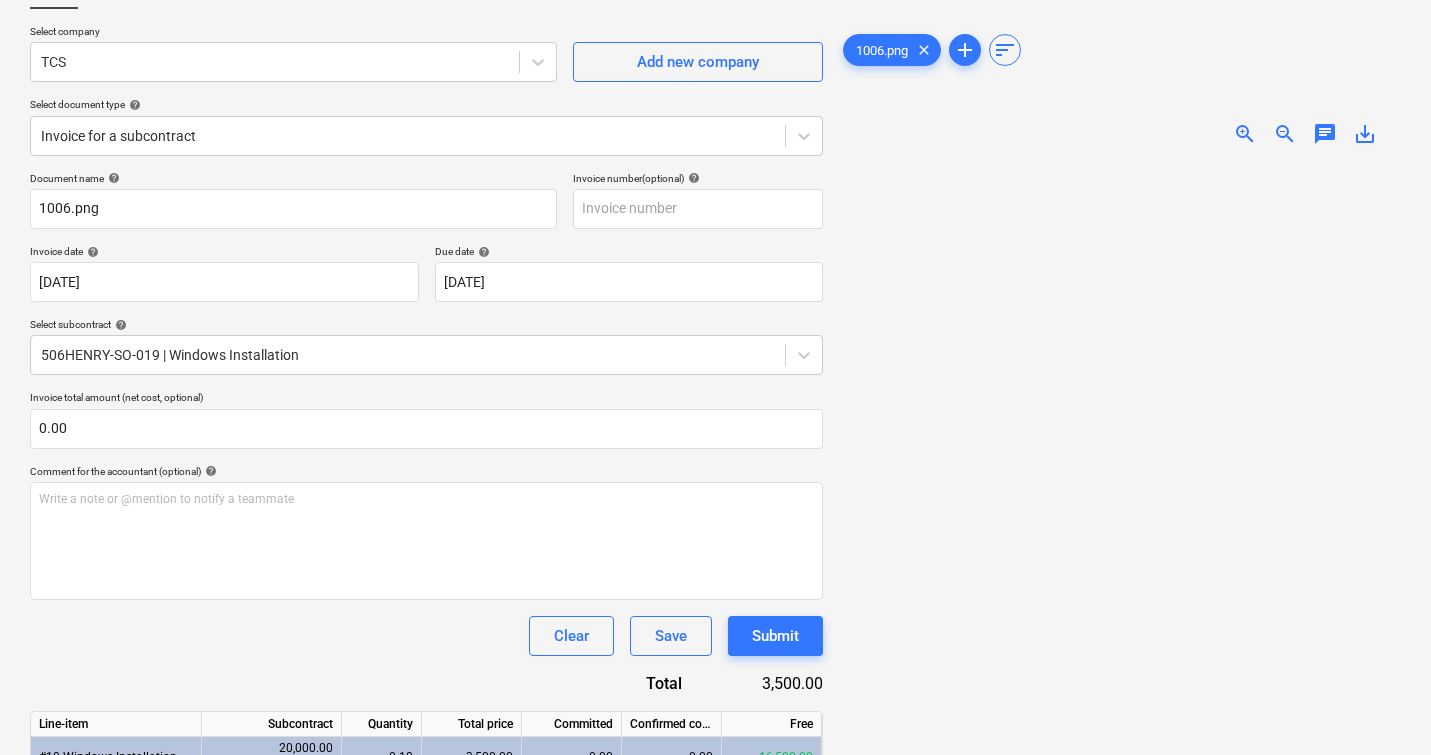 click at bounding box center (1120, 511) 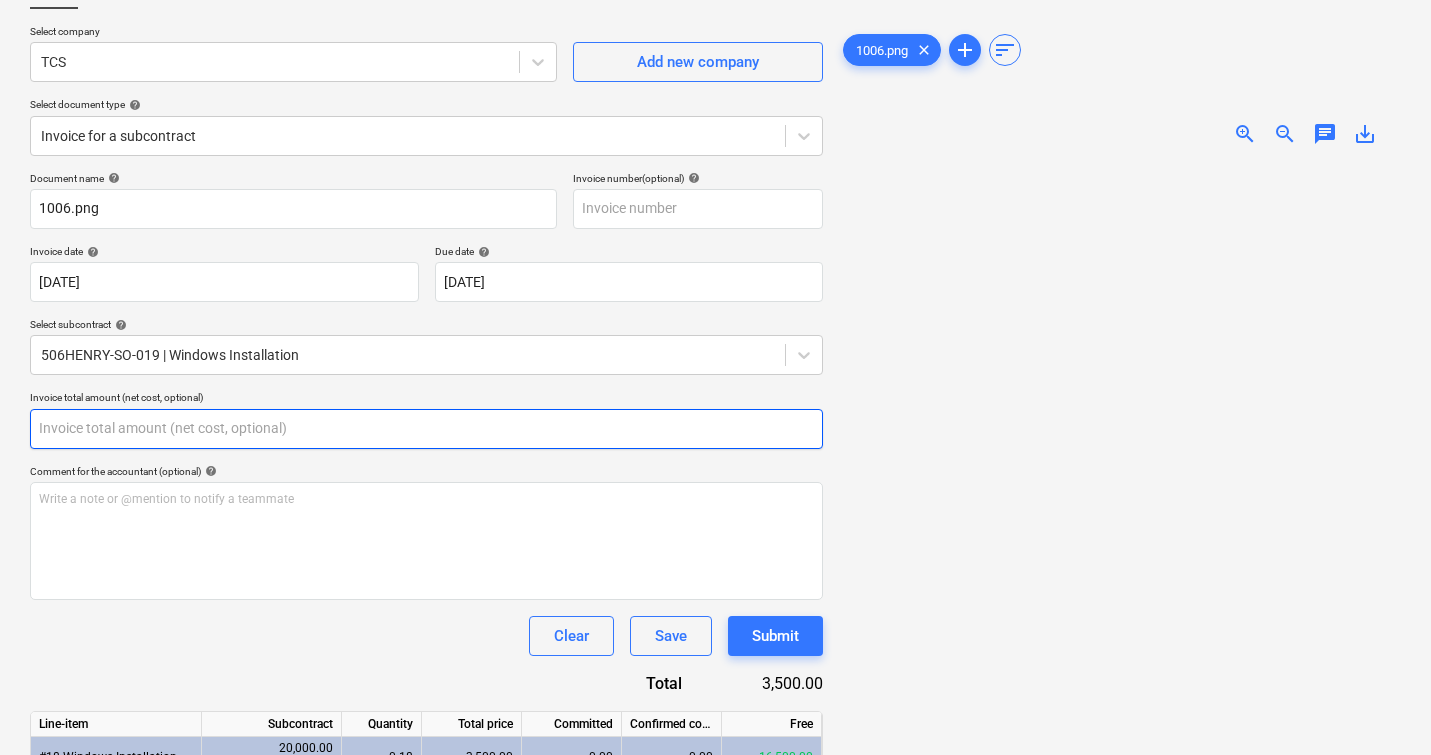 click at bounding box center [426, 429] 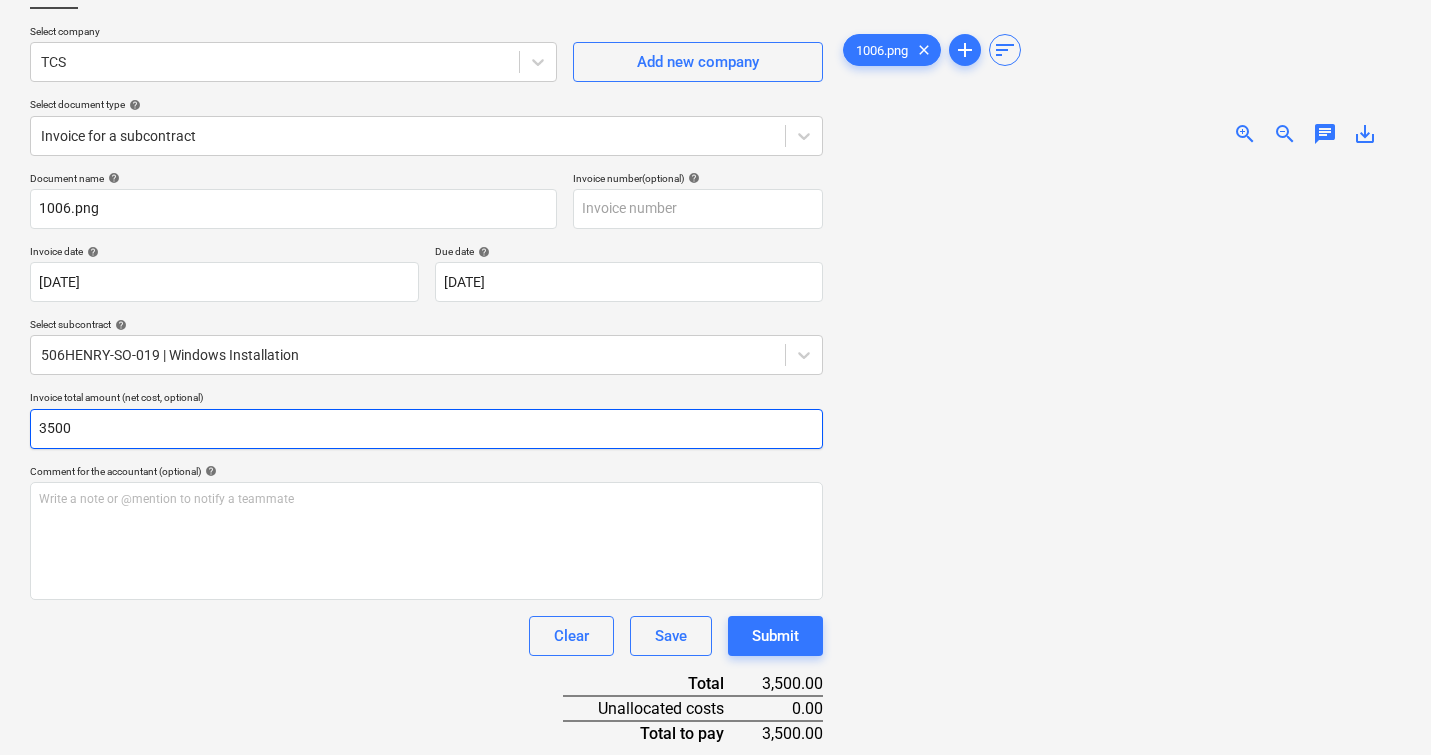 type on "3500" 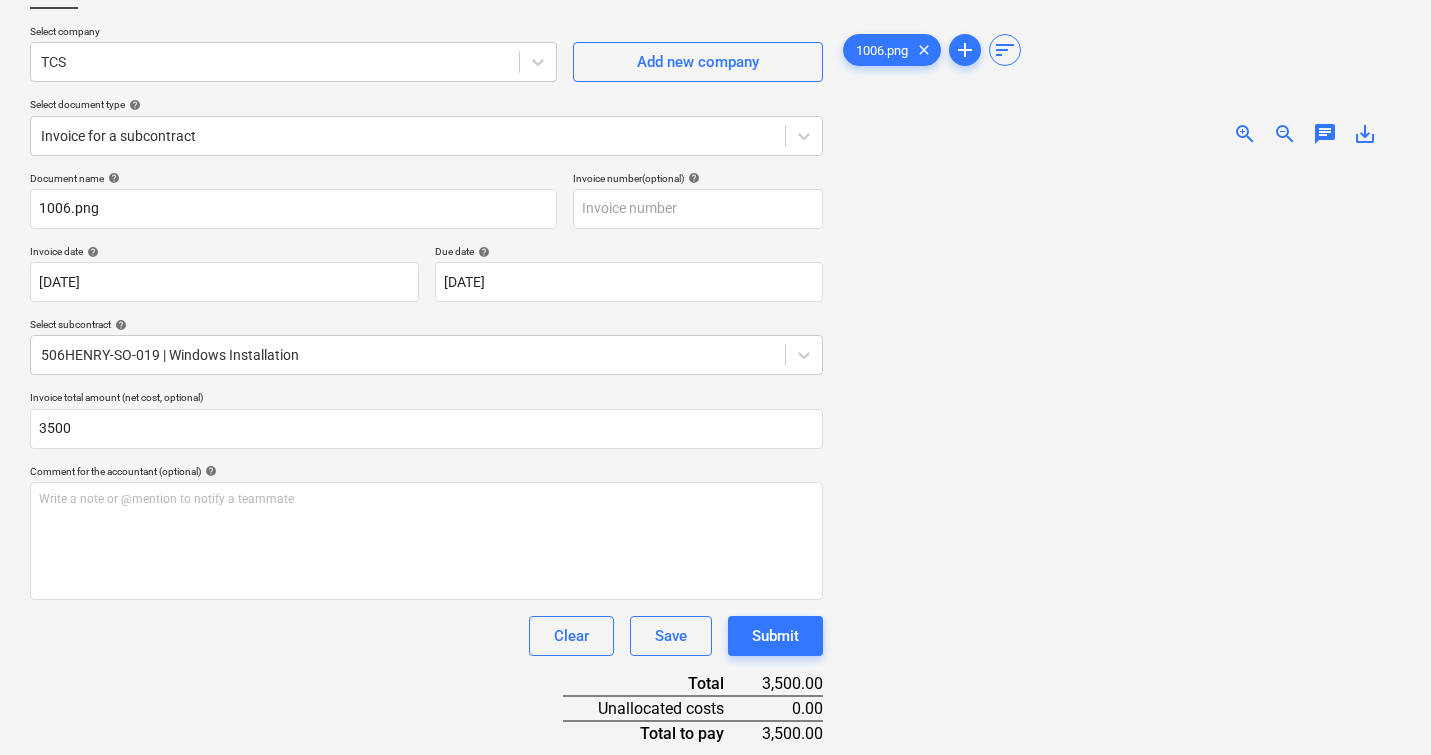 click at bounding box center [1120, 511] 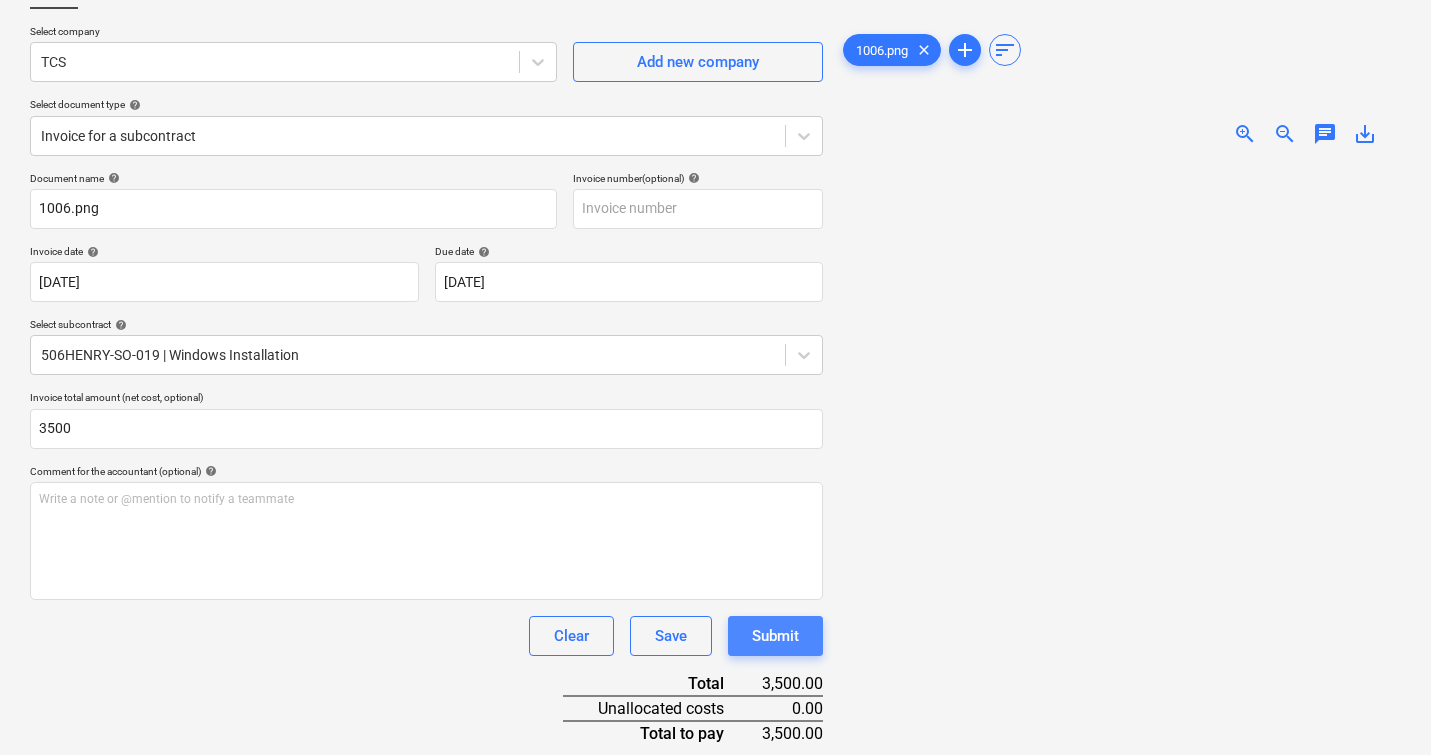 click on "Submit" at bounding box center (775, 636) 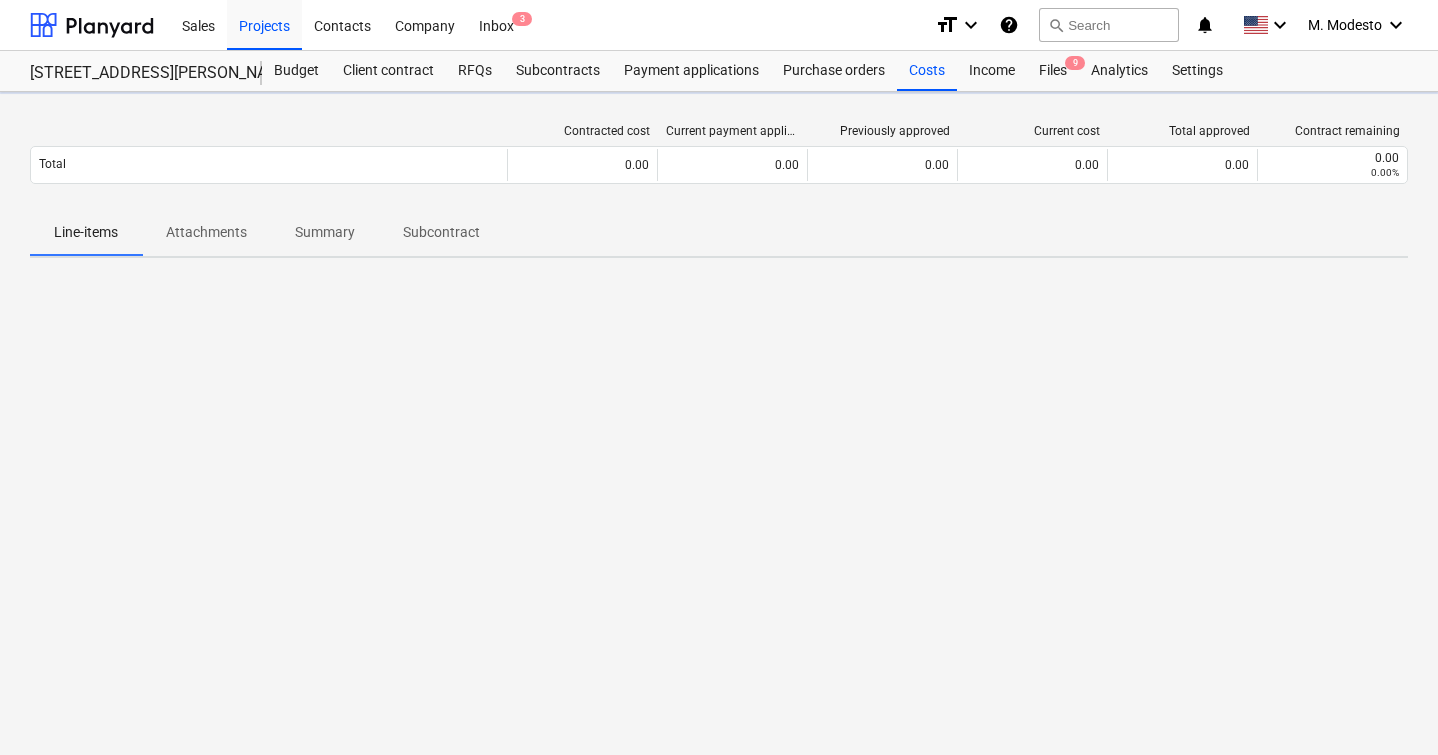 scroll, scrollTop: 0, scrollLeft: 0, axis: both 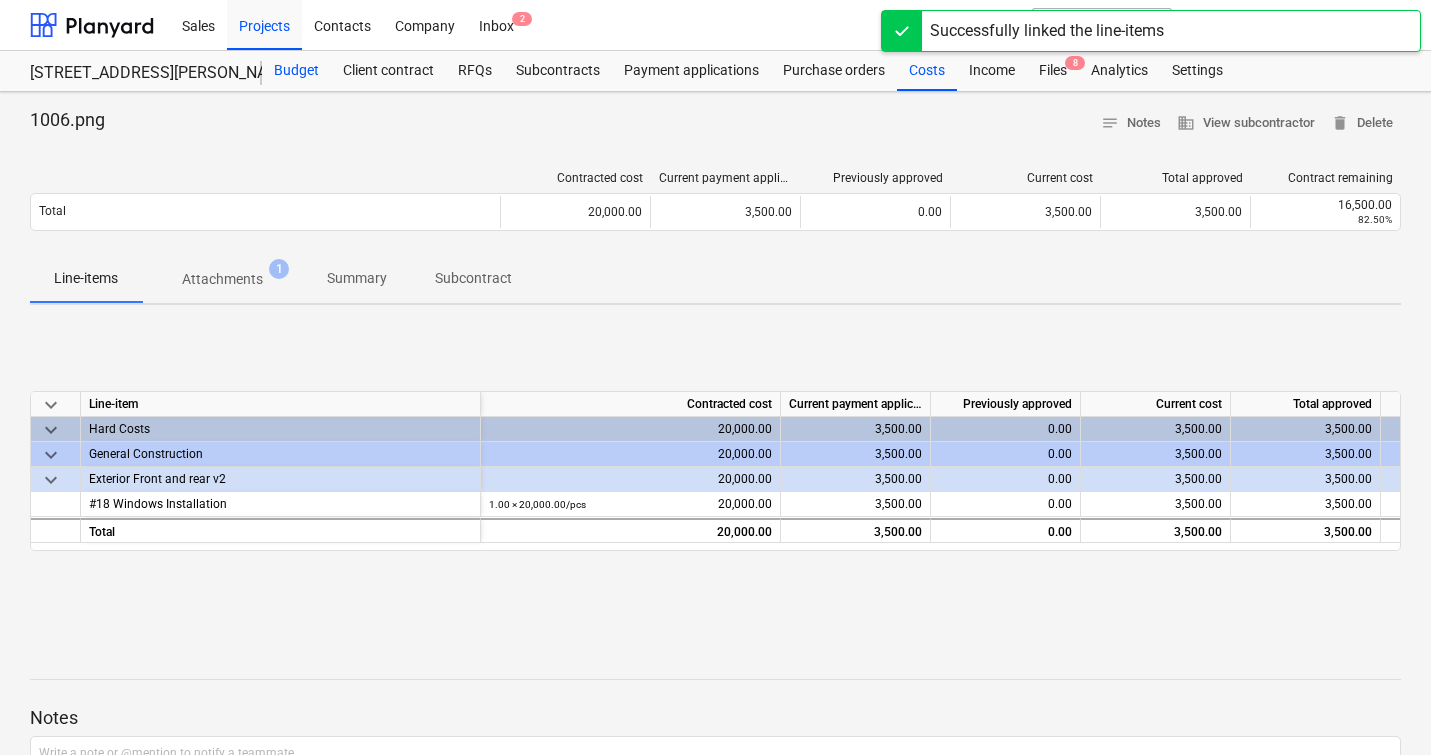 click on "Budget" at bounding box center [296, 71] 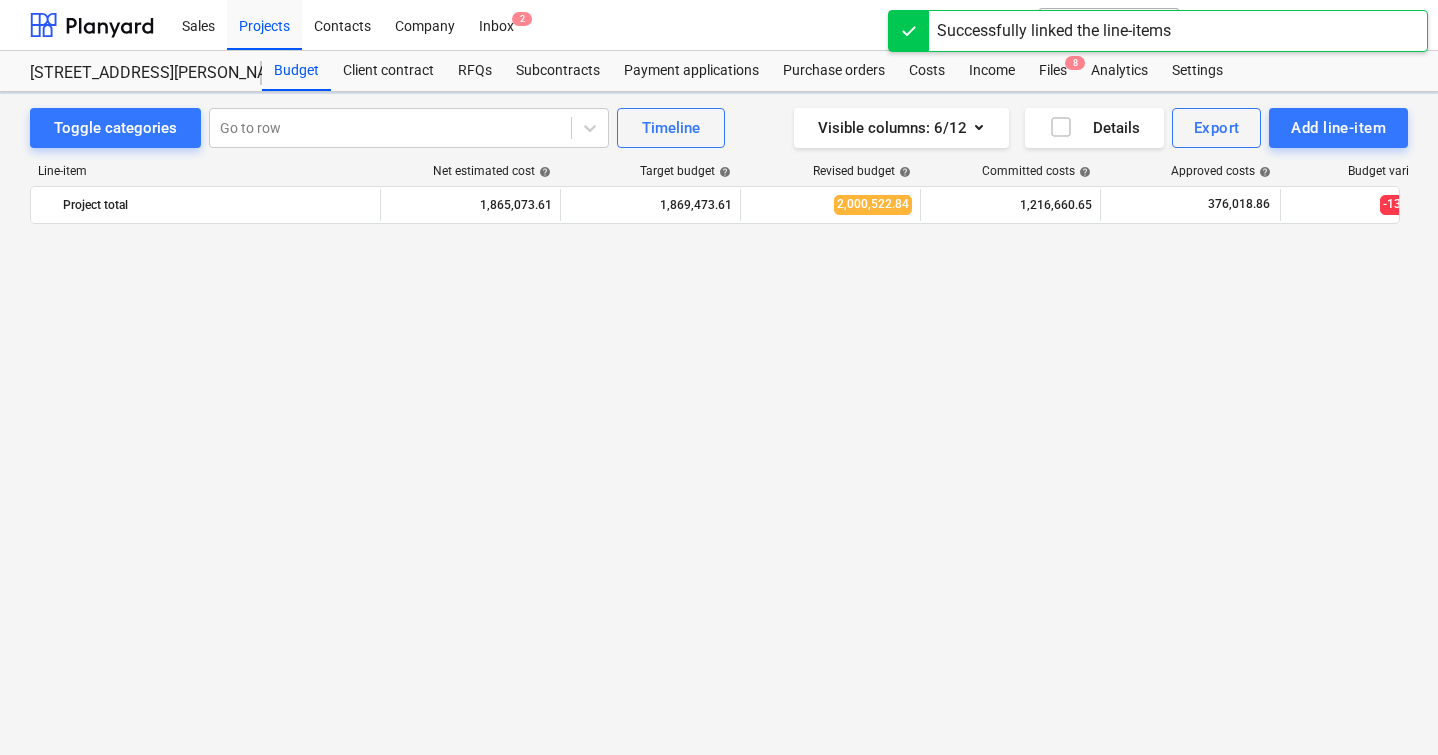 scroll, scrollTop: 3745, scrollLeft: 0, axis: vertical 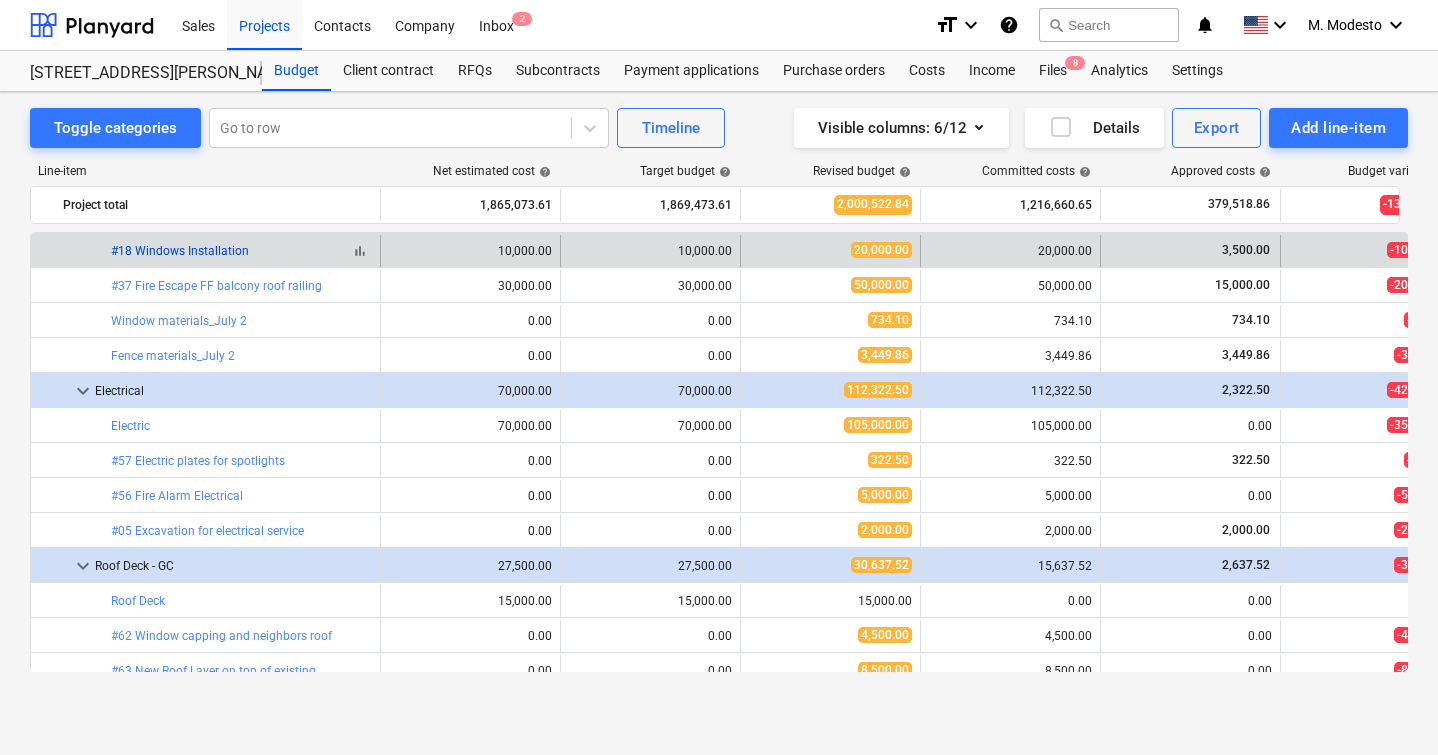 click on "#18 Windows Installation" at bounding box center (180, 251) 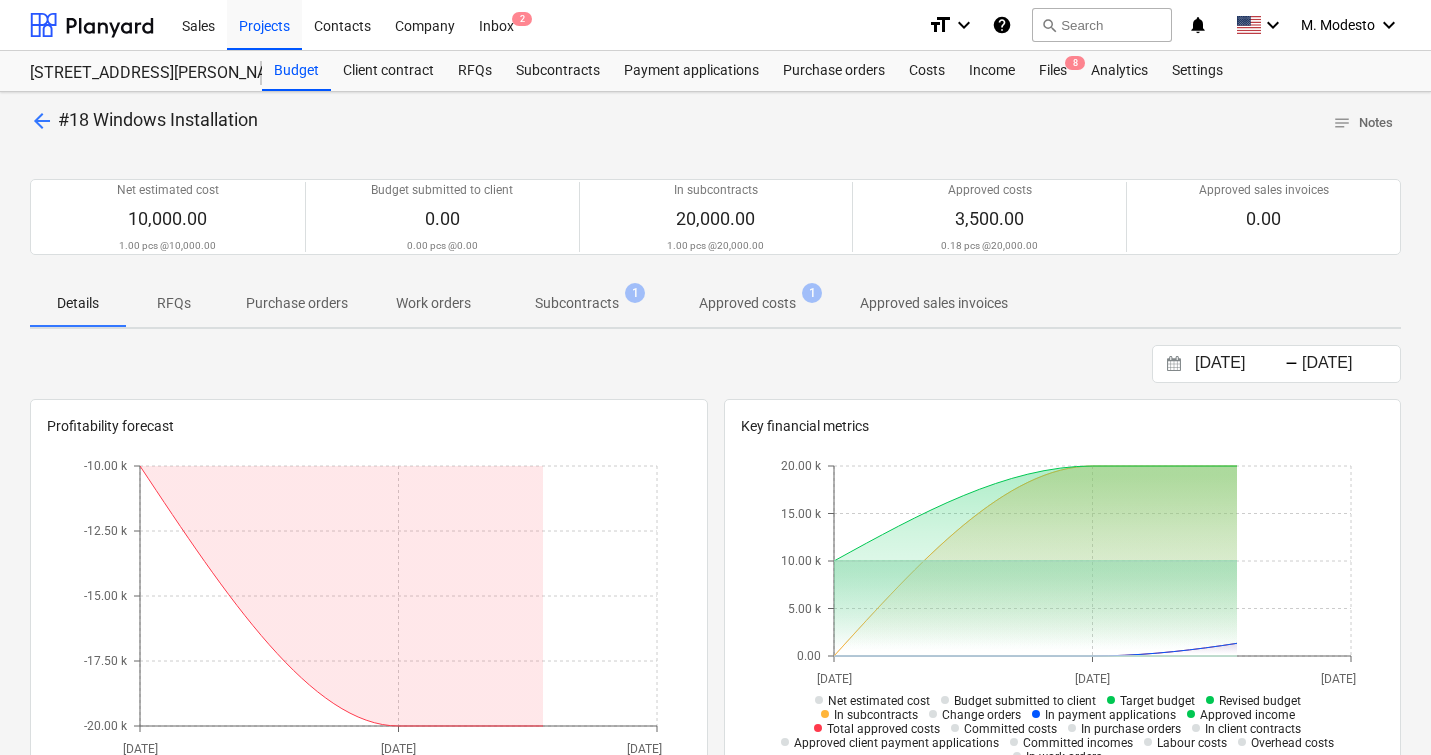 click on "Subcontracts 1" at bounding box center (577, 303) 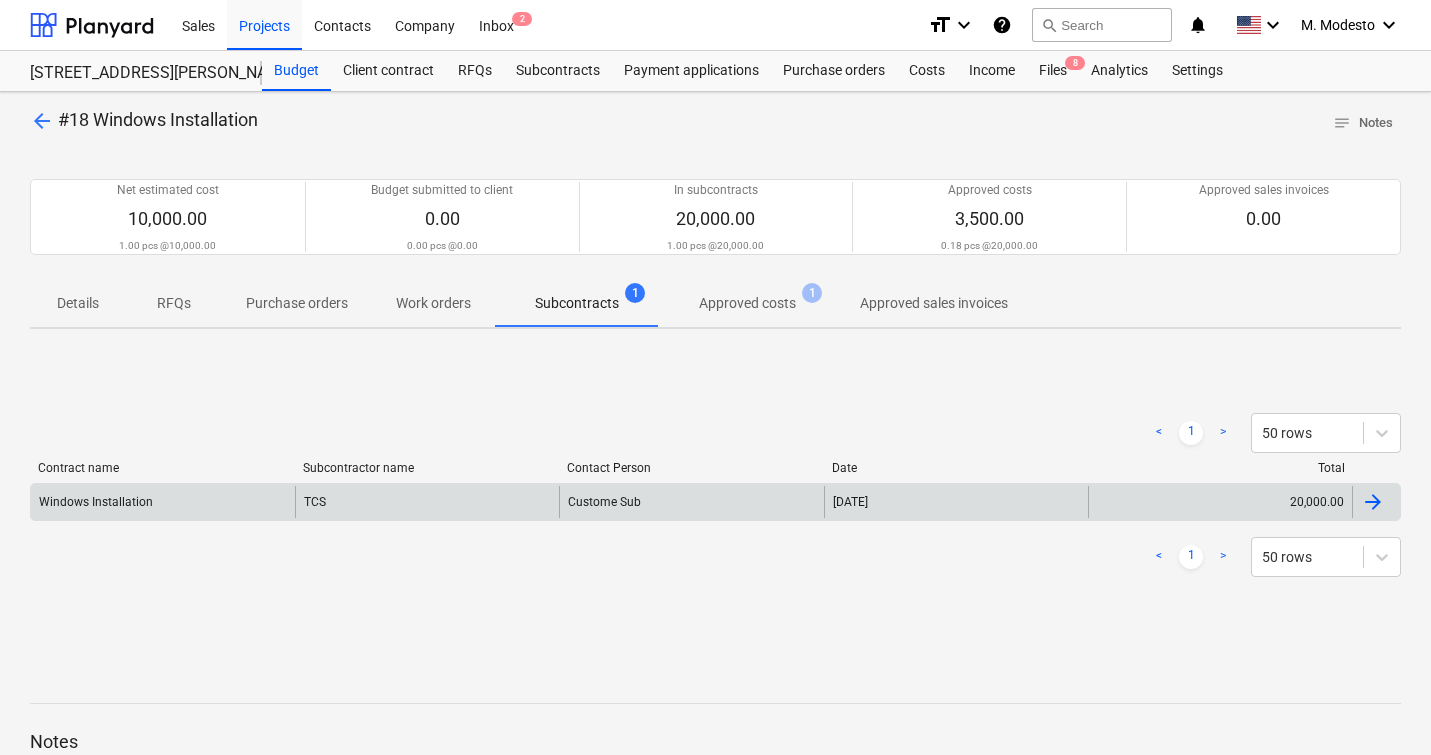 click on "[DATE]" at bounding box center [956, 502] 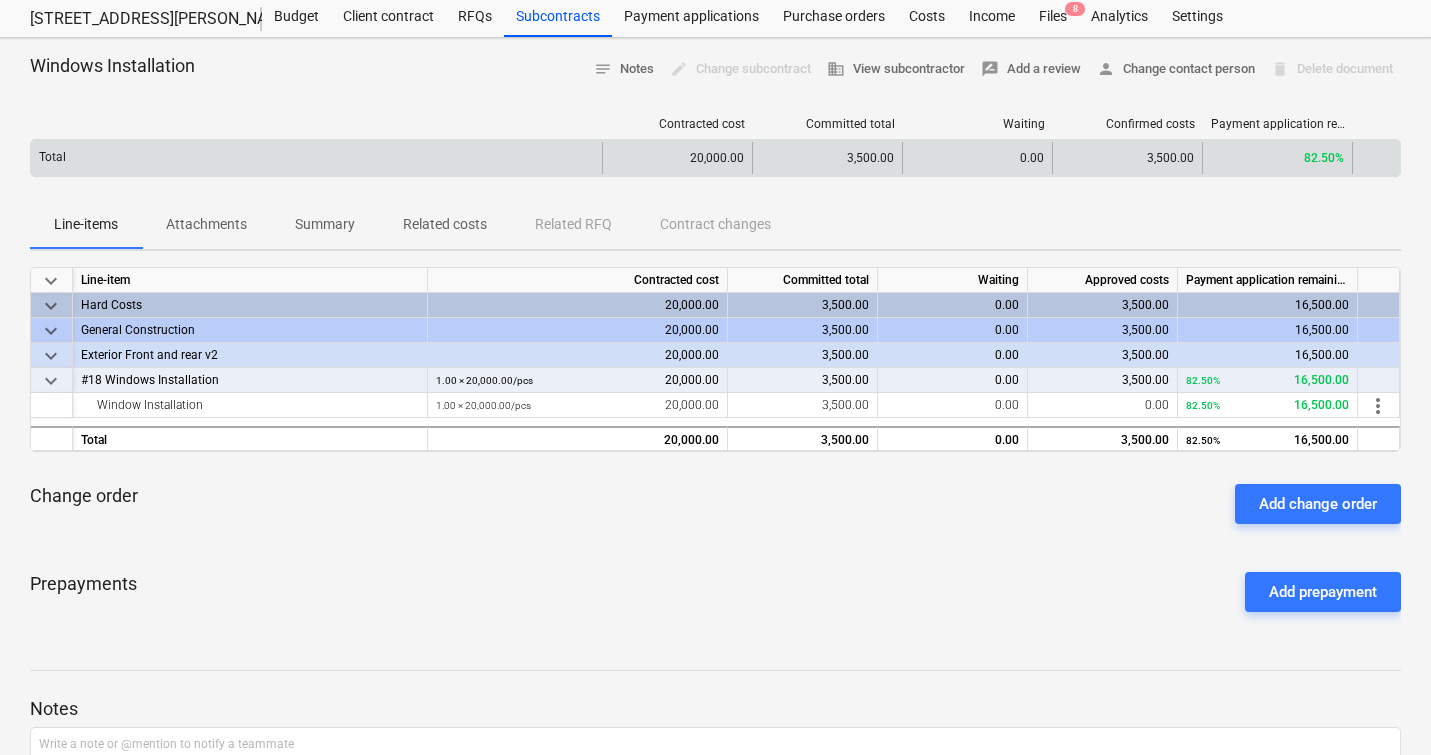 scroll, scrollTop: 73, scrollLeft: 0, axis: vertical 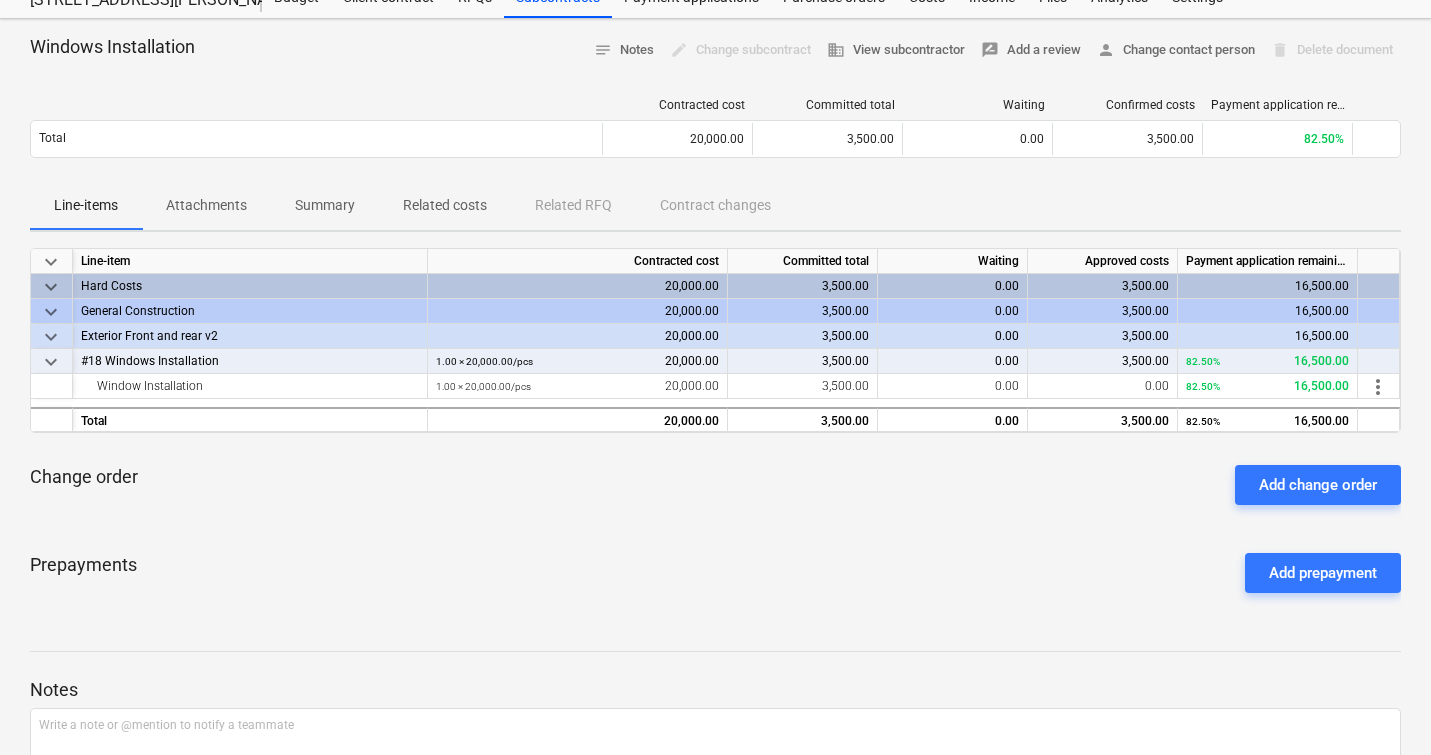 click on "Related costs" at bounding box center [445, 205] 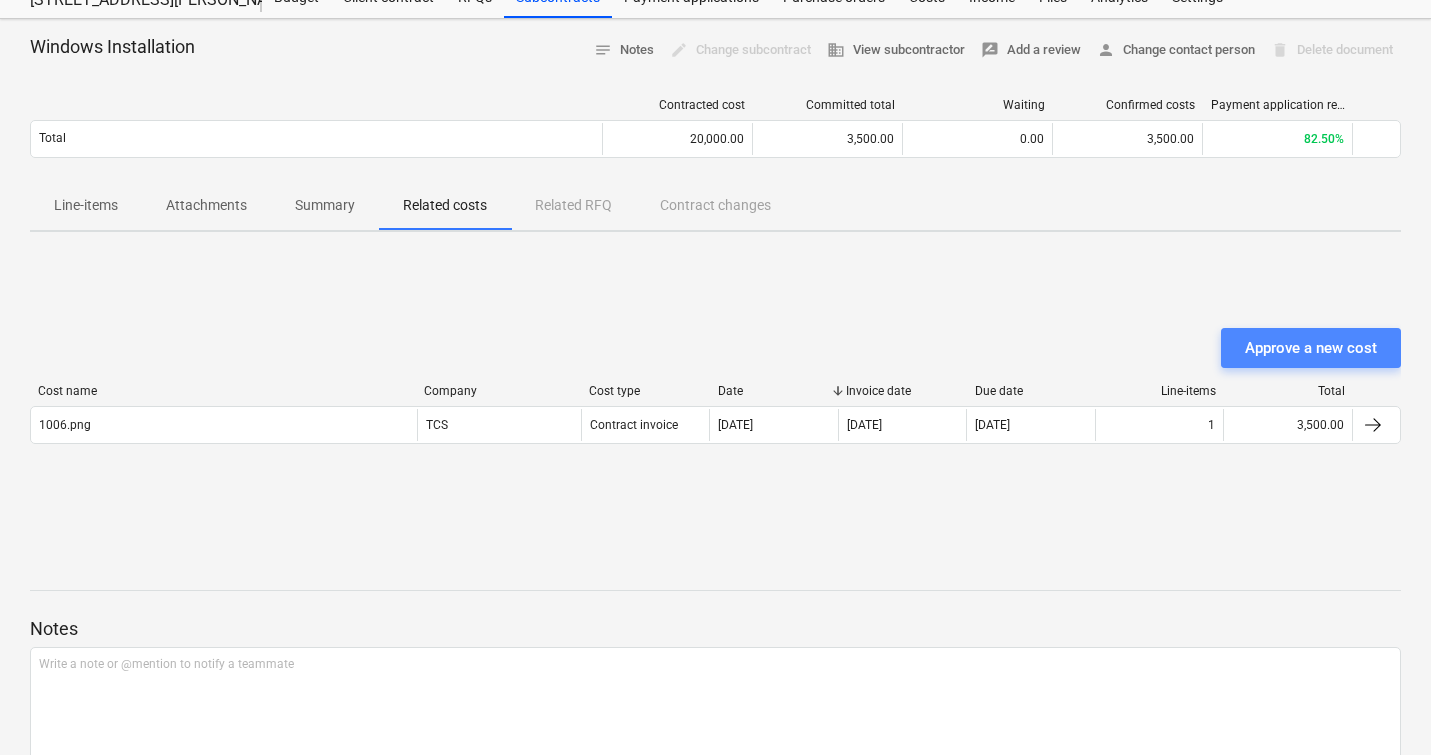 click on "Approve a new cost" at bounding box center [1311, 348] 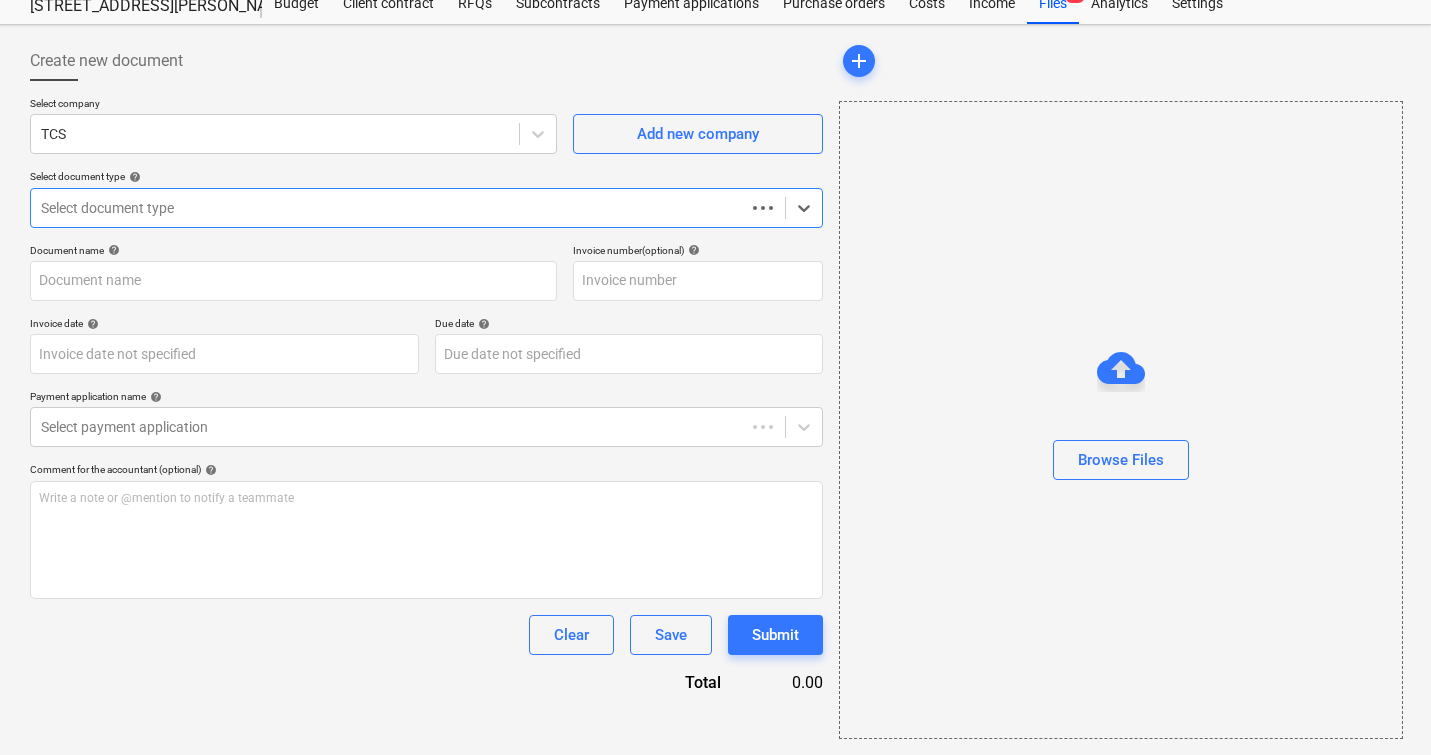 scroll, scrollTop: 67, scrollLeft: 0, axis: vertical 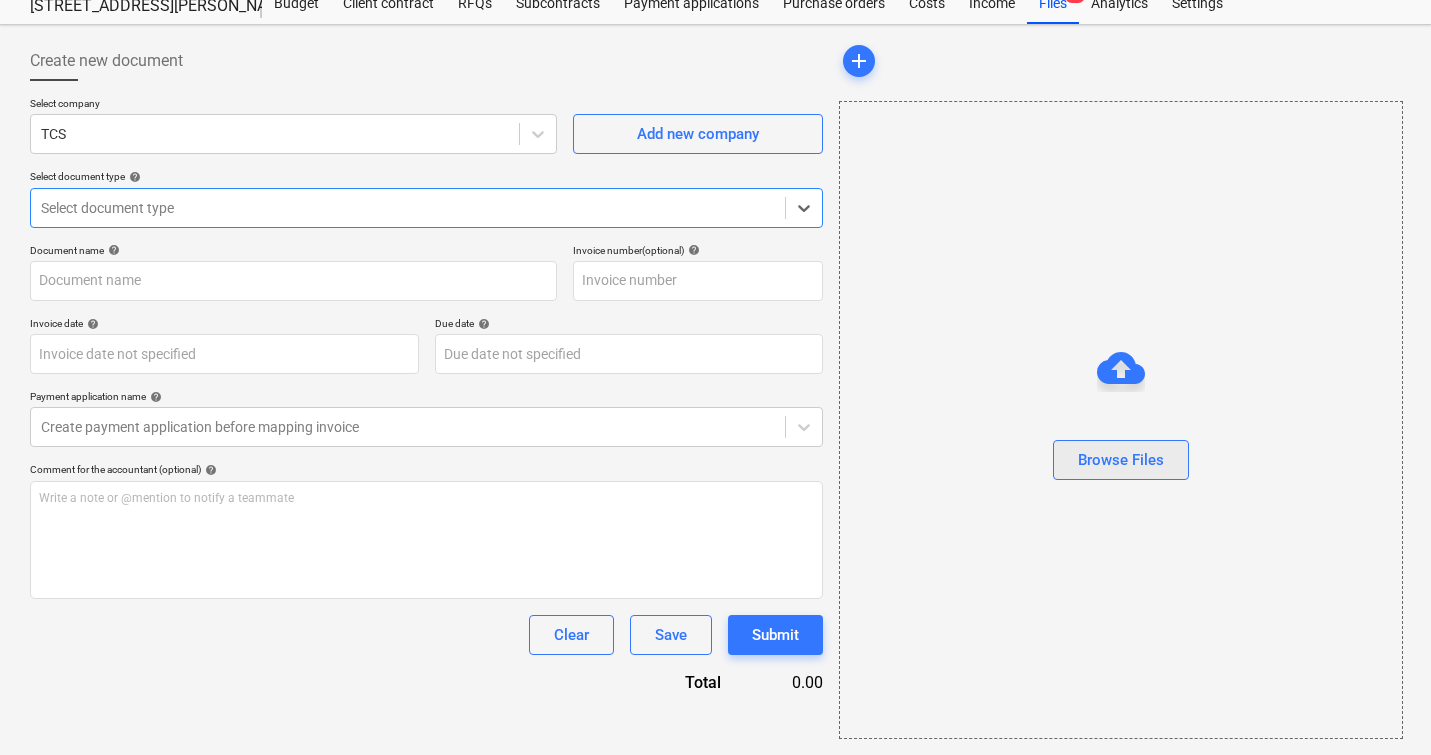 click on "Browse Files" at bounding box center (1121, 460) 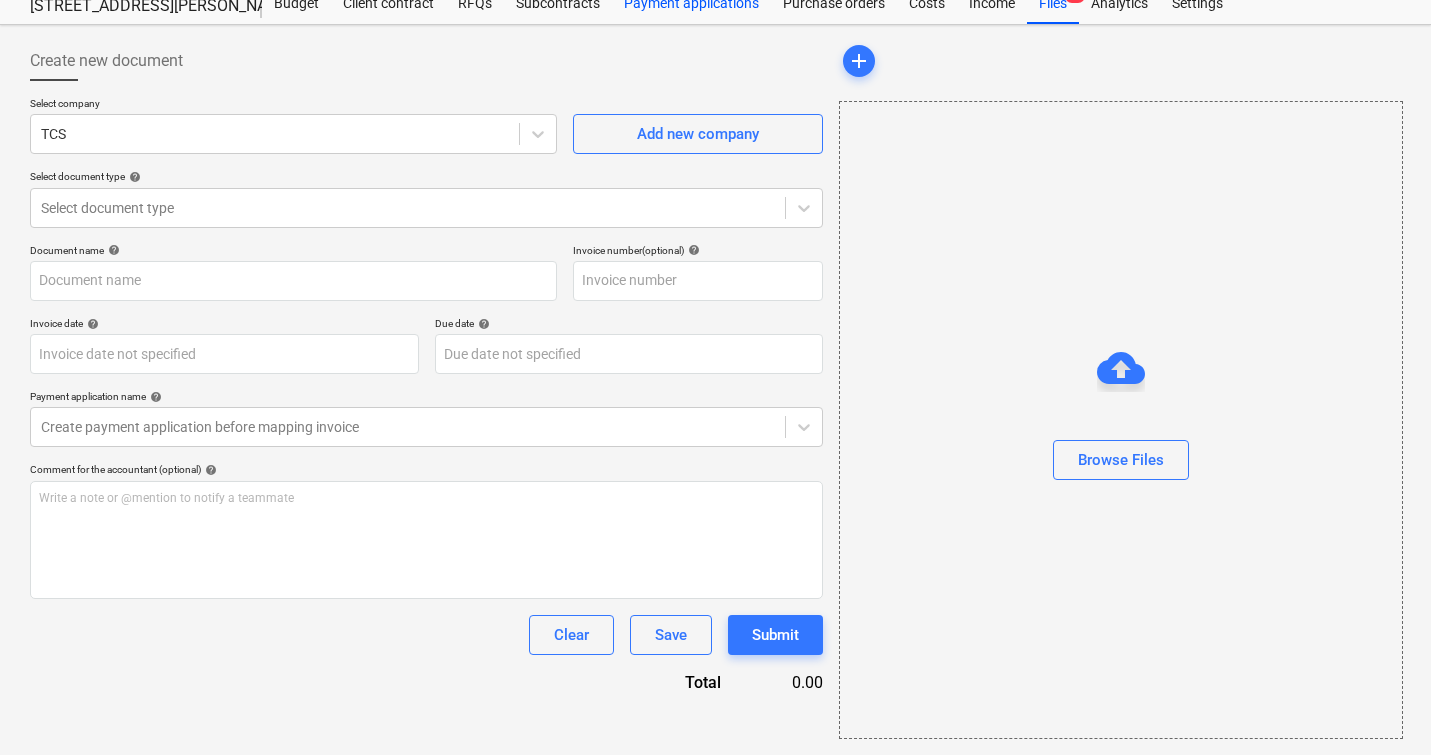 type on "1012.png" 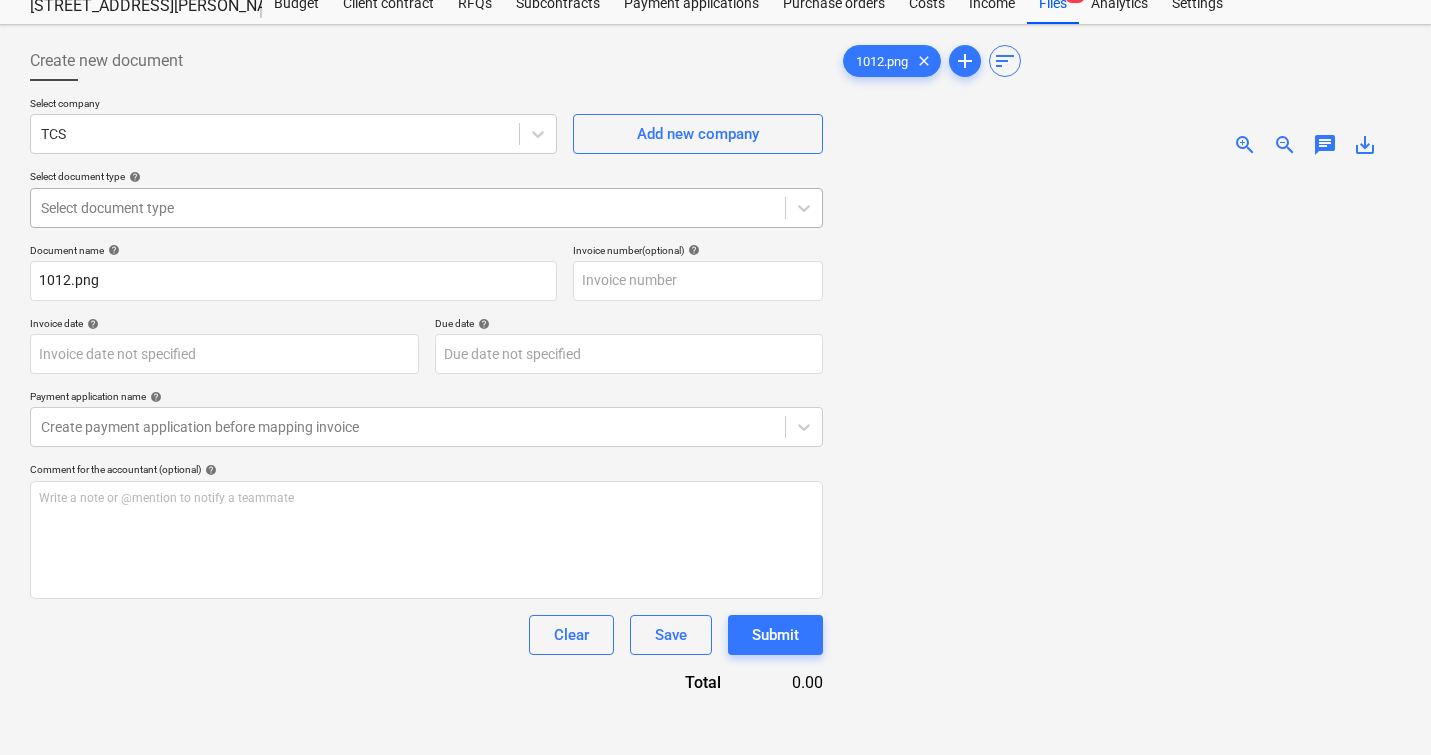 click on "Select document type" at bounding box center [408, 208] 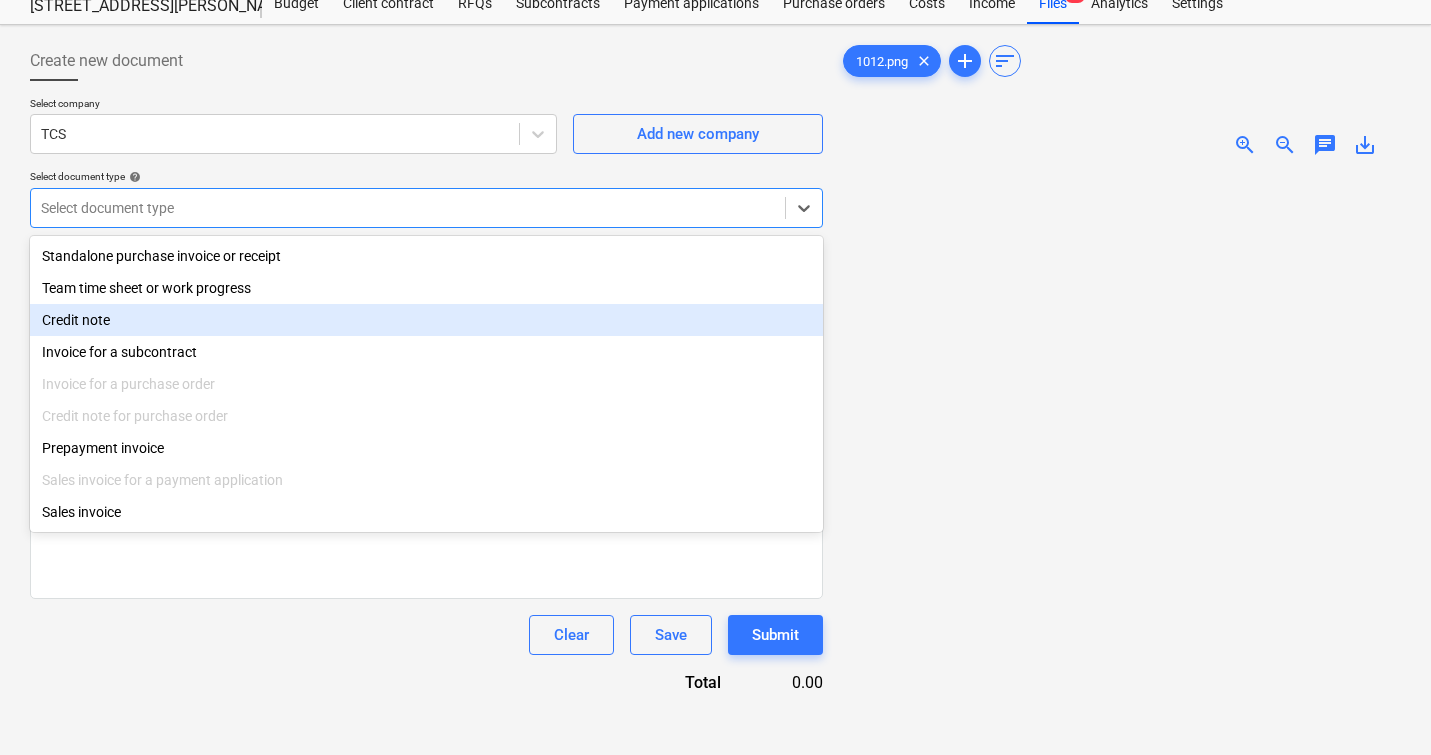 click on "Invoice for a subcontract" at bounding box center (426, 352) 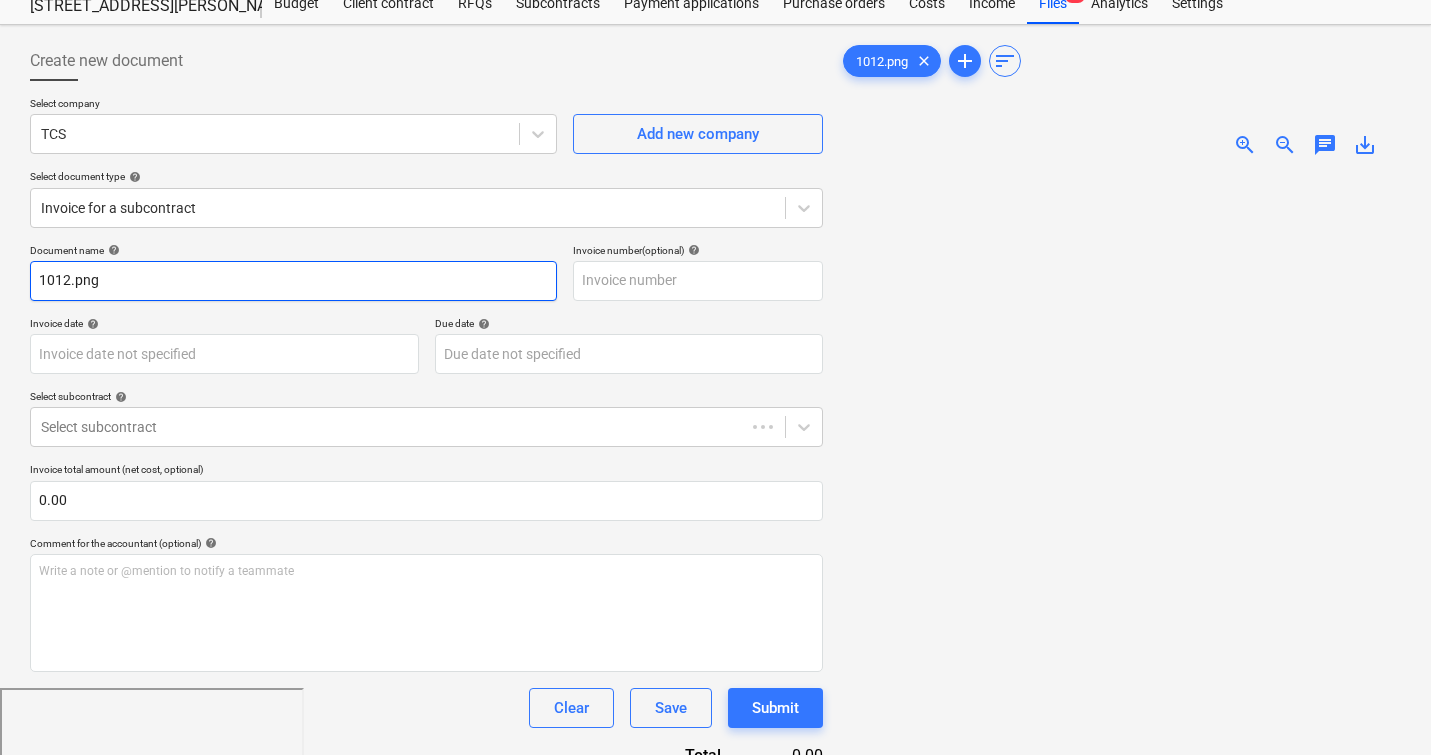 click on "1012.png" at bounding box center [293, 281] 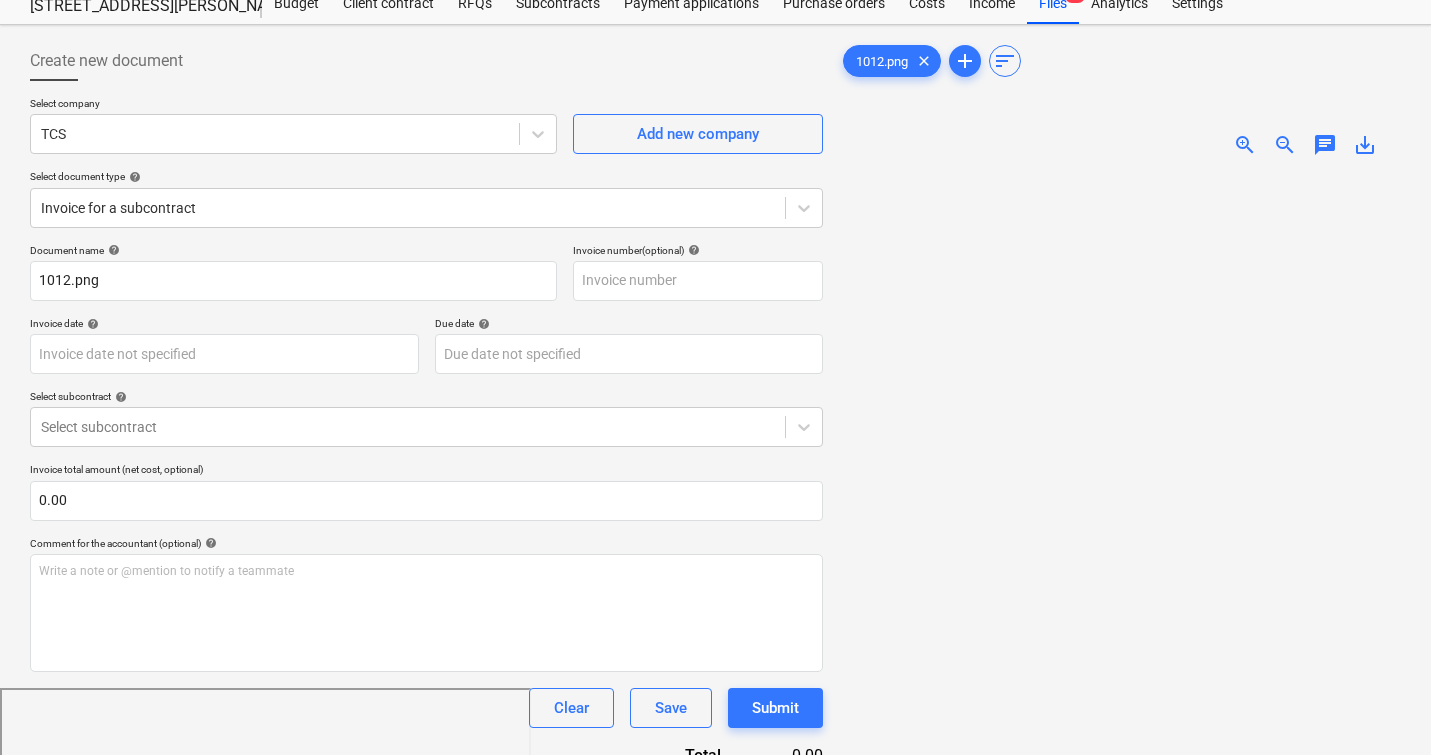 click on "Due date help" at bounding box center [629, 323] 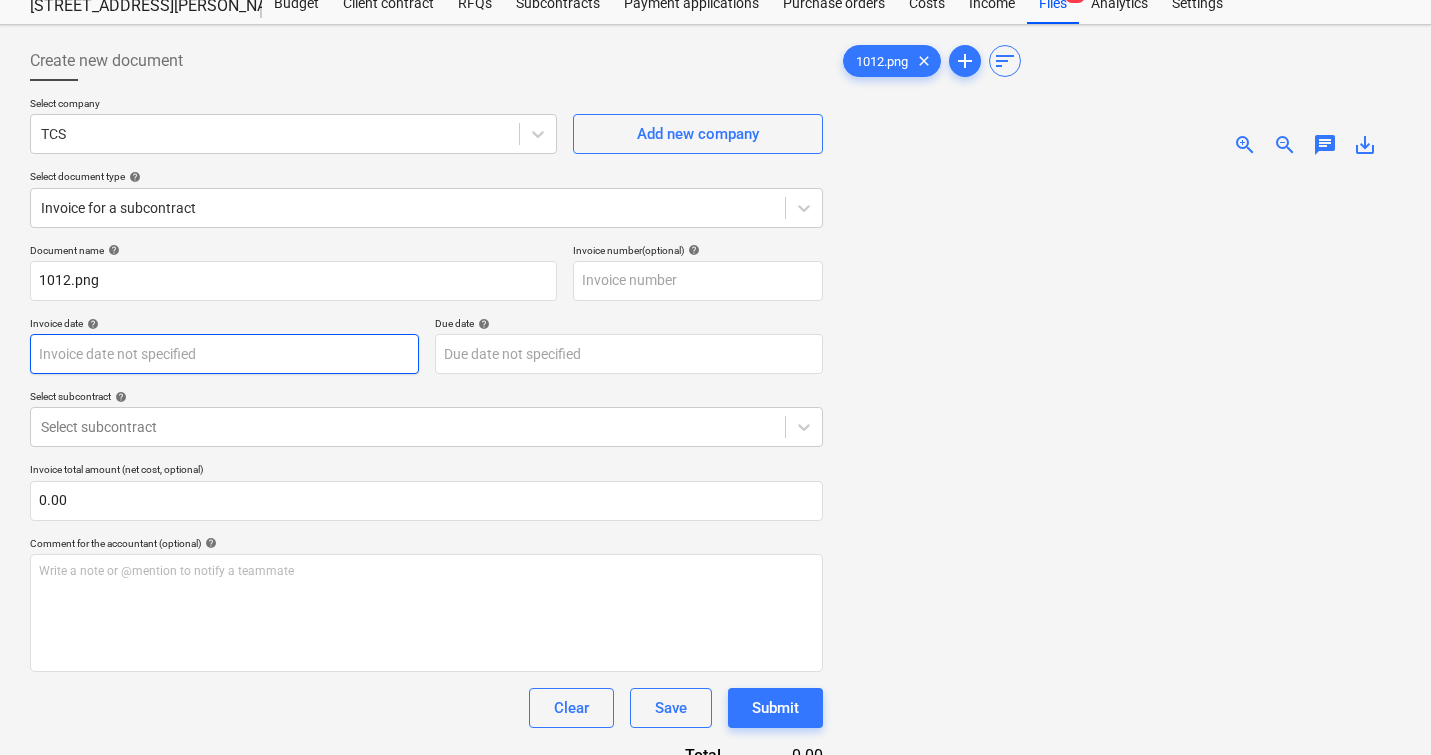 click on "Sales Projects Contacts Company Inbox 2 format_size keyboard_arrow_down help search Search notifications 0 keyboard_arrow_down M. Modesto keyboard_arrow_down [STREET_ADDRESS][PERSON_NAME][PERSON_NAME] Budget Client contract RFQs Subcontracts Payment applications Purchase orders Costs Income Files 9 Analytics Settings Create new document Select company TCS   Add new company Select document type help Invoice for a subcontract Document name help 1012.png Invoice number  (optional) help Invoice date help Press the down arrow key to interact with the calendar and
select a date. Press the question mark key to get the keyboard shortcuts for changing dates. Due date help Press the down arrow key to interact with the calendar and
select a date. Press the question mark key to get the keyboard shortcuts for changing dates. Select subcontract help Select subcontract Invoice total amount (net cost, optional) 0.00 Comment for the accountant (optional) help Write a note or @mention to notify a teammate ﻿ Clear Save Total" at bounding box center (715, 310) 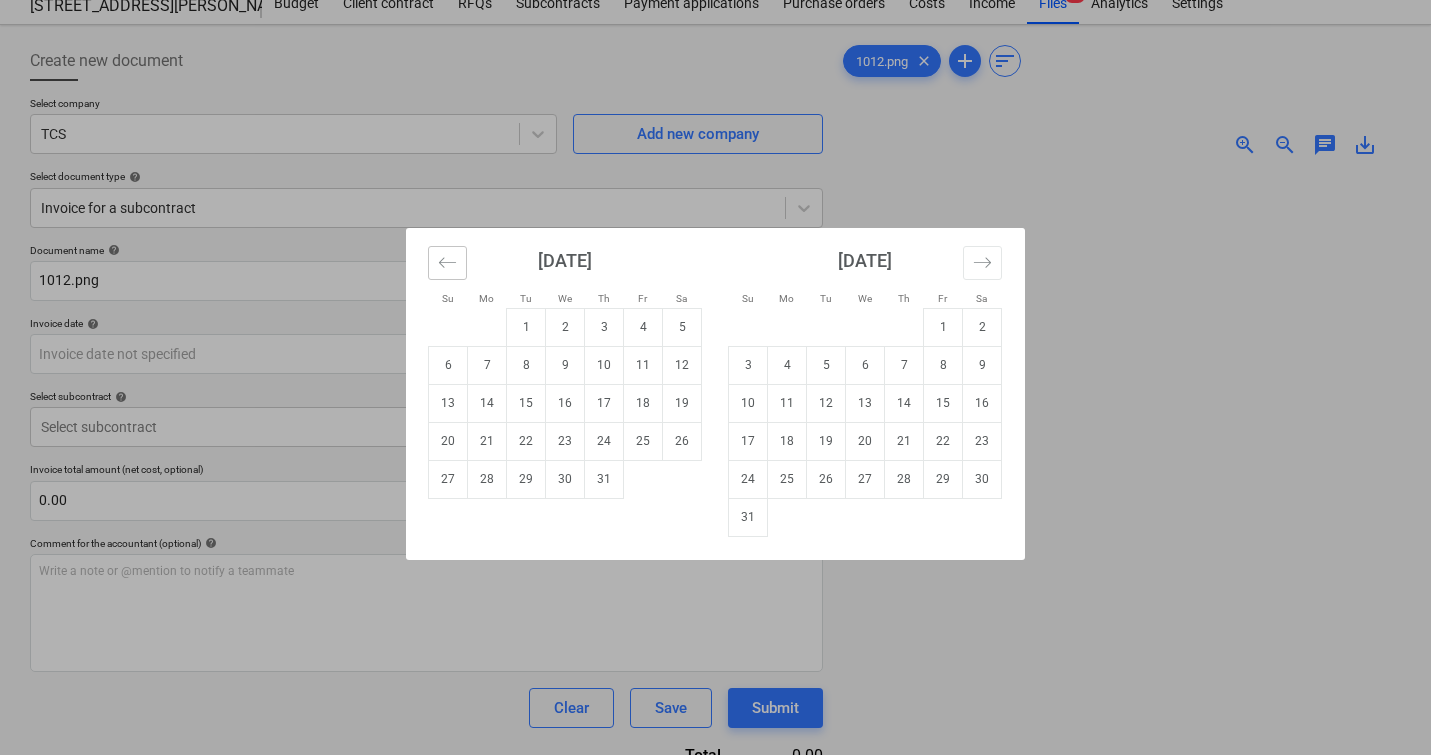 click 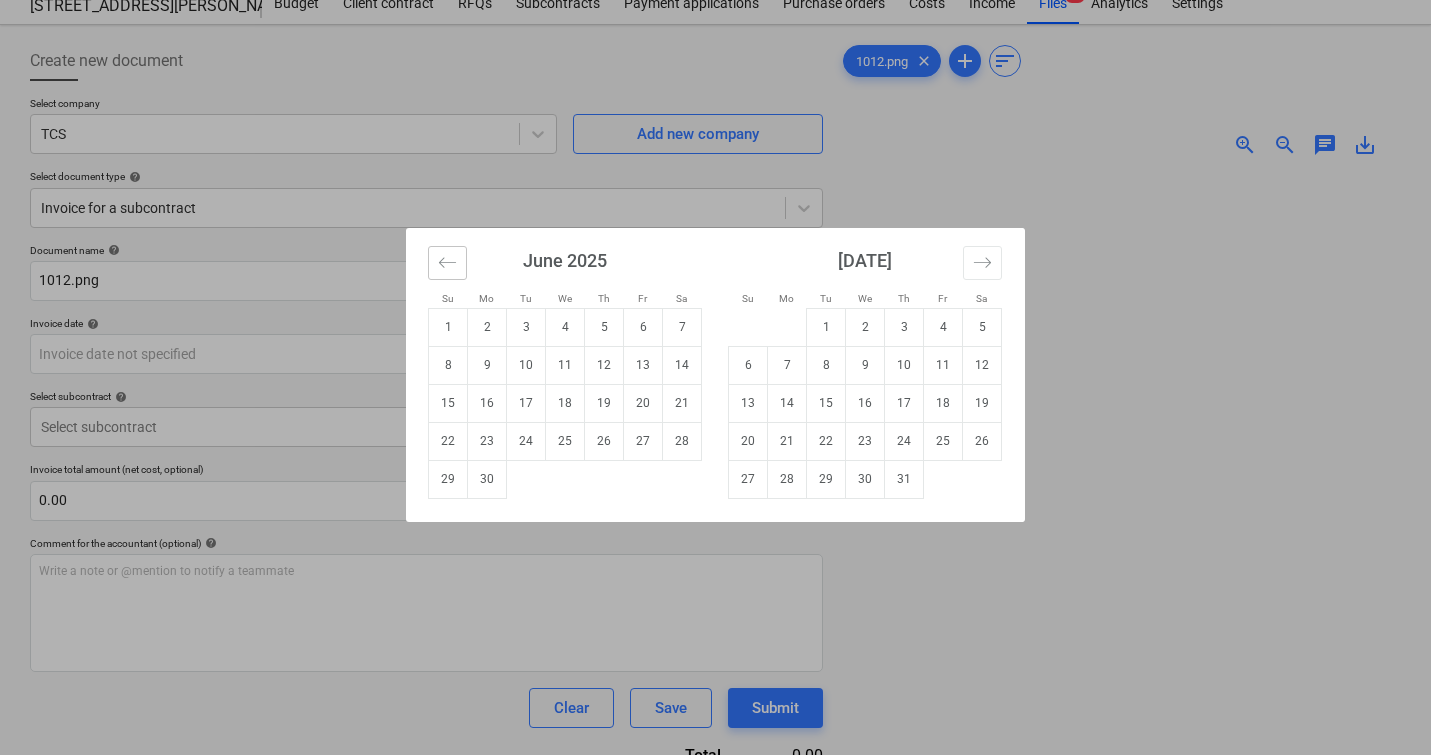 click 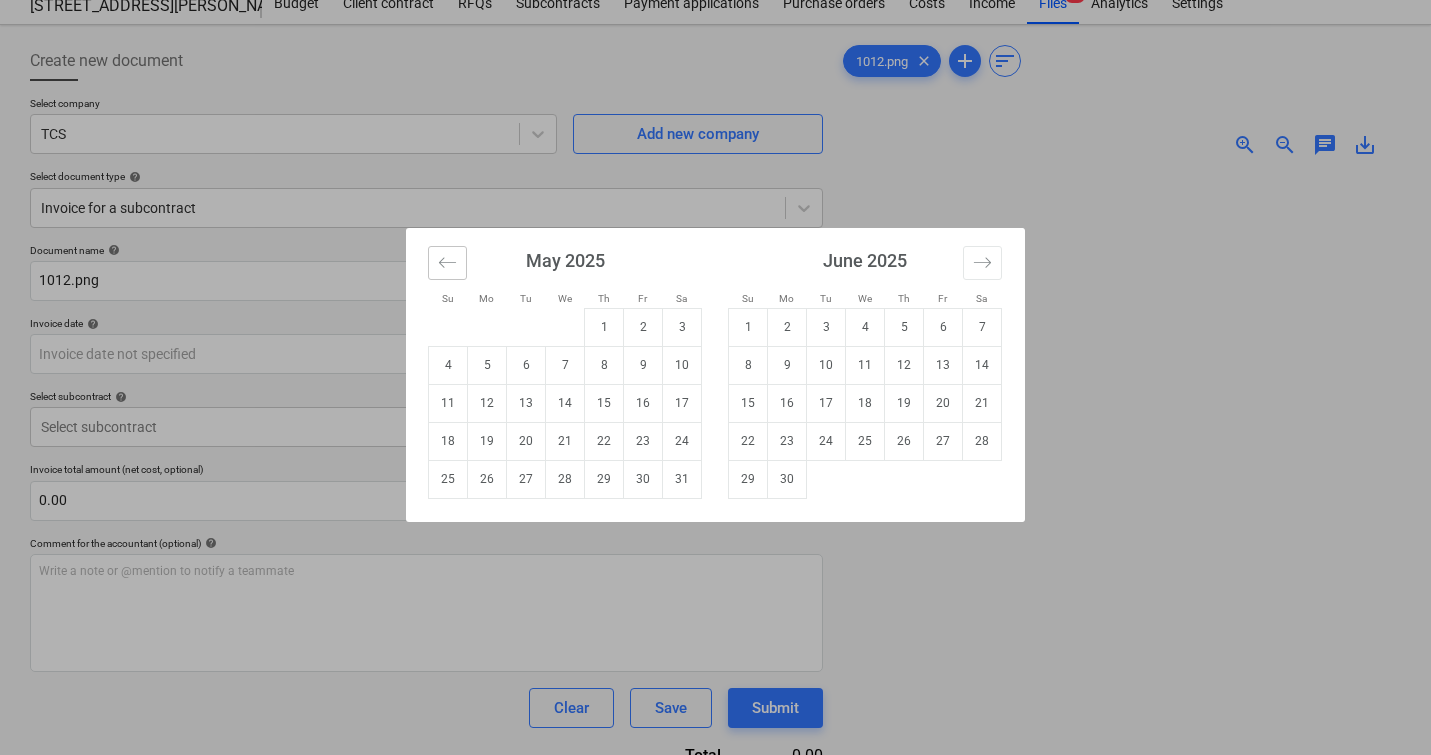 click 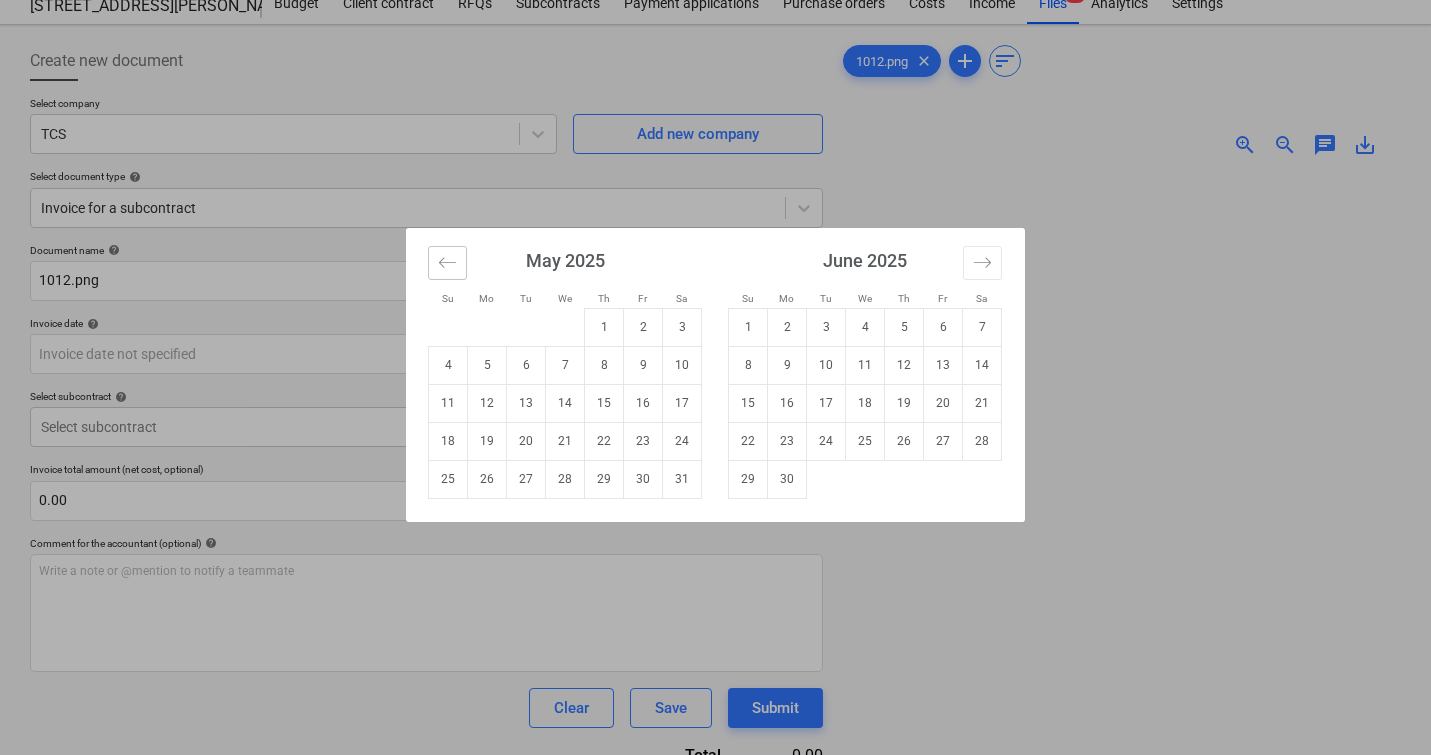 click 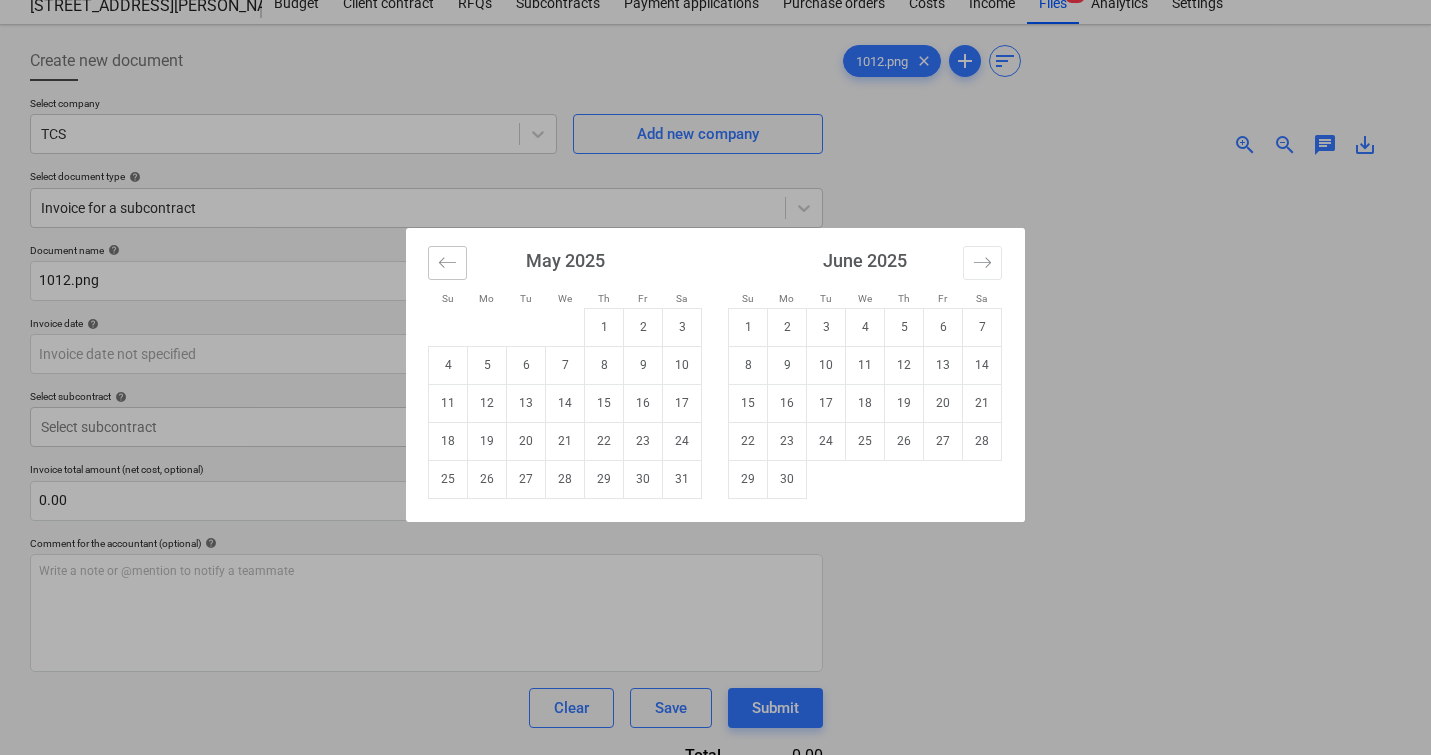 click 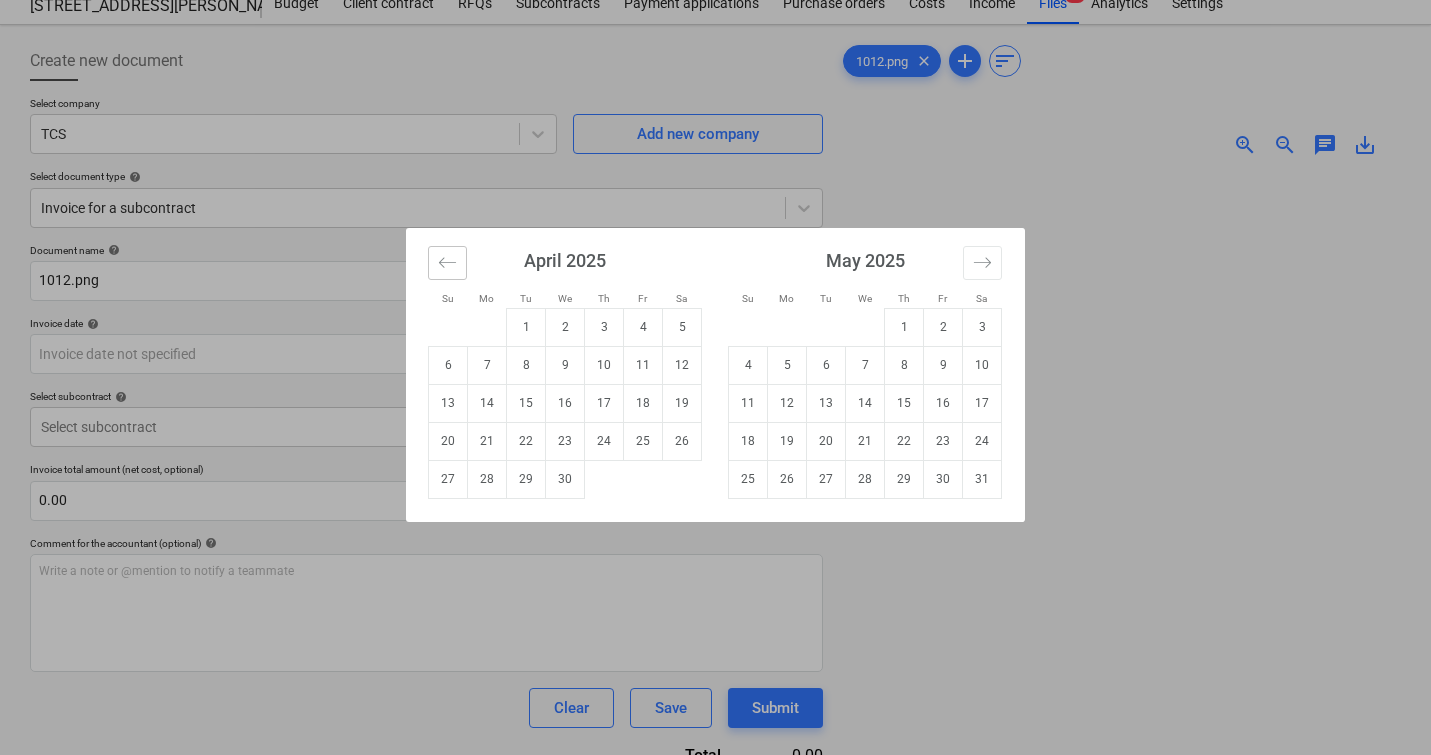 click 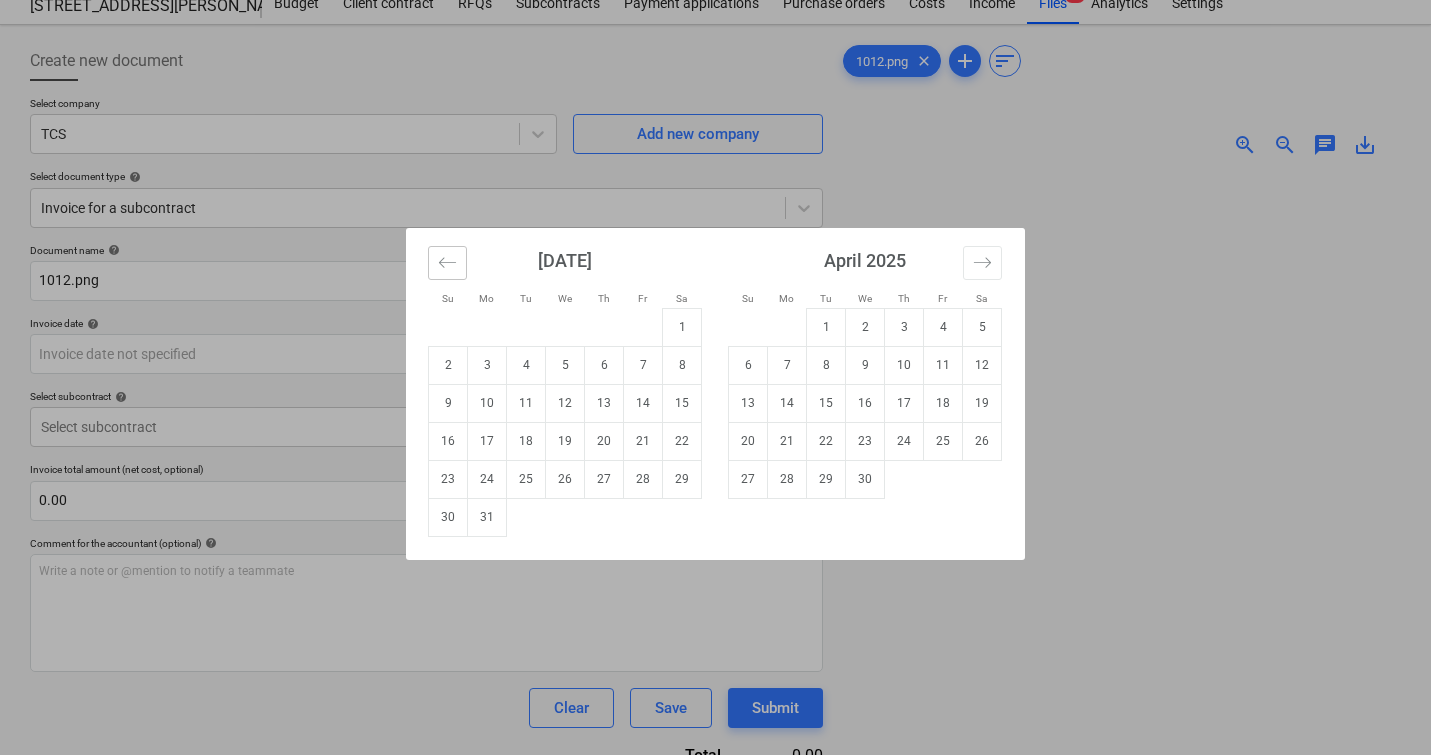 click 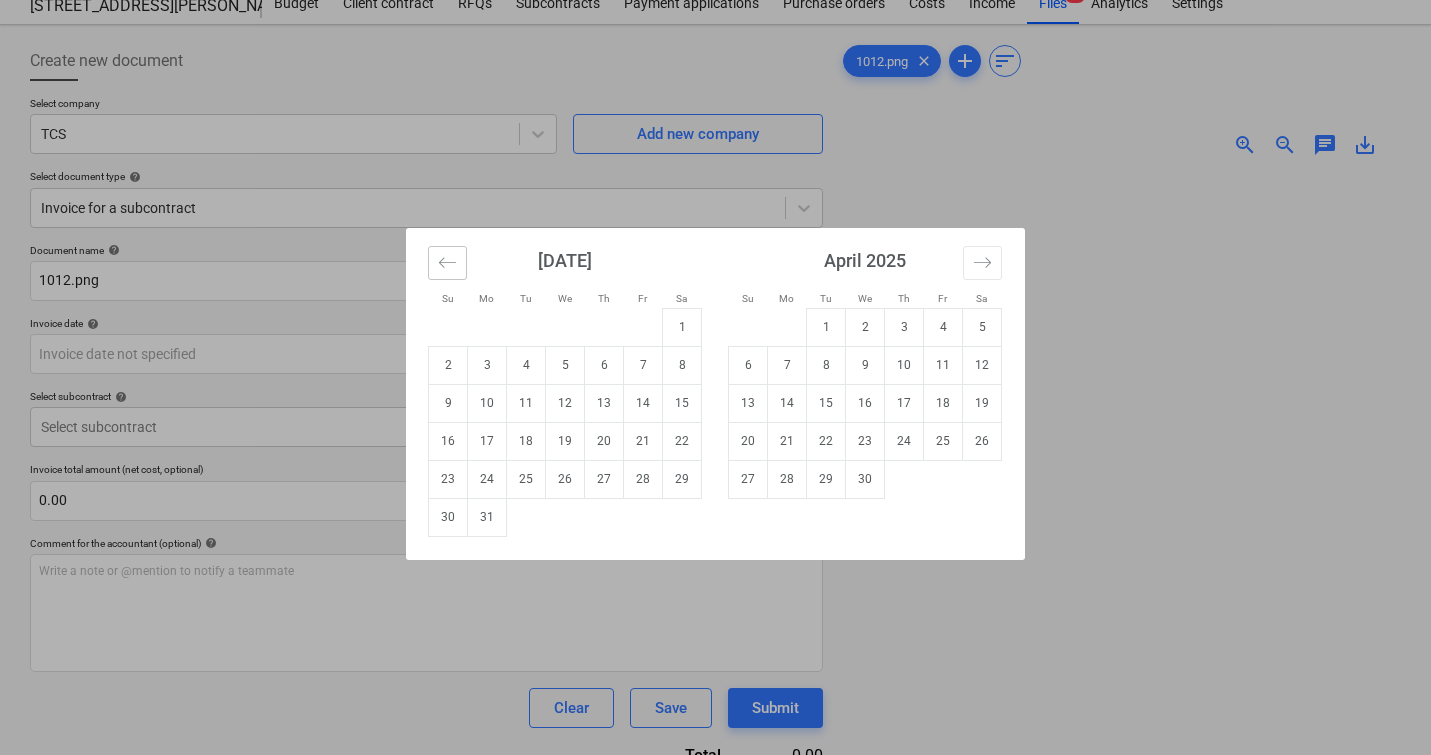 click 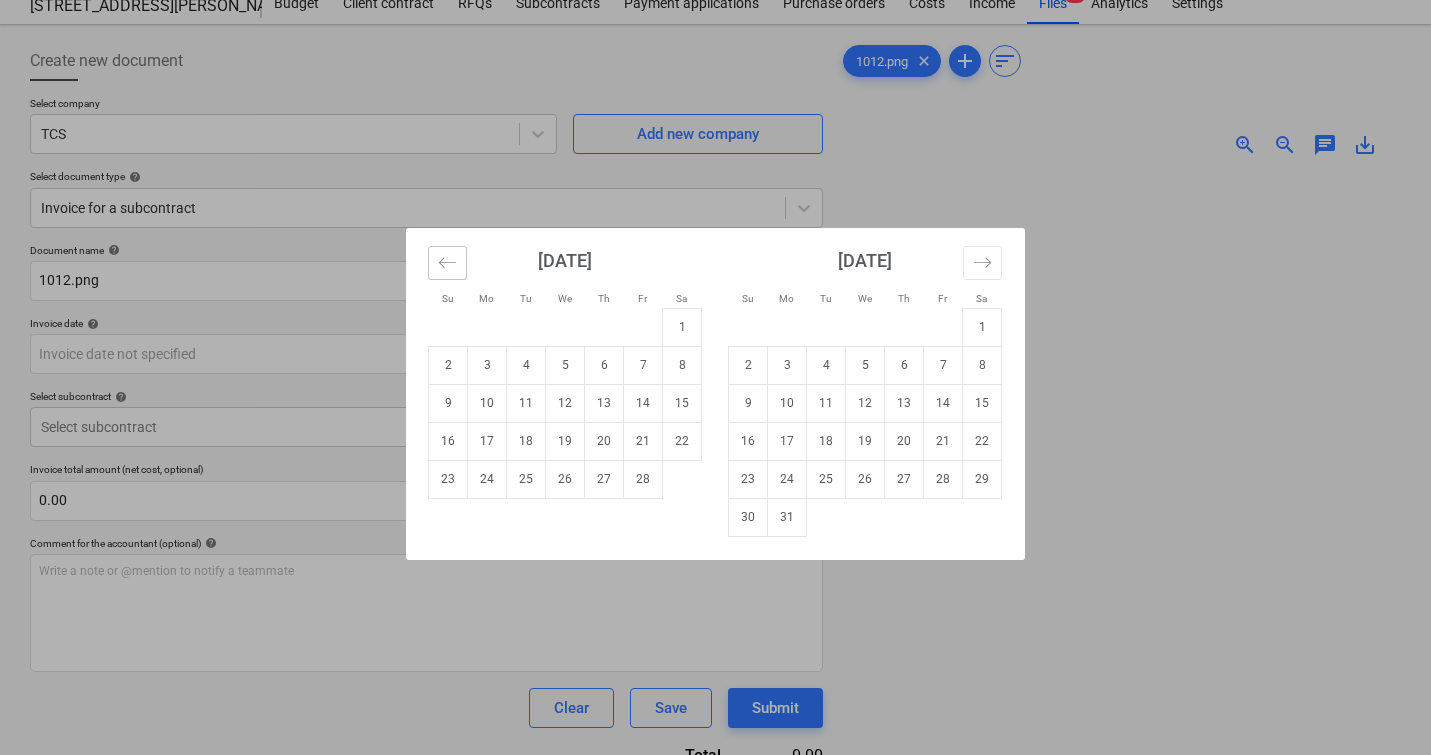 click 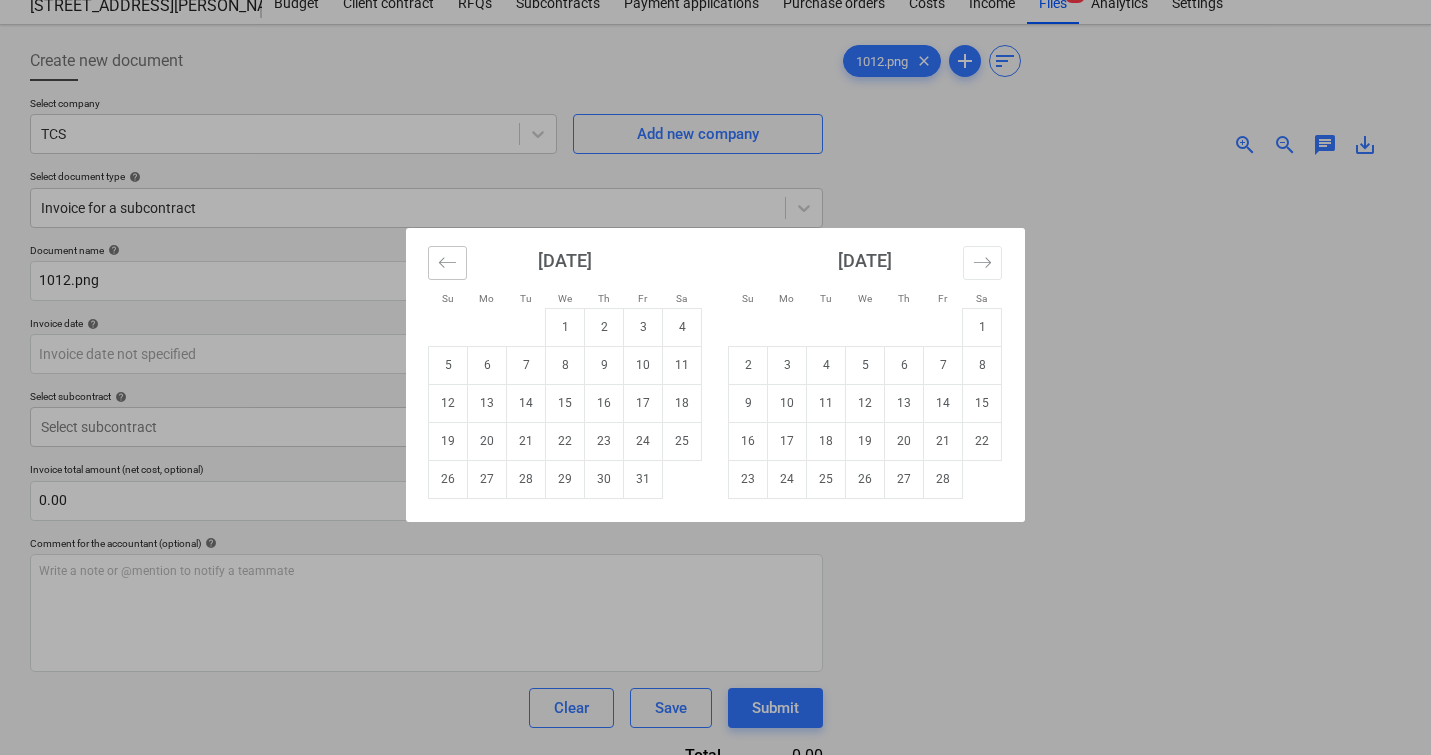 click 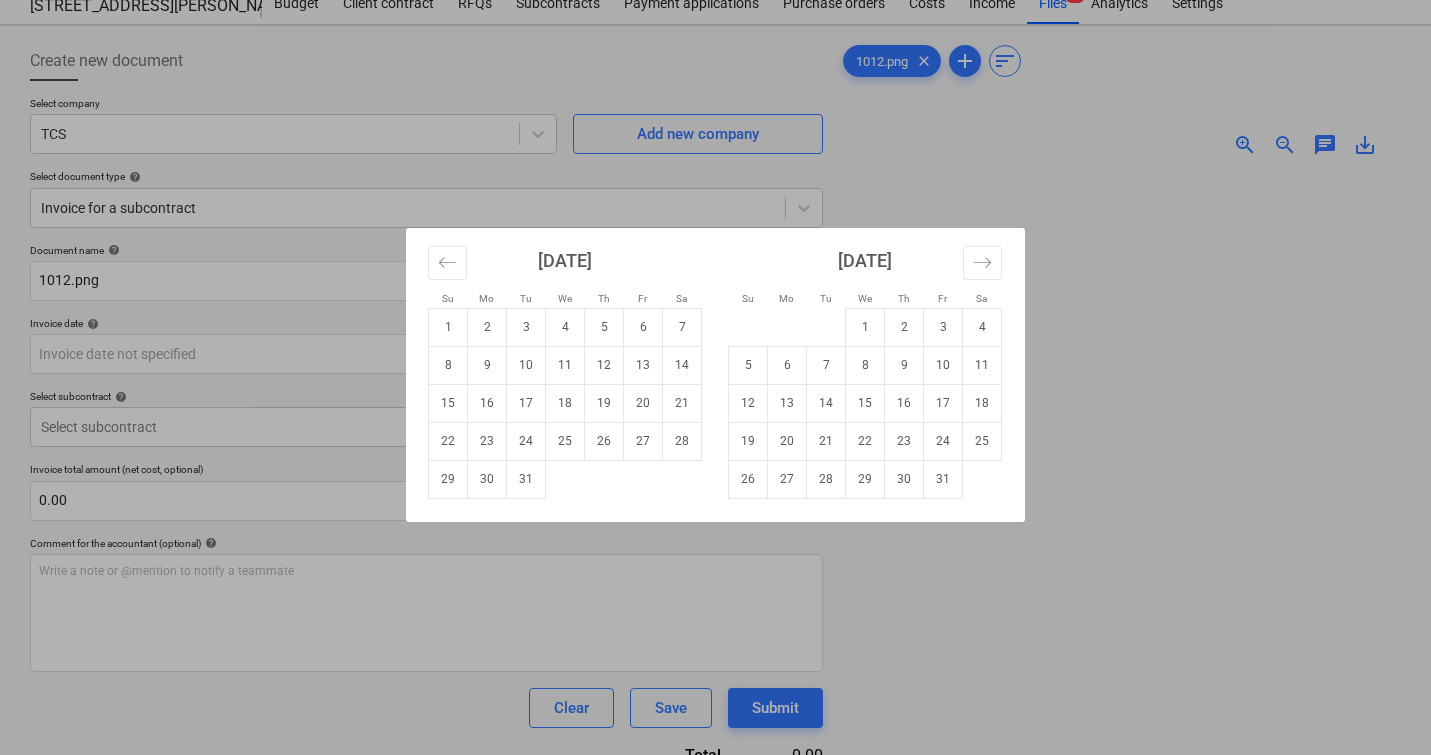 click on "16" at bounding box center (487, 403) 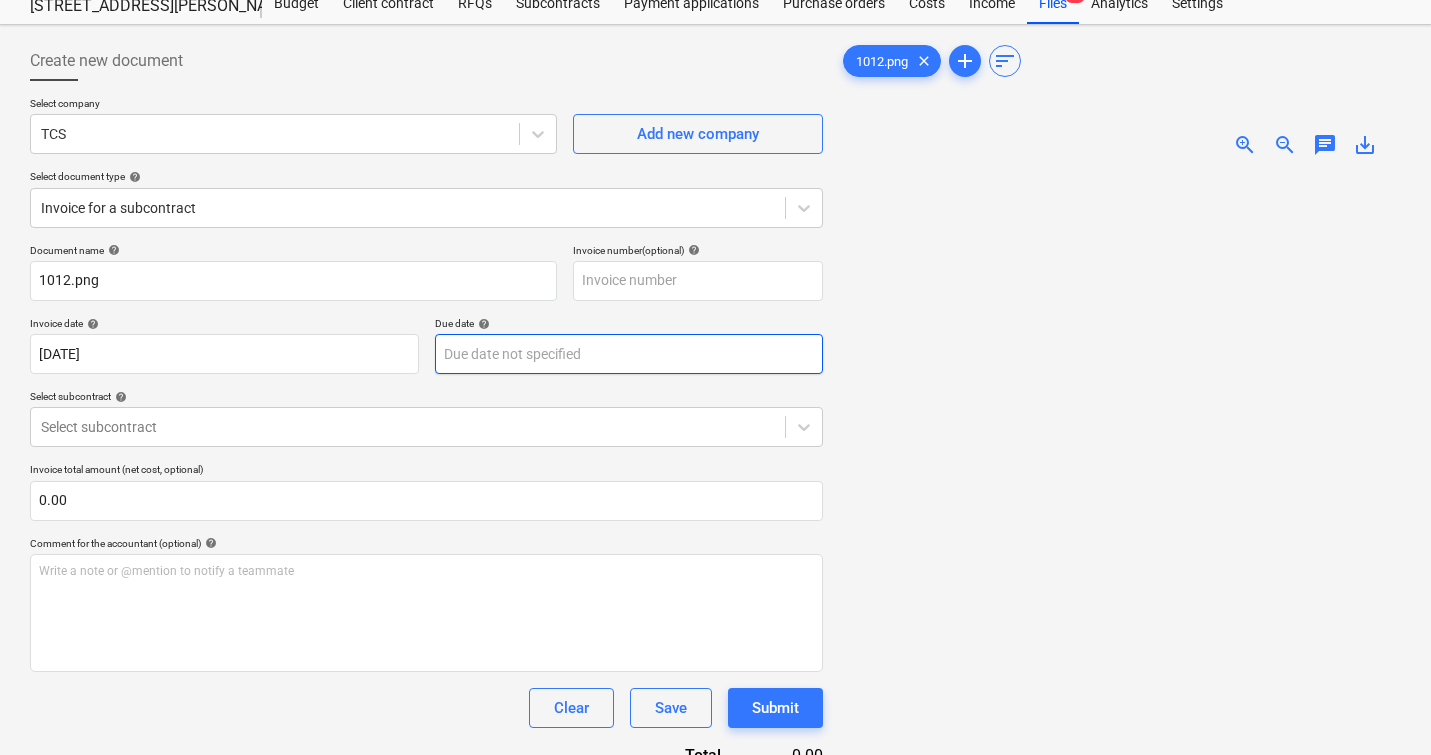 click on "Sales Projects Contacts Company Inbox 2 format_size keyboard_arrow_down help search Search notifications 0 keyboard_arrow_down M. Modesto keyboard_arrow_down [STREET_ADDRESS][PERSON_NAME][PERSON_NAME] Budget Client contract RFQs Subcontracts Payment applications Purchase orders Costs Income Files 9 Analytics Settings Create new document Select company TCS   Add new company Select document type help Invoice for a subcontract Document name help 1012.png Invoice number  (optional) help Invoice date help [DATE] 16.12.2024 Press the down arrow key to interact with the calendar and
select a date. Press the question mark key to get the keyboard shortcuts for changing dates. Due date help Press the down arrow key to interact with the calendar and
select a date. Press the question mark key to get the keyboard shortcuts for changing dates. Select subcontract help Select subcontract Invoice total amount (net cost, optional) 0.00 Comment for the accountant (optional) help ﻿ Clear Save Submit Total 0.00 1012.png 0" at bounding box center [715, 310] 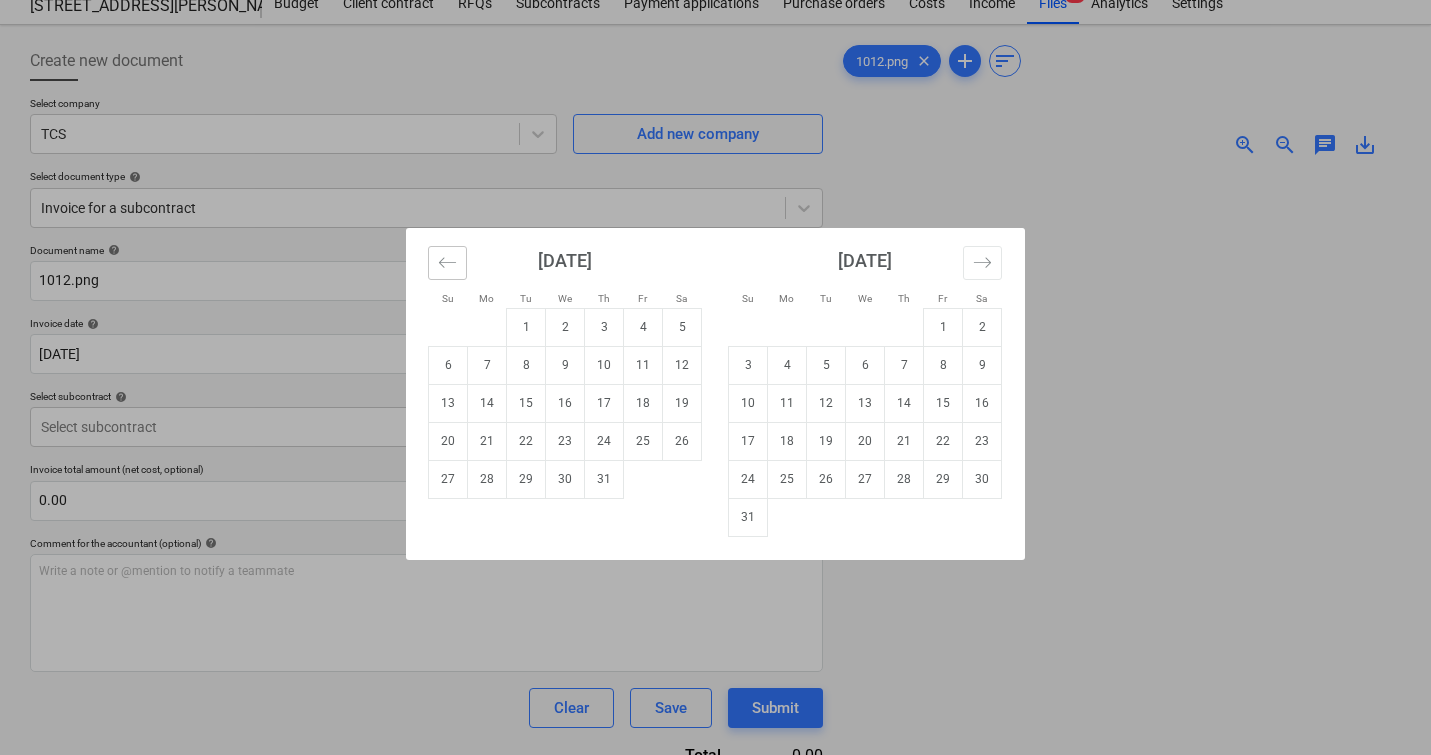 click 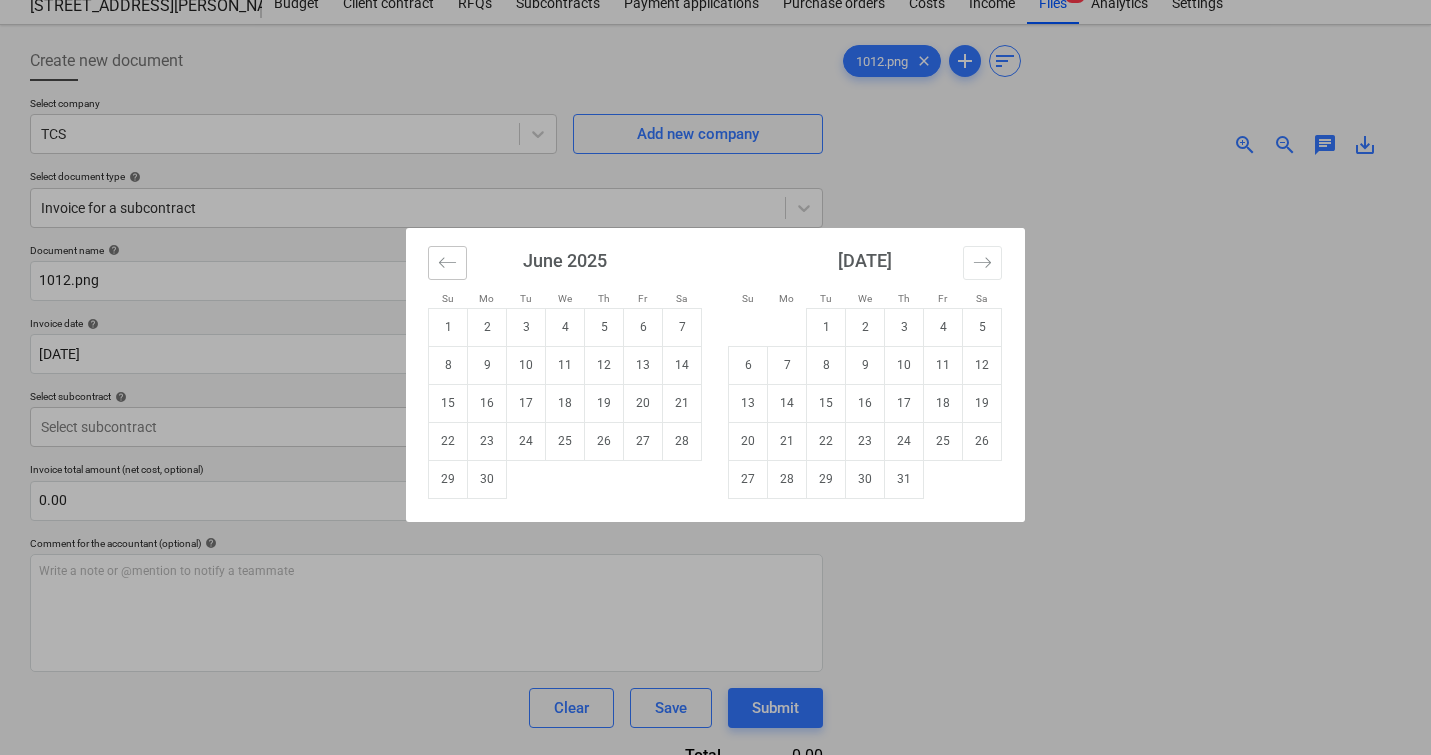 click 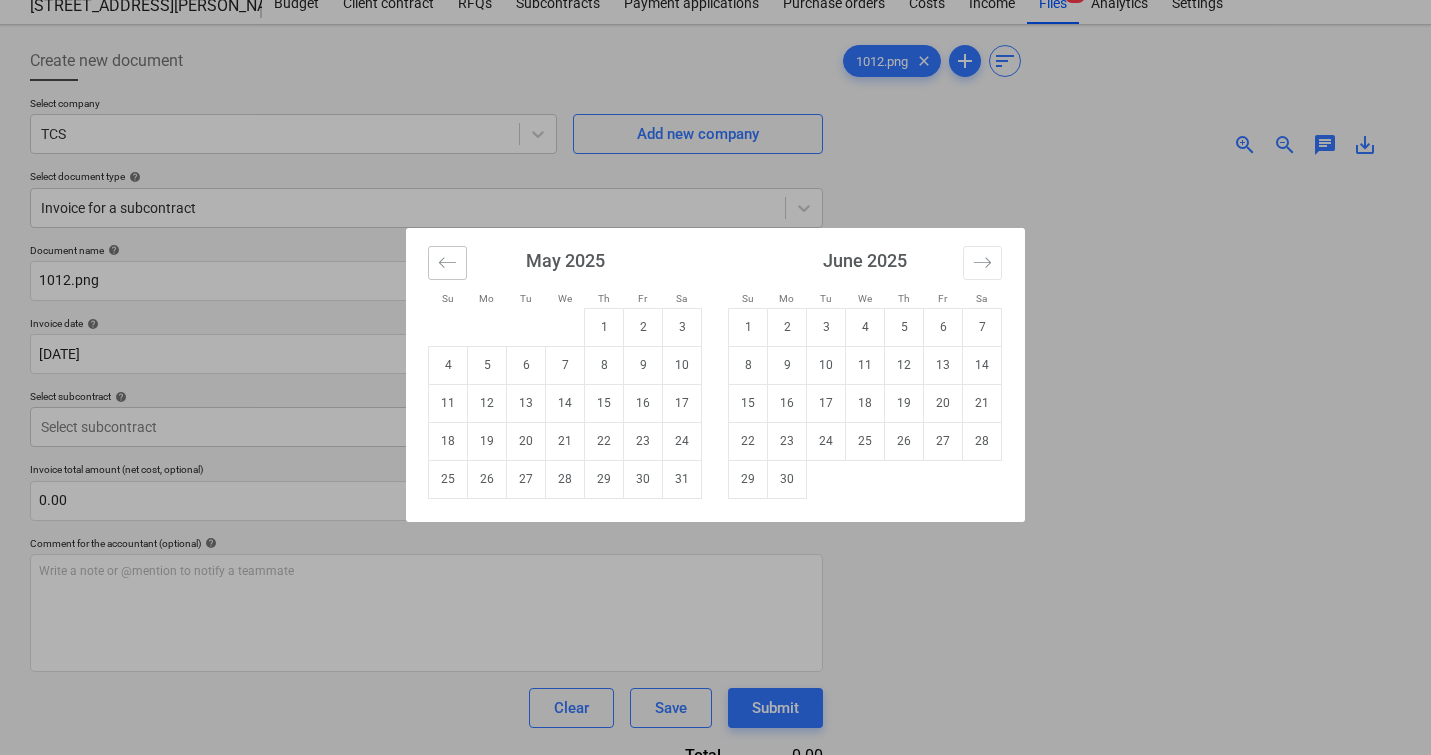 click 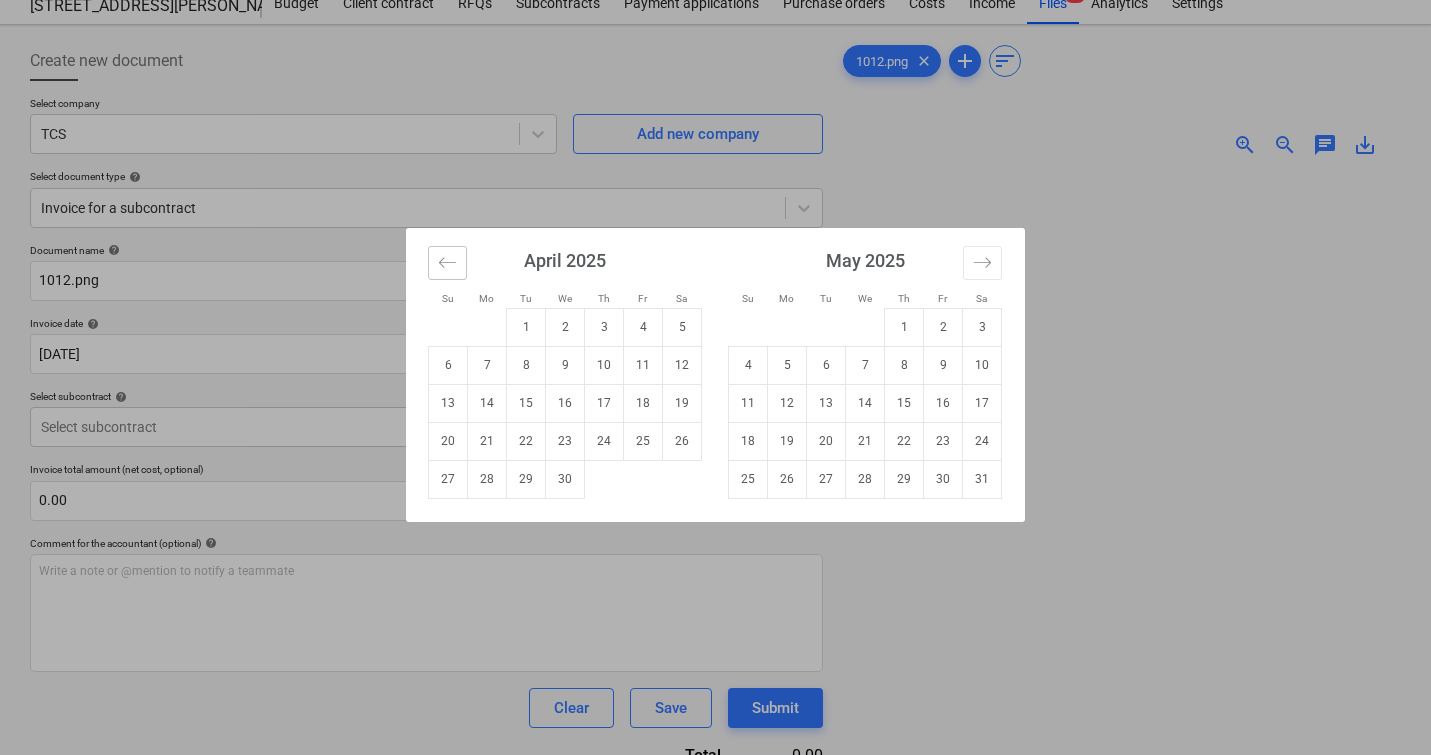 click 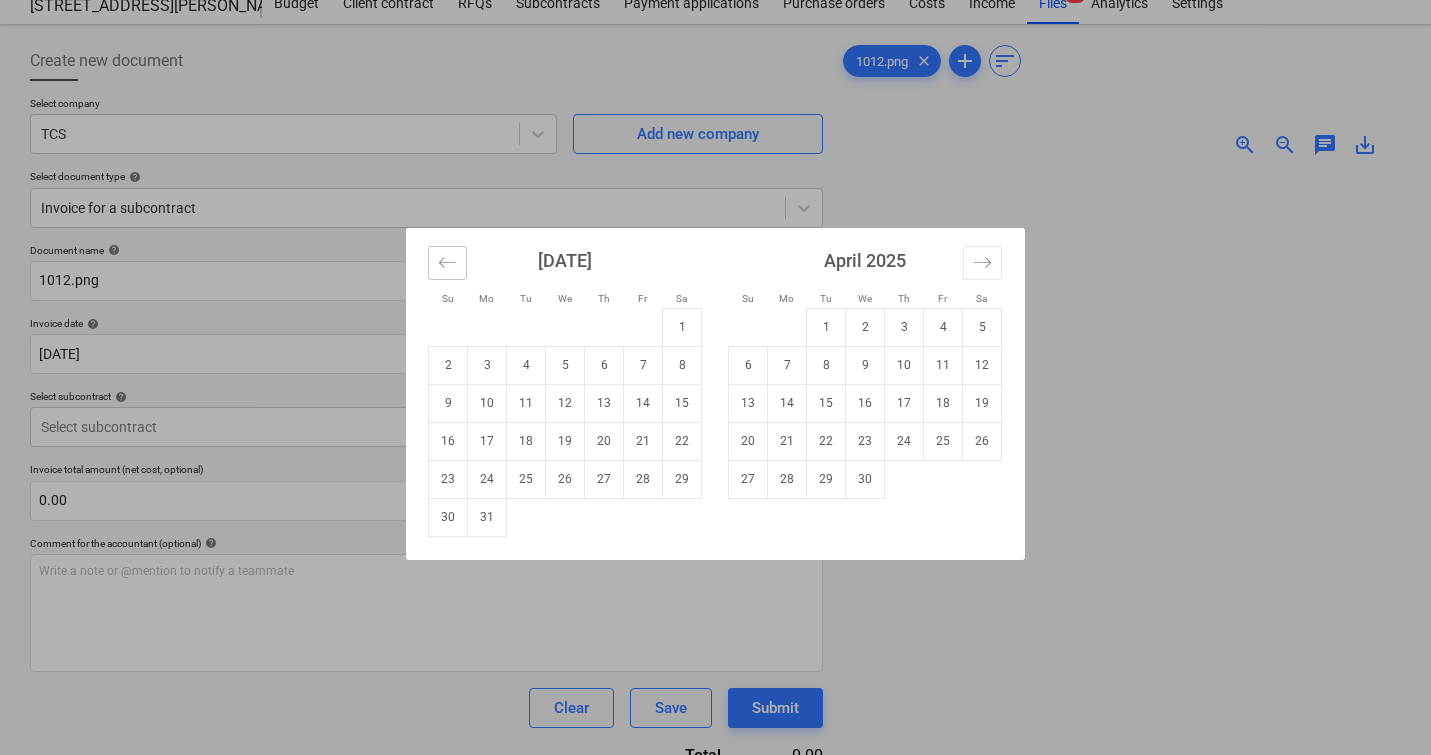 click 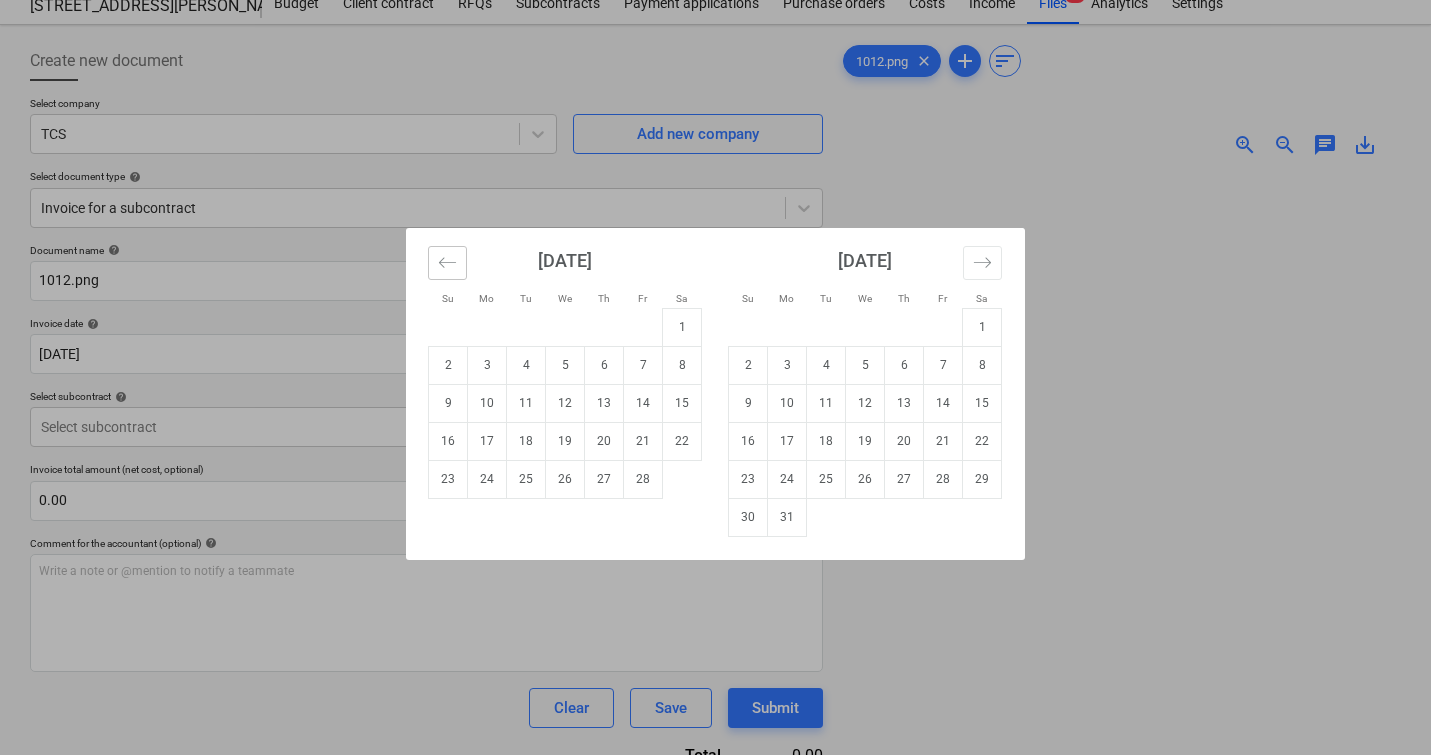 click 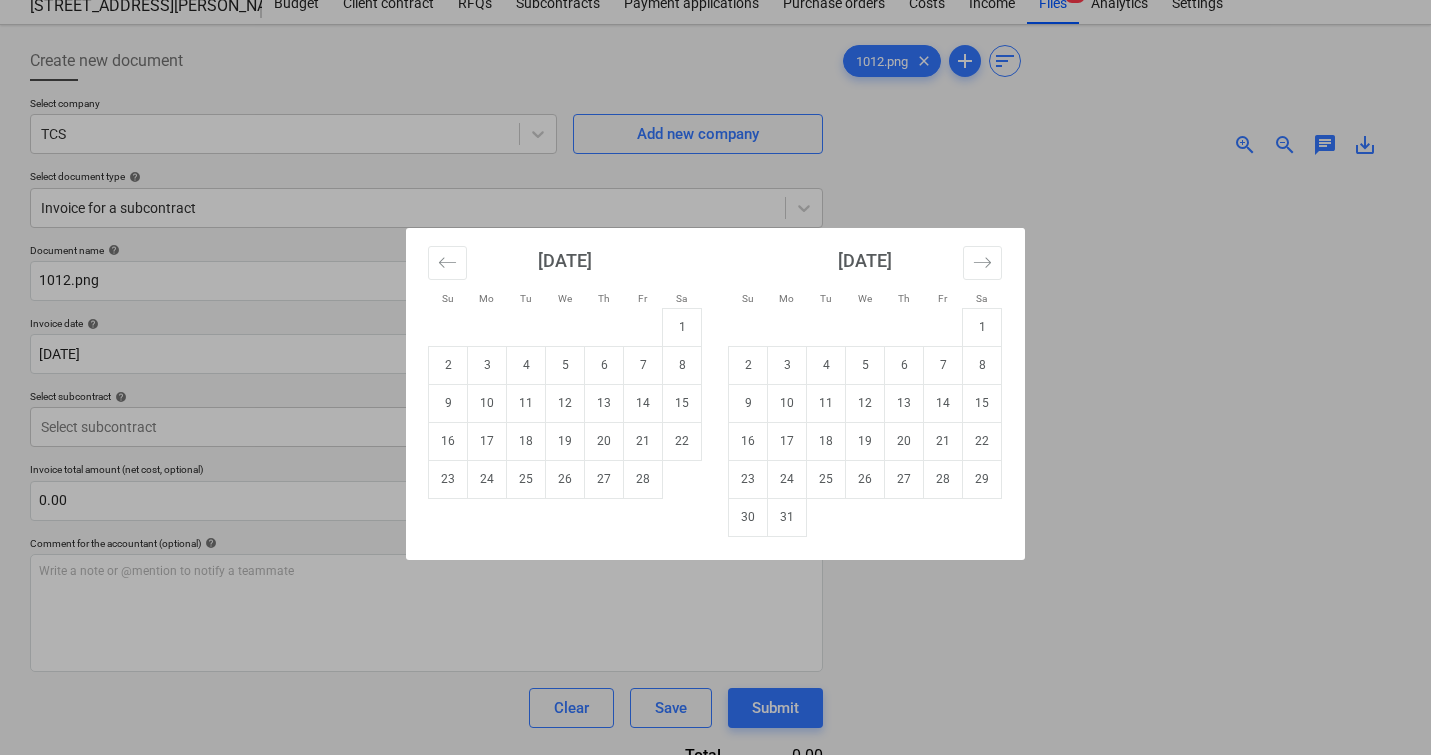 click on "Su Mo Tu We Th Fr Sa Su Mo Tu We Th Fr Sa [DATE] 1 2 3 4 5 6 7 8 9 10 11 12 13 14 15 16 17 18 19 20 21 22 23 24 25 26 27 [DATE] 1 2 3 4 5 6 7 8 9 10 11 12 13 14 15 16 17 18 19 20 21 22 23 24 25 26 27 28 29 30 31 [DATE] 1 2 3 4 5 6 7 8 9 10 11 12 13 14 15 16 17 18 19 20 21 22 23 24 25 26 27 28 29 [DATE] 1 2 3 4 5 6 7 8 9 10 11 12 13 14 15 16 17 18 19 20 21 22 23 24 25 26 27 28 29 30 31" at bounding box center [715, 377] 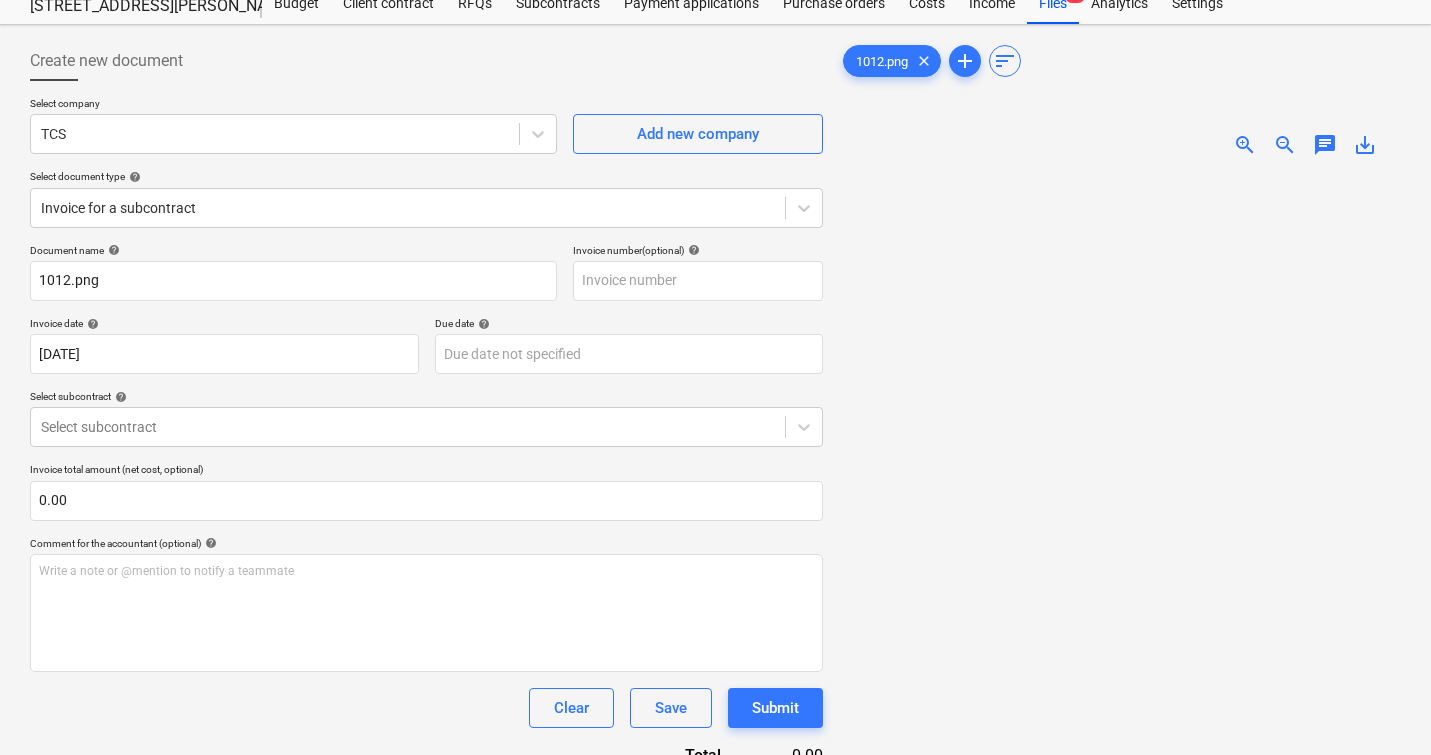 click on "Due date help" at bounding box center (629, 325) 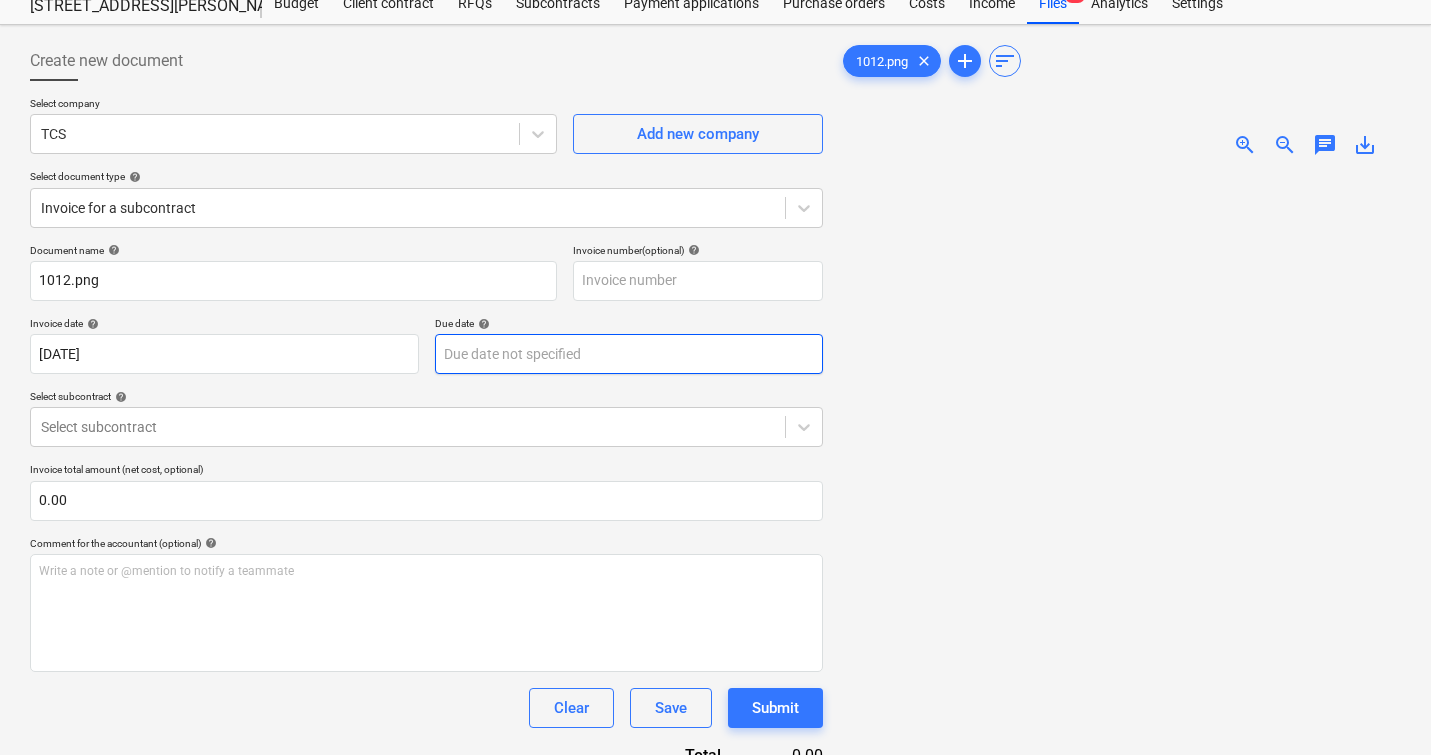 click on "Sales Projects Contacts Company Inbox 2 format_size keyboard_arrow_down help search Search notifications 0 keyboard_arrow_down M. Modesto keyboard_arrow_down [STREET_ADDRESS][PERSON_NAME][PERSON_NAME] Budget Client contract RFQs Subcontracts Payment applications Purchase orders Costs Income Files 9 Analytics Settings Create new document Select company TCS   Add new company Select document type help Invoice for a subcontract Document name help 1012.png Invoice number  (optional) help Invoice date help [DATE] 16.12.2024 Press the down arrow key to interact with the calendar and
select a date. Press the question mark key to get the keyboard shortcuts for changing dates. Due date help Press the down arrow key to interact with the calendar and
select a date. Press the question mark key to get the keyboard shortcuts for changing dates. Select subcontract help Select subcontract Invoice total amount (net cost, optional) 0.00 Comment for the accountant (optional) help ﻿ Clear Save Submit Total 0.00 1012.png 0" at bounding box center (715, 310) 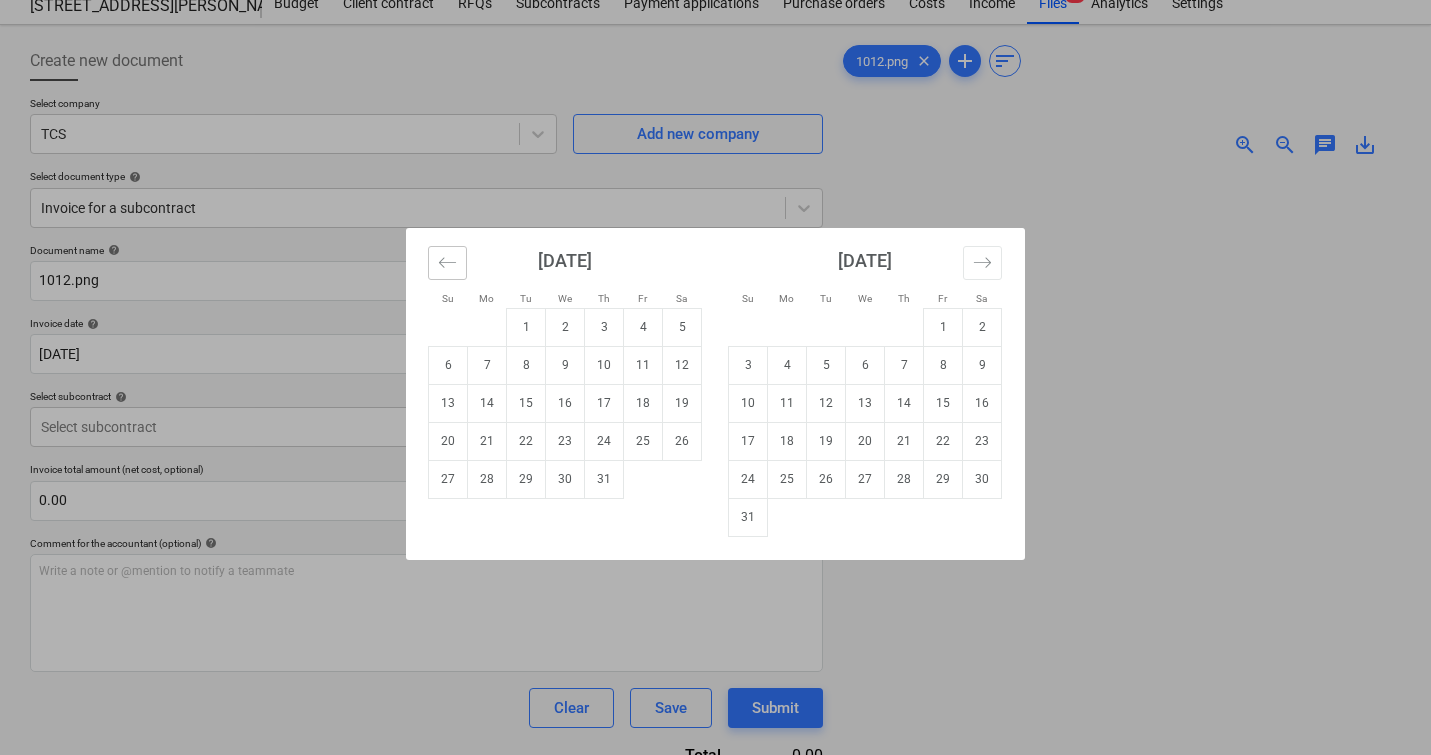 click at bounding box center [447, 263] 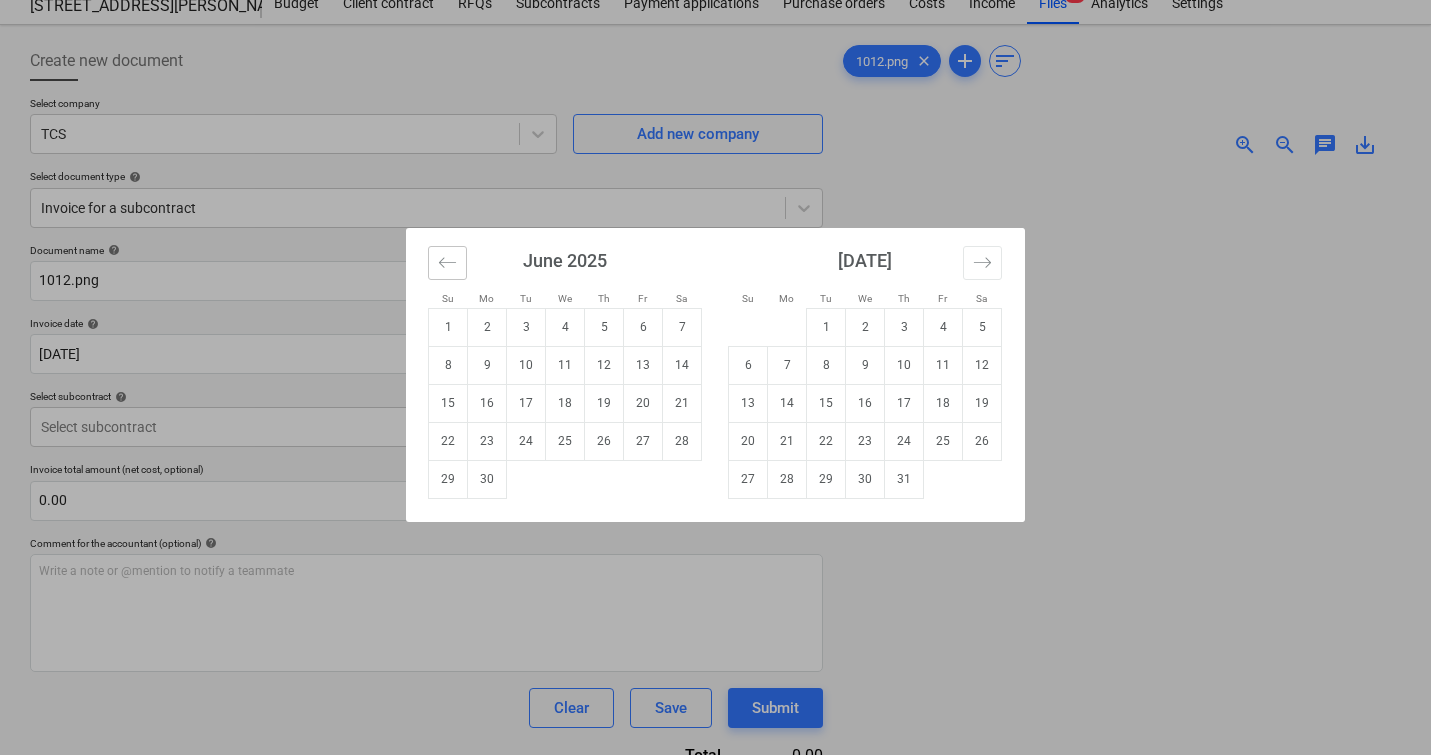 click at bounding box center [447, 263] 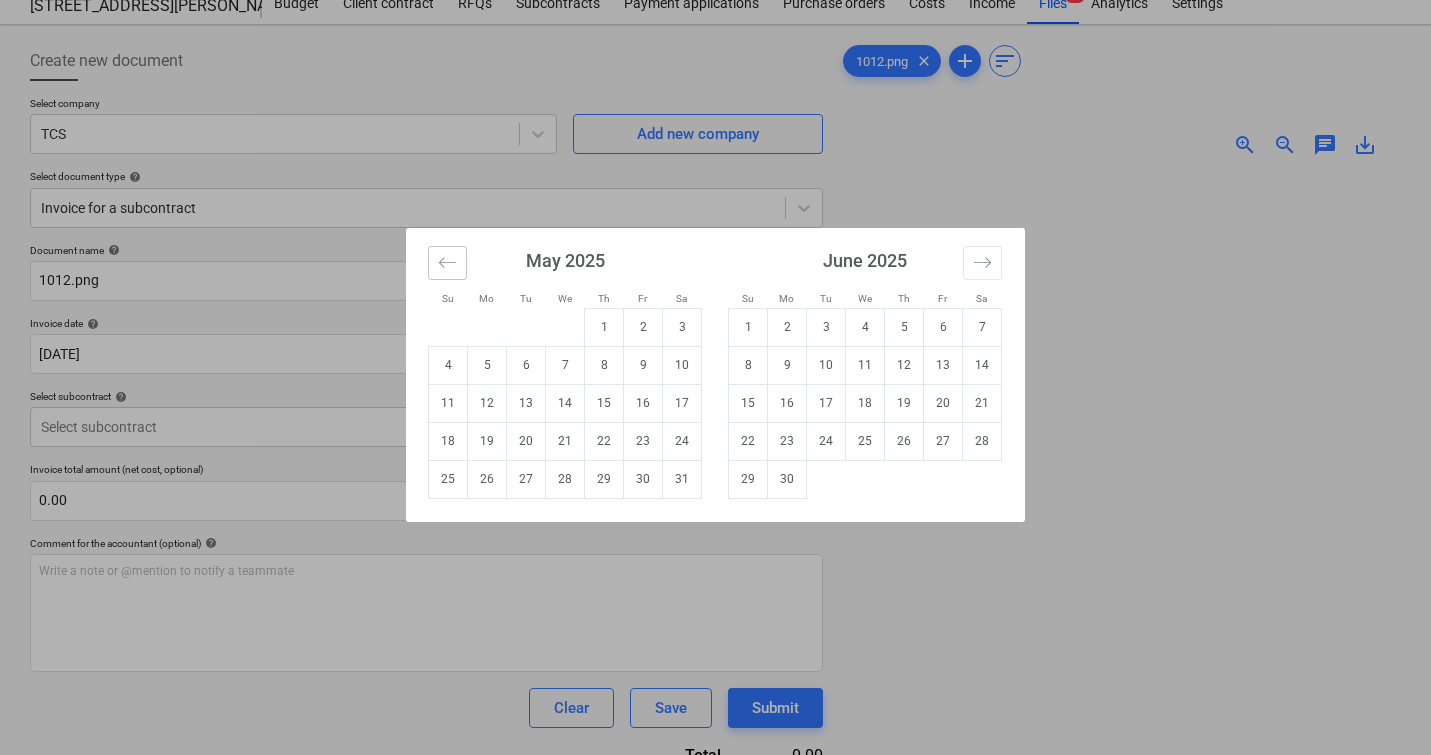 click at bounding box center [447, 263] 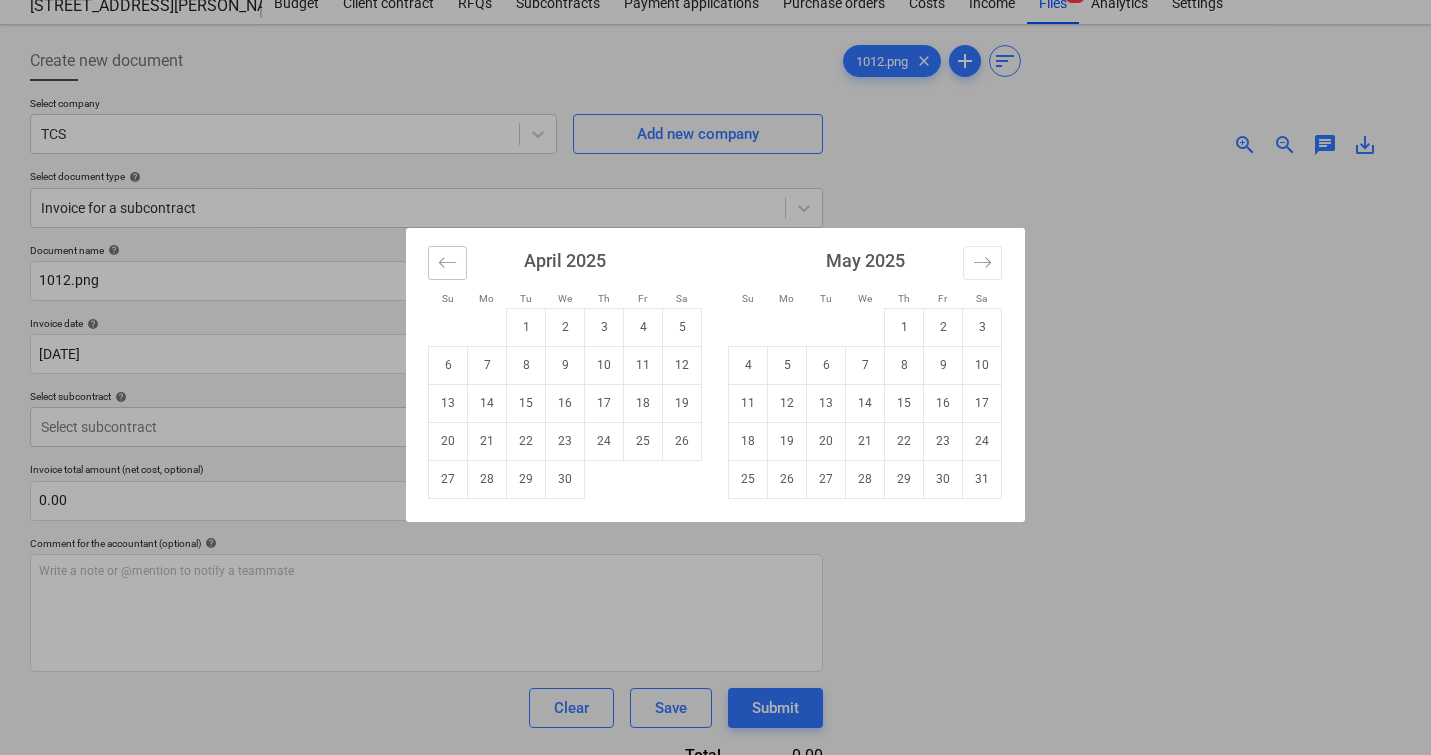 click at bounding box center (447, 263) 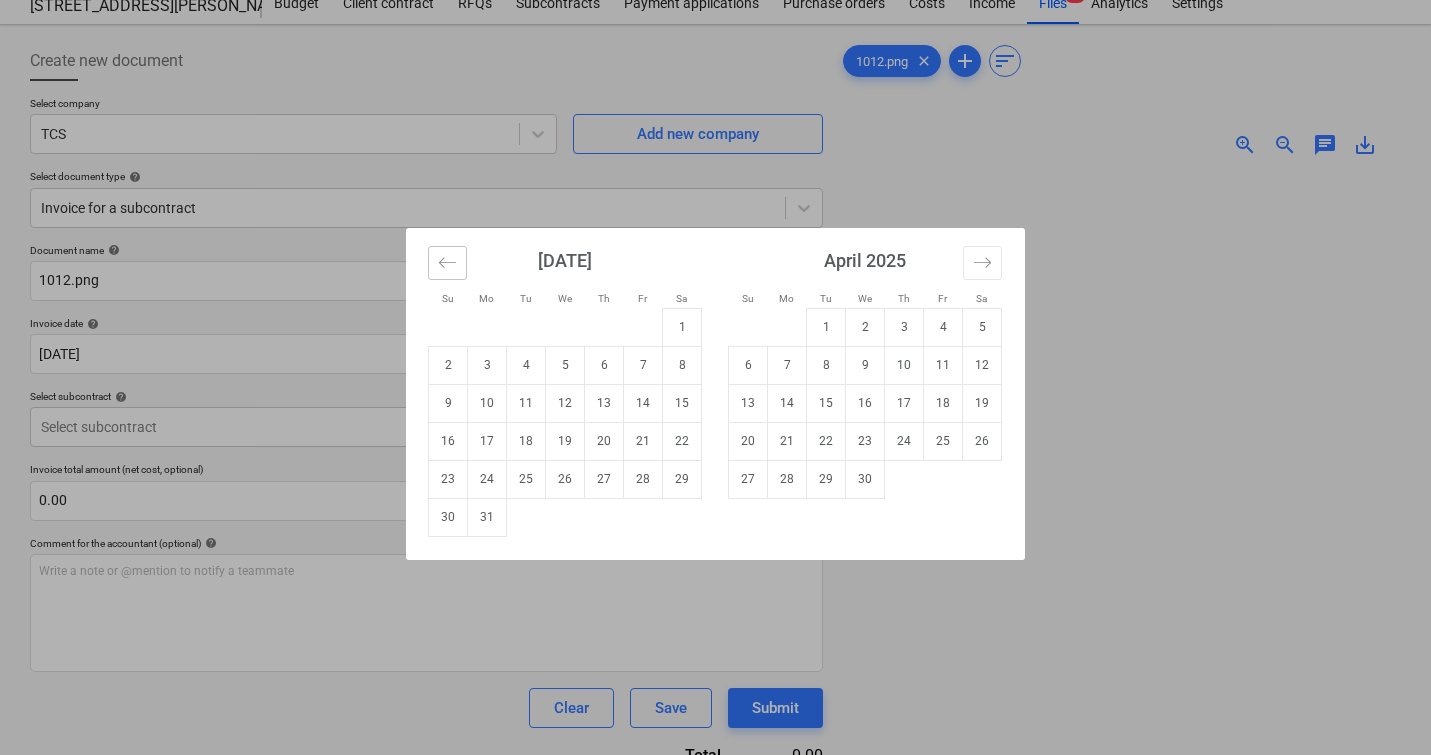 click at bounding box center [447, 263] 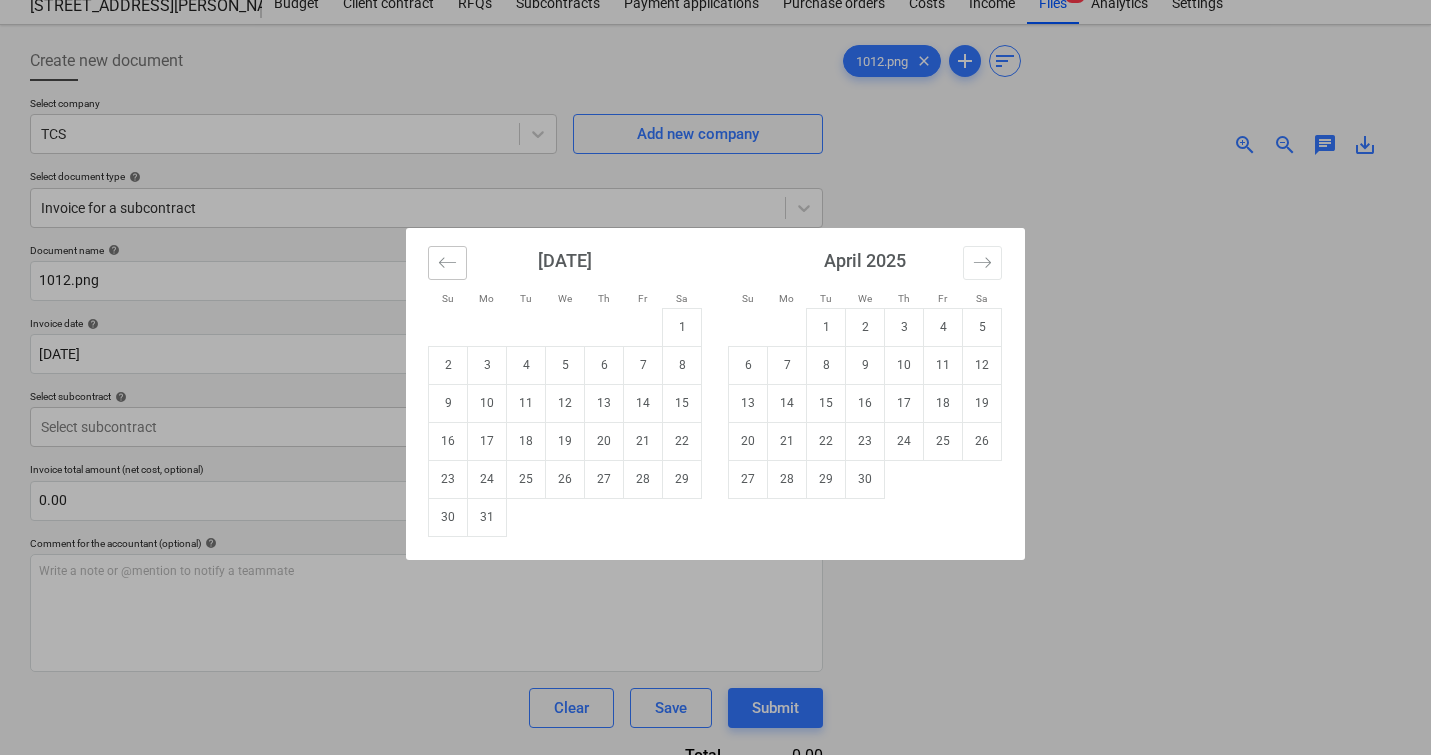 click at bounding box center (447, 263) 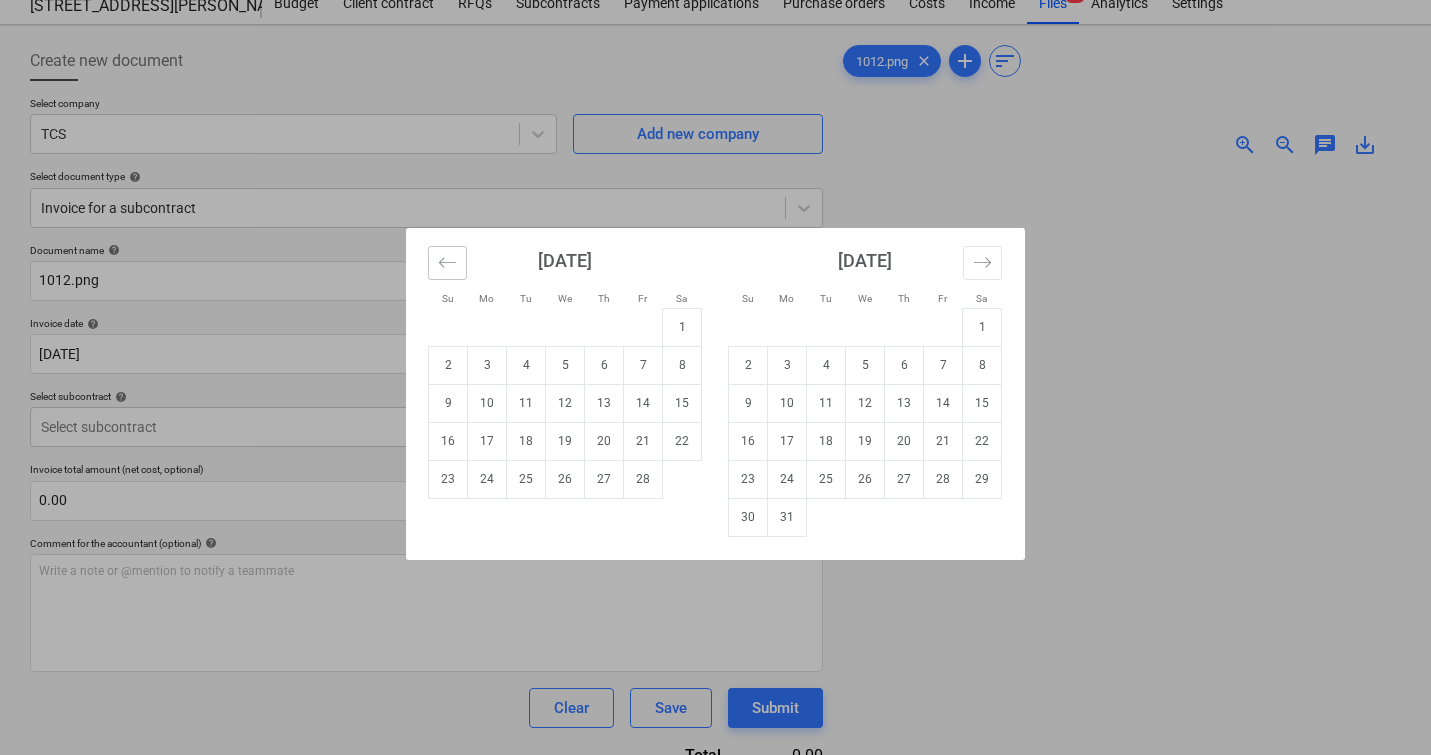 click at bounding box center [447, 263] 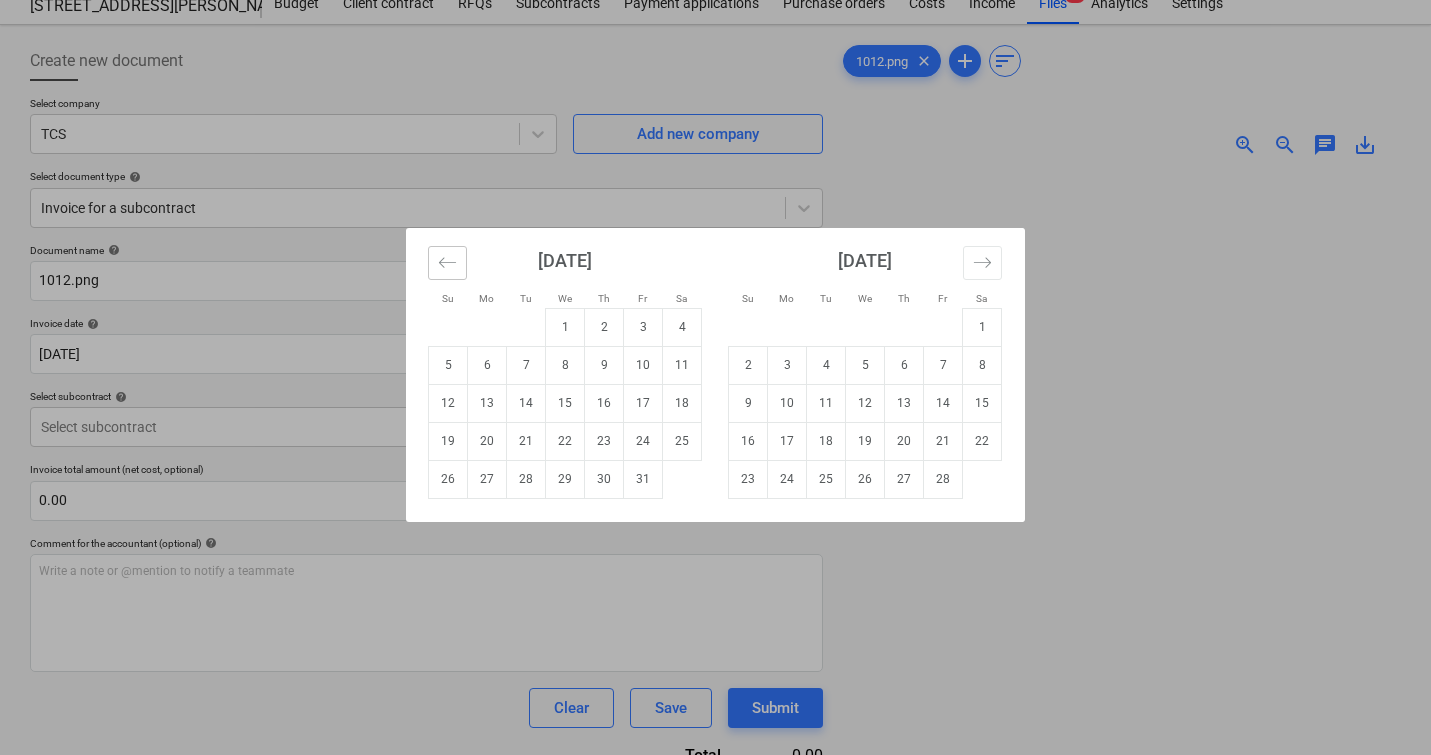click at bounding box center (447, 263) 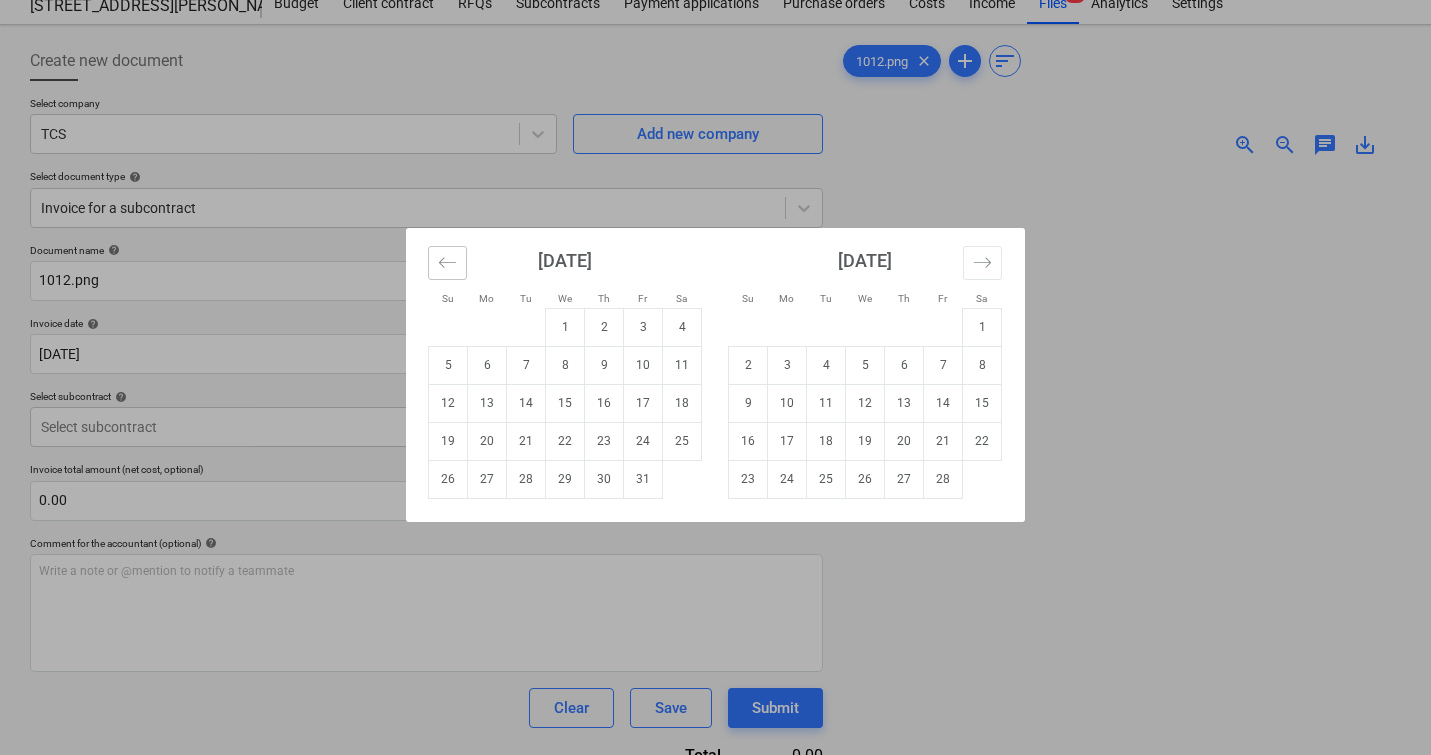 click at bounding box center (447, 263) 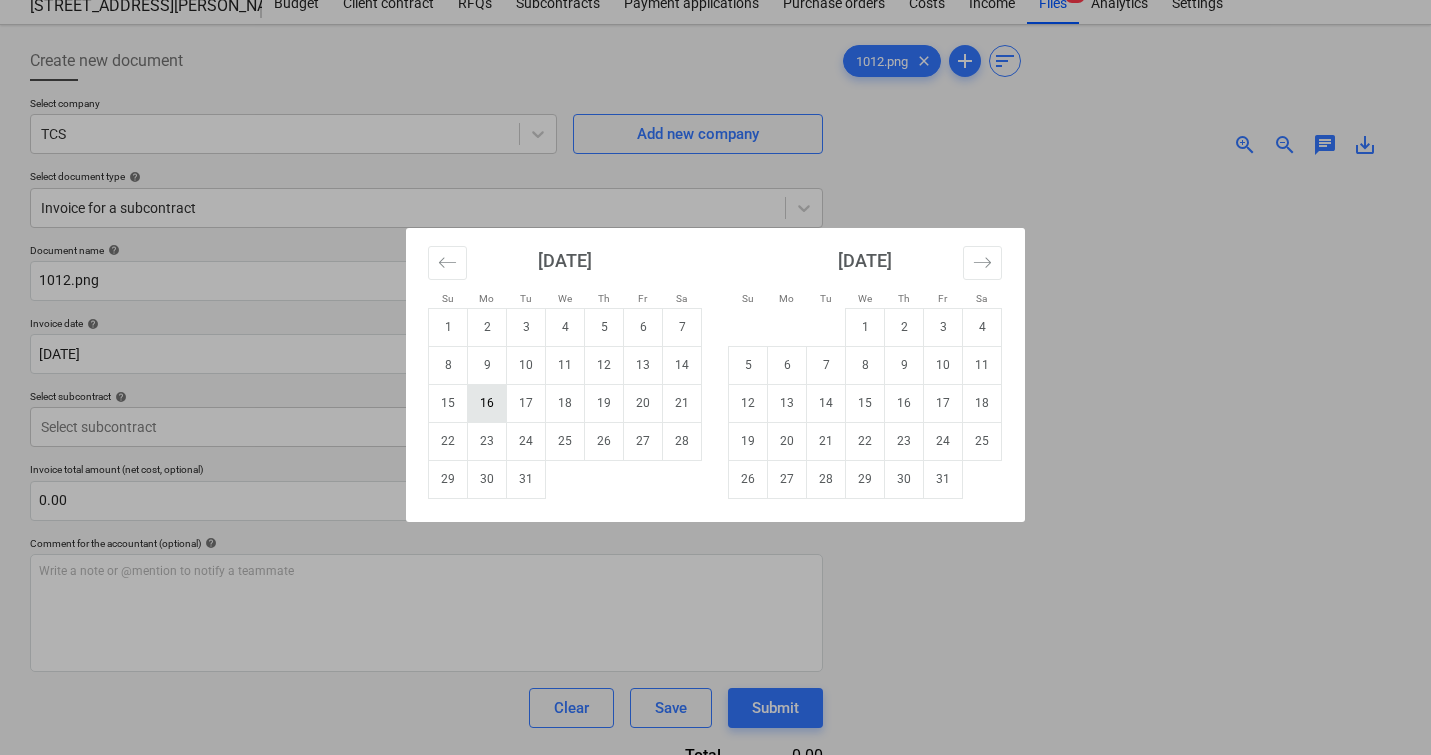 click on "16" at bounding box center [487, 403] 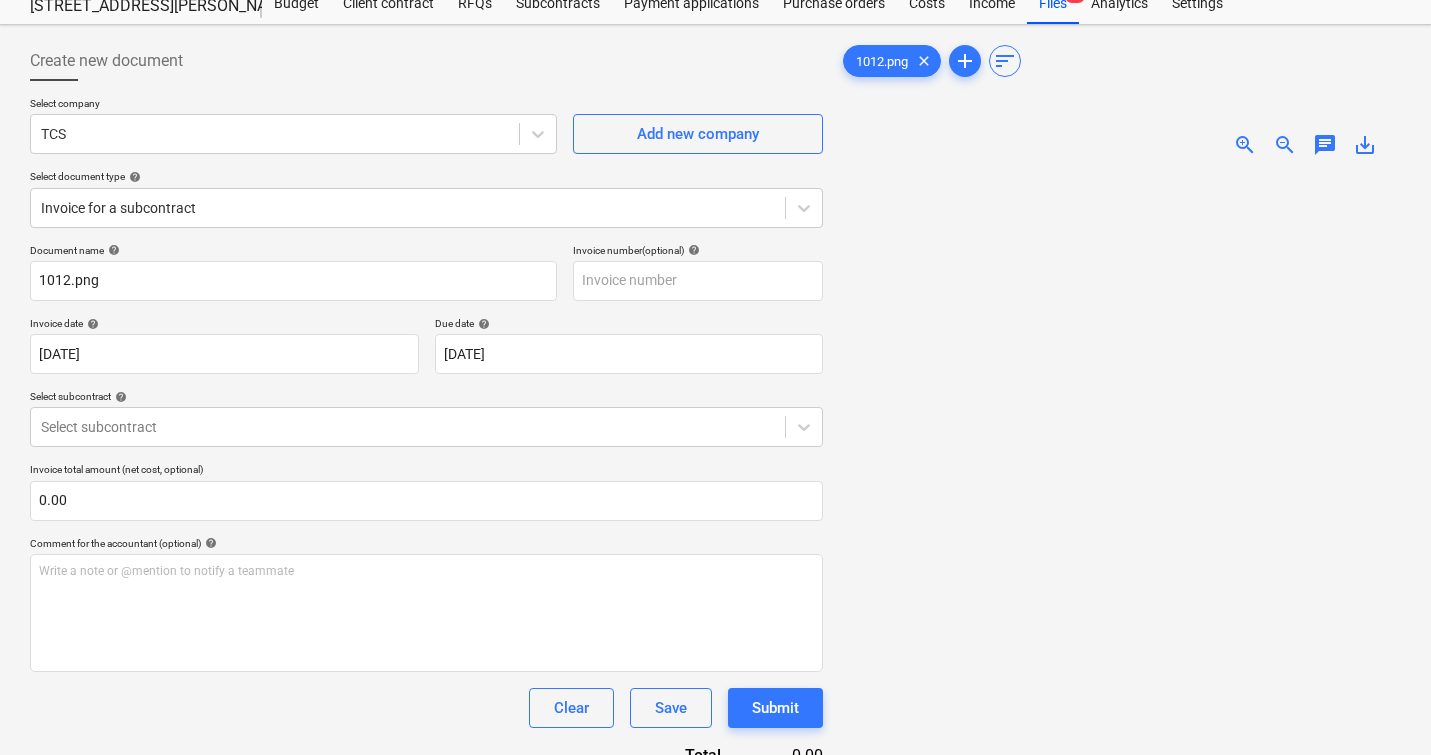 click at bounding box center [1120, 522] 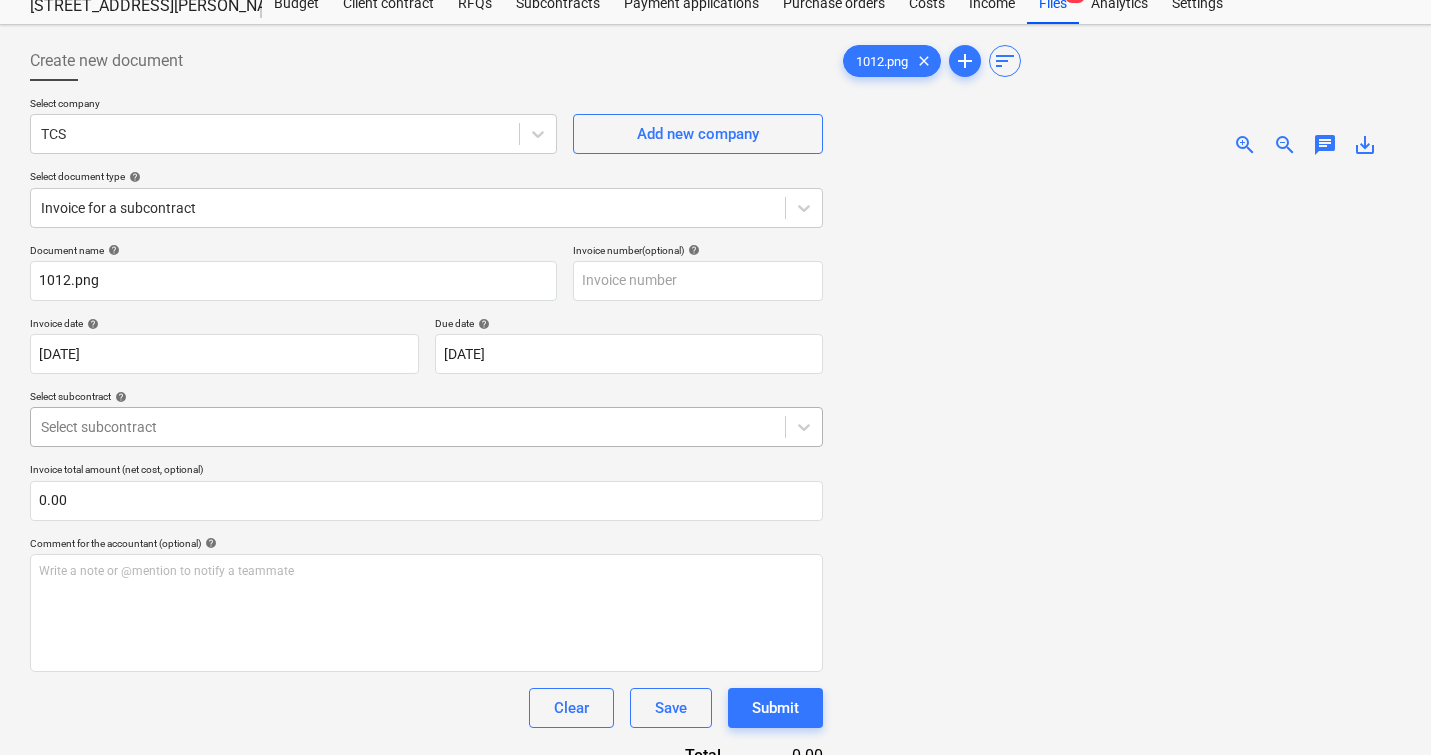 click at bounding box center (408, 427) 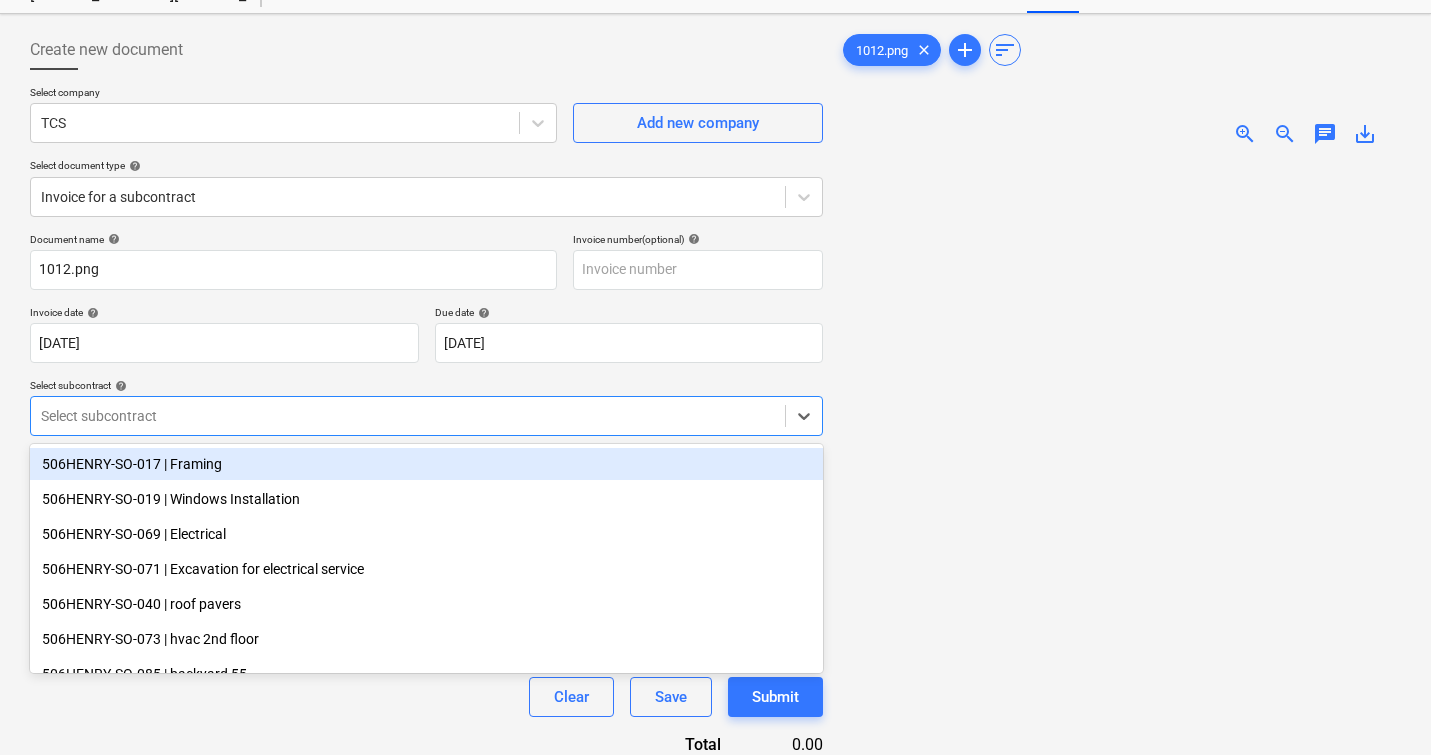 scroll, scrollTop: 79, scrollLeft: 0, axis: vertical 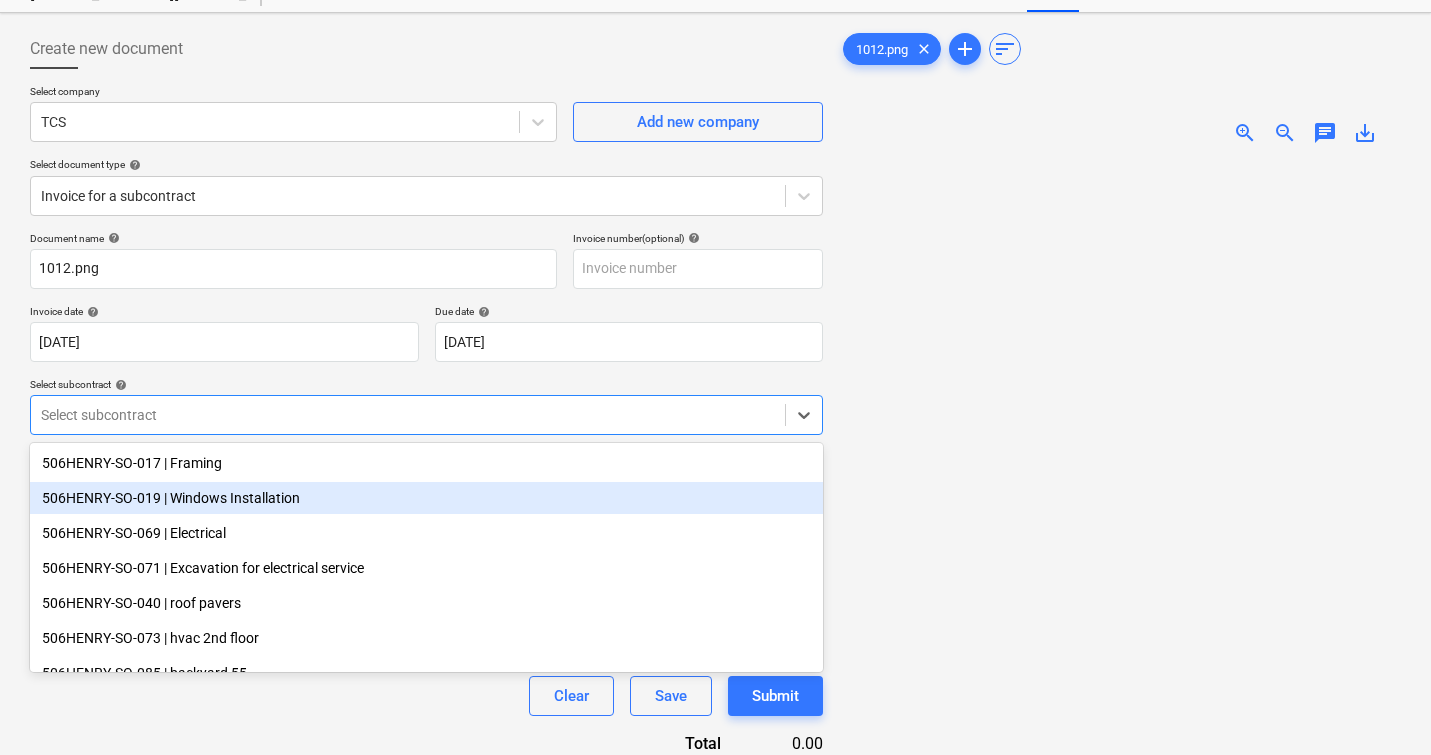 click on "506HENRY-SO-019 | Windows Installation" at bounding box center [426, 498] 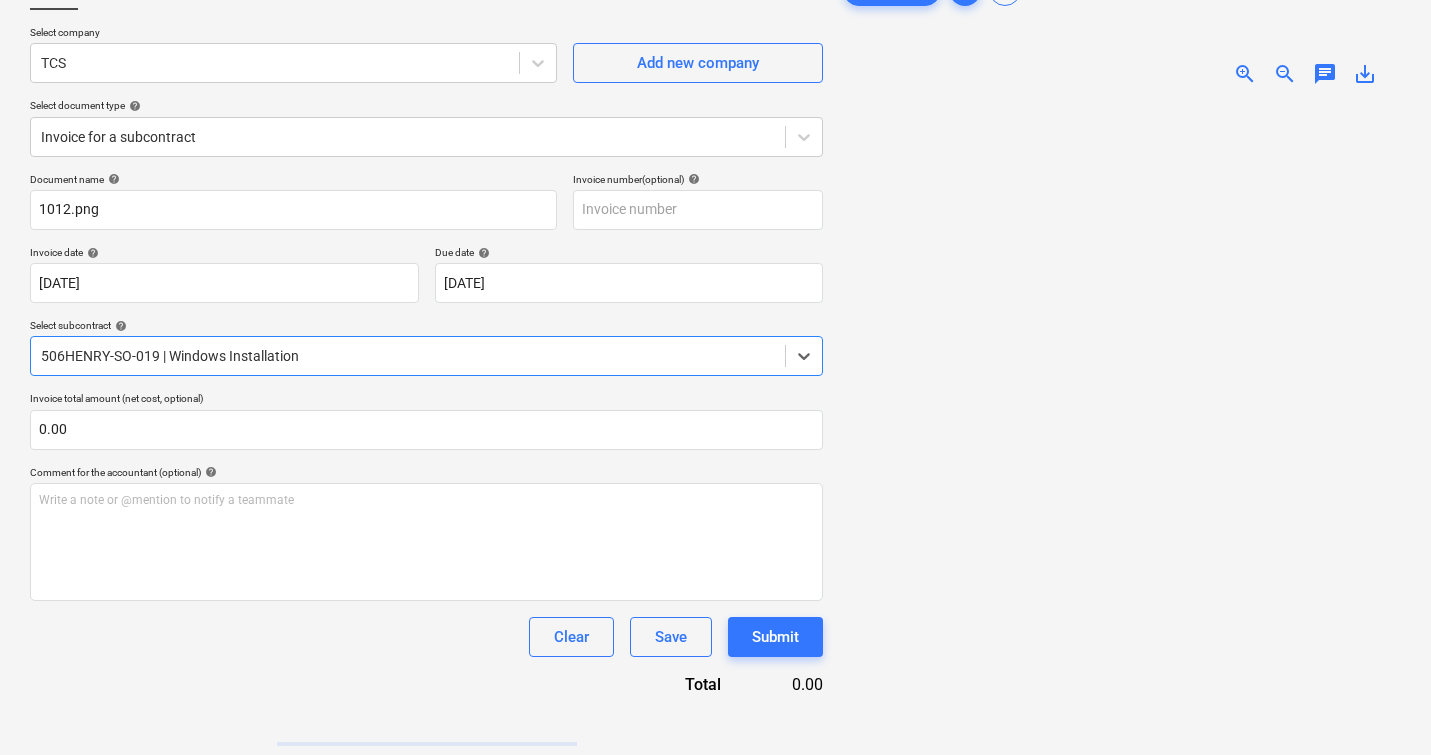 scroll, scrollTop: 282, scrollLeft: 0, axis: vertical 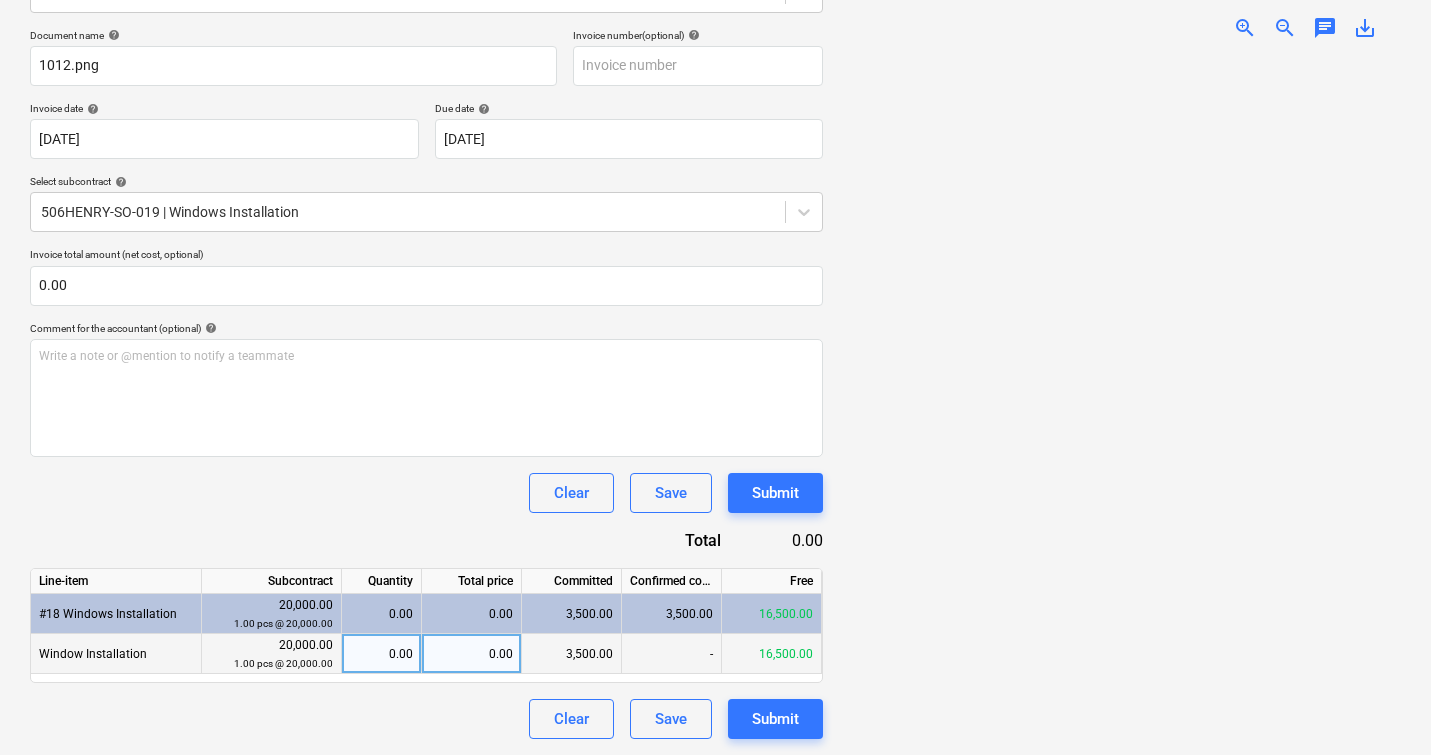 click on "0.00" at bounding box center (472, 654) 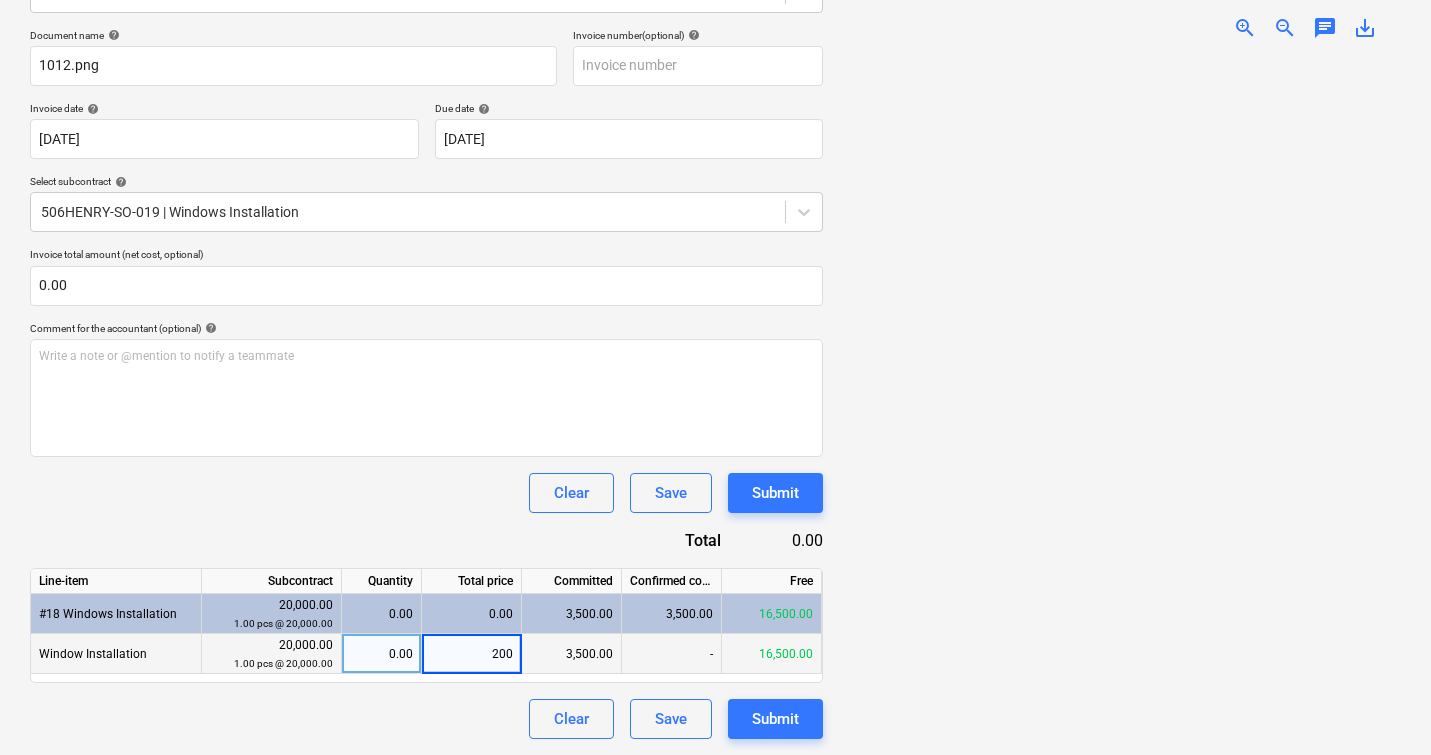 type on "2000" 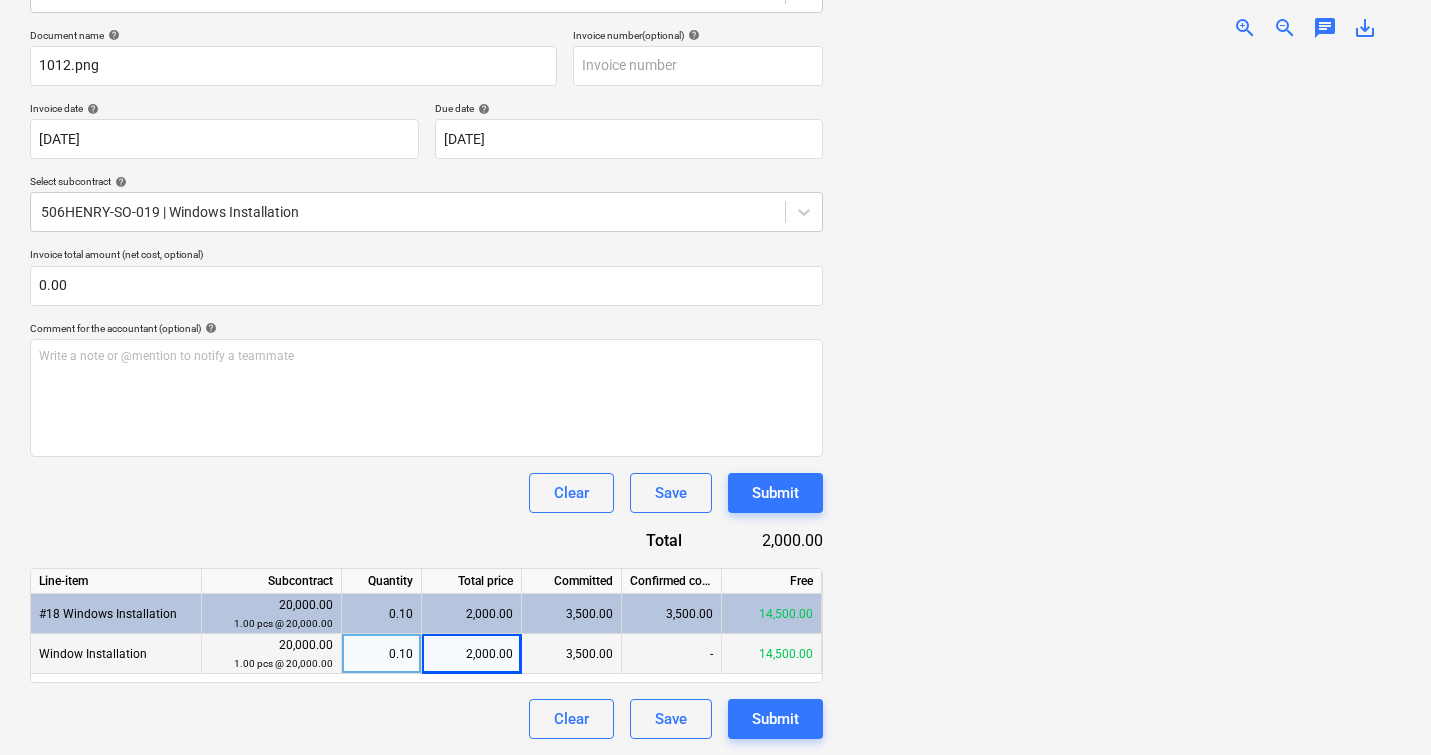 click at bounding box center (1120, 405) 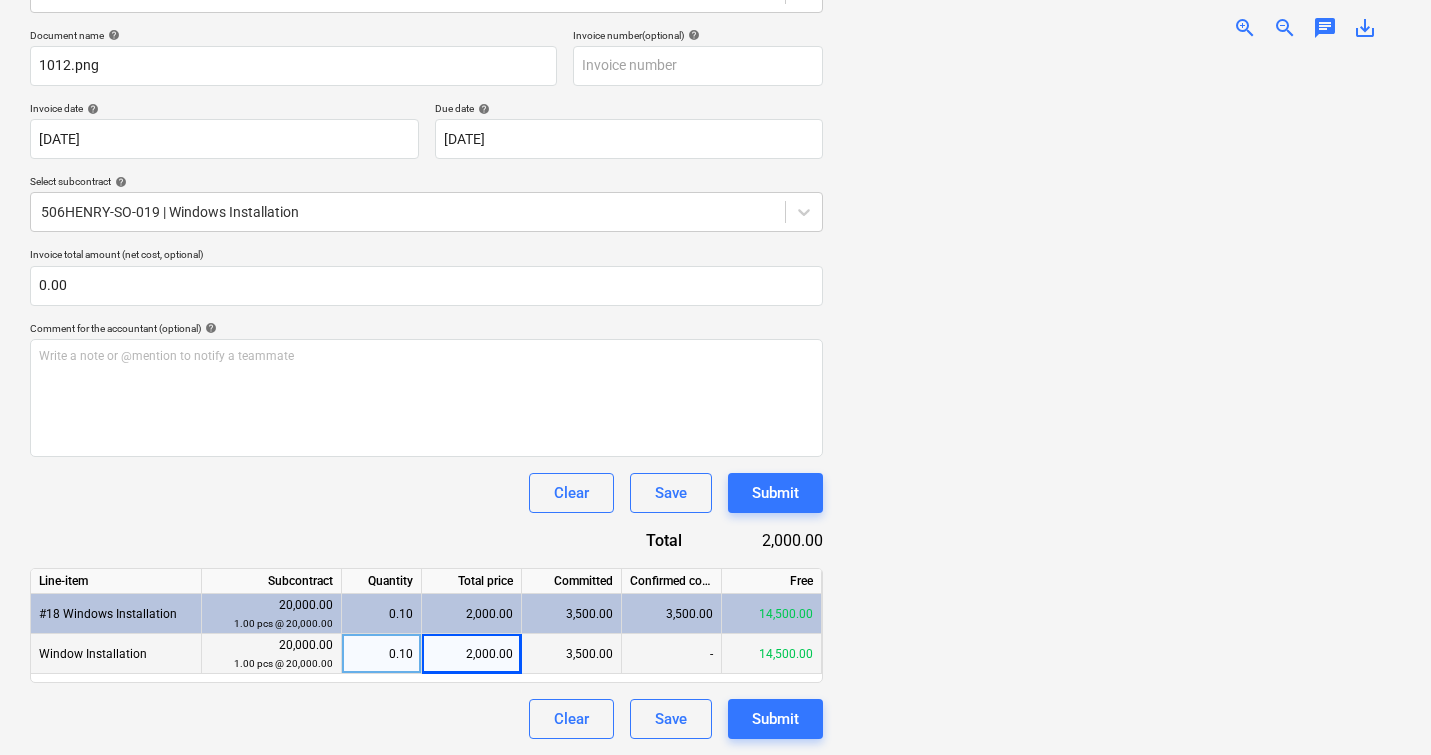 click on "Document name help 1012.png Invoice number  (optional) help Invoice date help [DATE] 16.12.2024 Press the down arrow key to interact with the calendar and
select a date. Press the question mark key to get the keyboard shortcuts for changing dates. Due date help [DATE] 16.12.2024 Press the down arrow key to interact with the calendar and
select a date. Press the question mark key to get the keyboard shortcuts for changing dates. Select subcontract help 506HENRY-SO-019 | Windows Installation Invoice total amount (net cost, optional) 0.00 Comment for the accountant (optional) help Write a note or @mention to notify a teammate ﻿ Clear Save Submit Total 2,000.00 Line-item Subcontract Quantity Total price Committed Confirmed costs Free  #18 Windows Installation 20,000.00 1.00 pcs @ 20,000.00 0.10 2,000.00 3,500.00 3,500.00 14,500.00 Window Installation 20,000.00 1.00 pcs @ 20,000.00 0.10 2,000.00 3,500.00 - 14,500.00 Clear Save Submit" at bounding box center (426, 384) 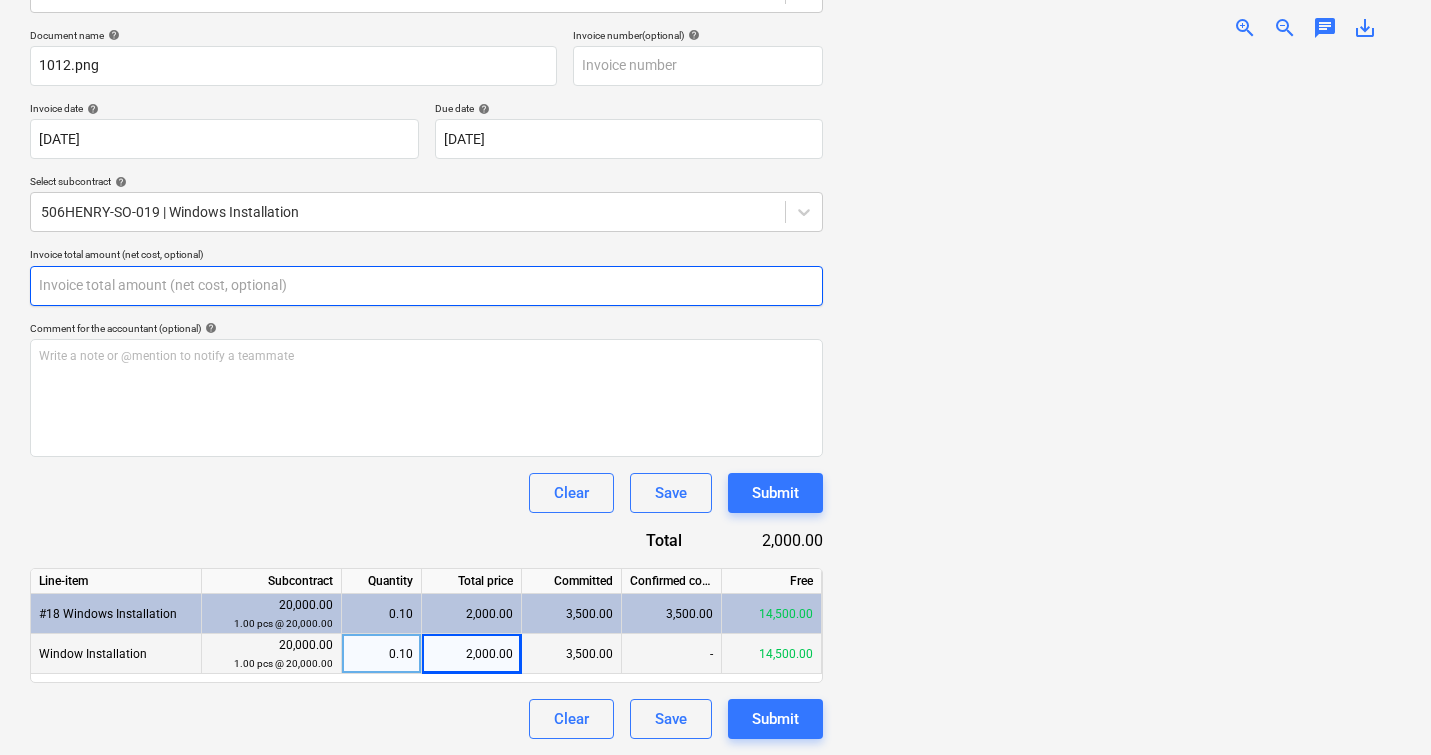 click at bounding box center (426, 286) 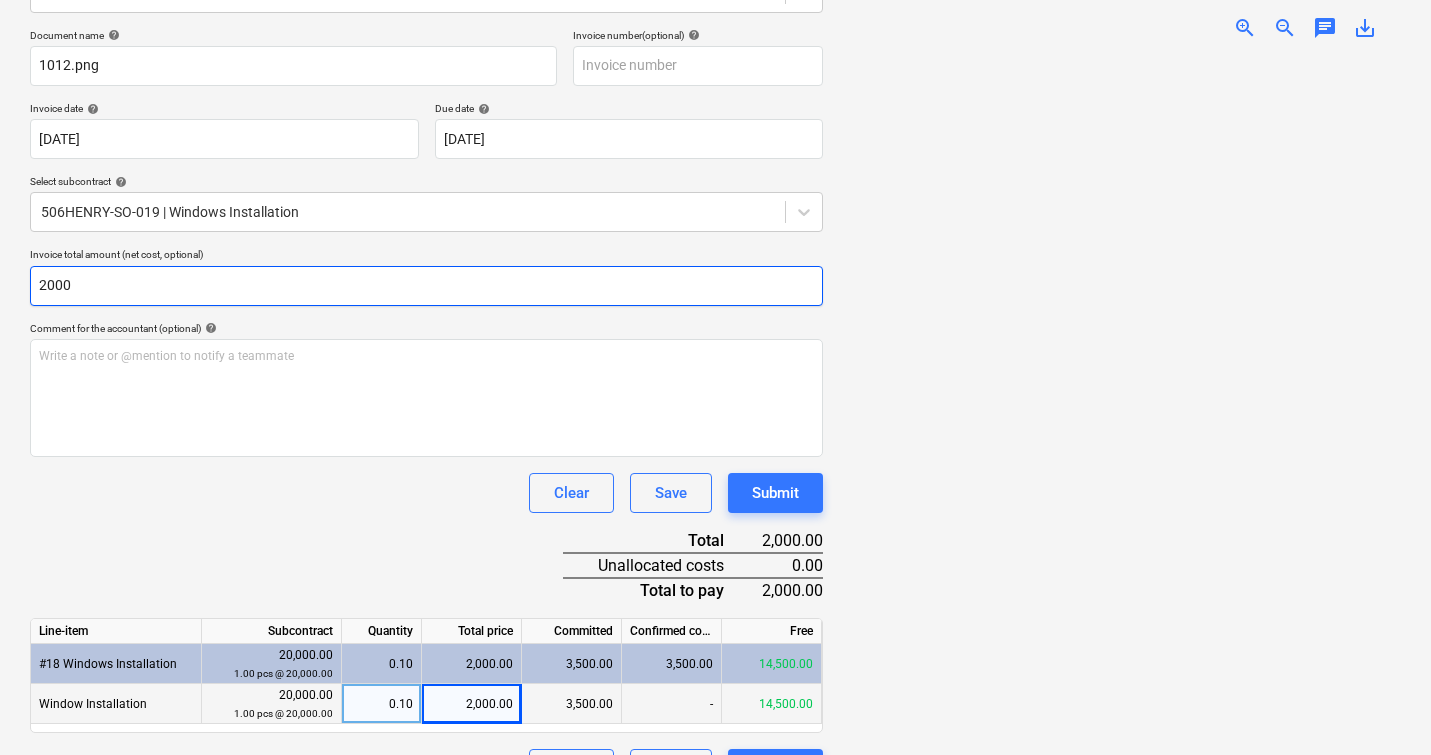type on "2000" 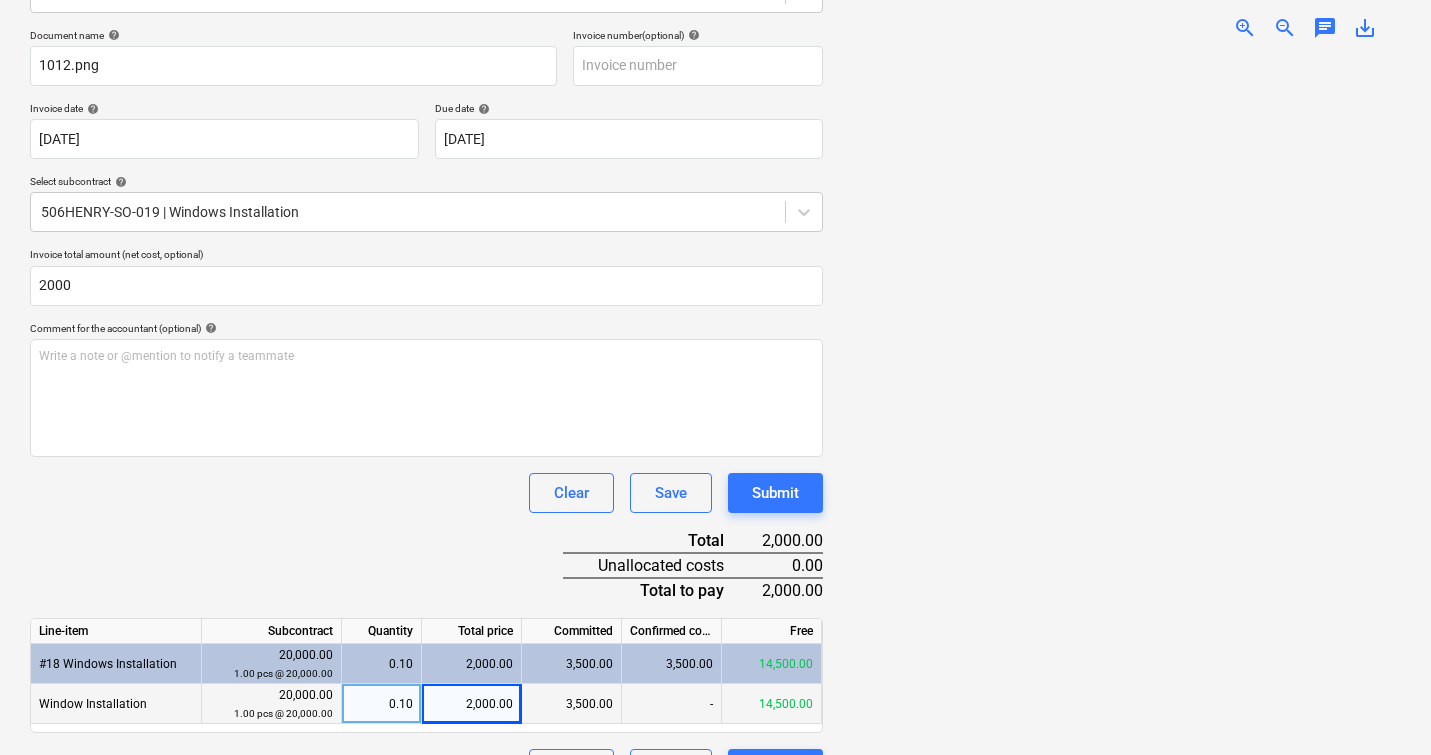 click at bounding box center (1120, 405) 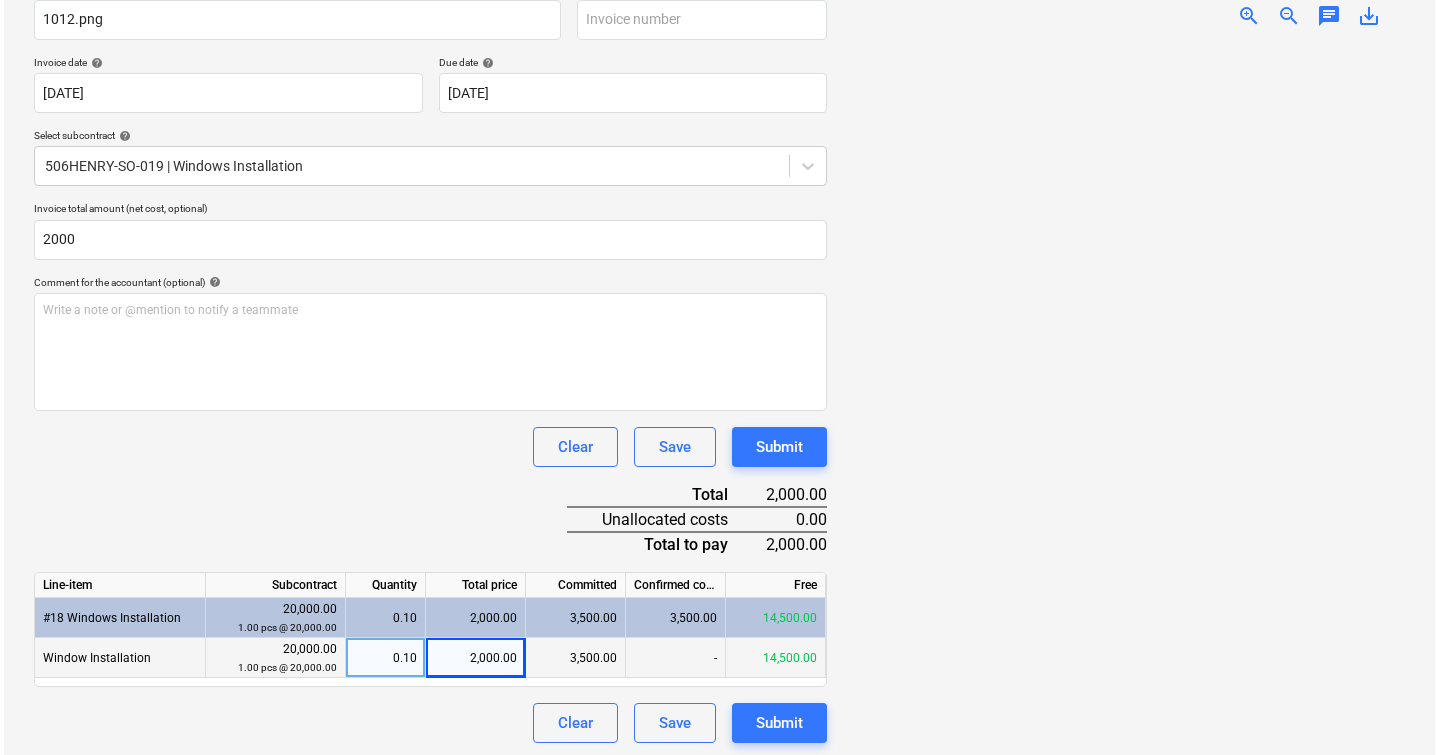scroll, scrollTop: 332, scrollLeft: 0, axis: vertical 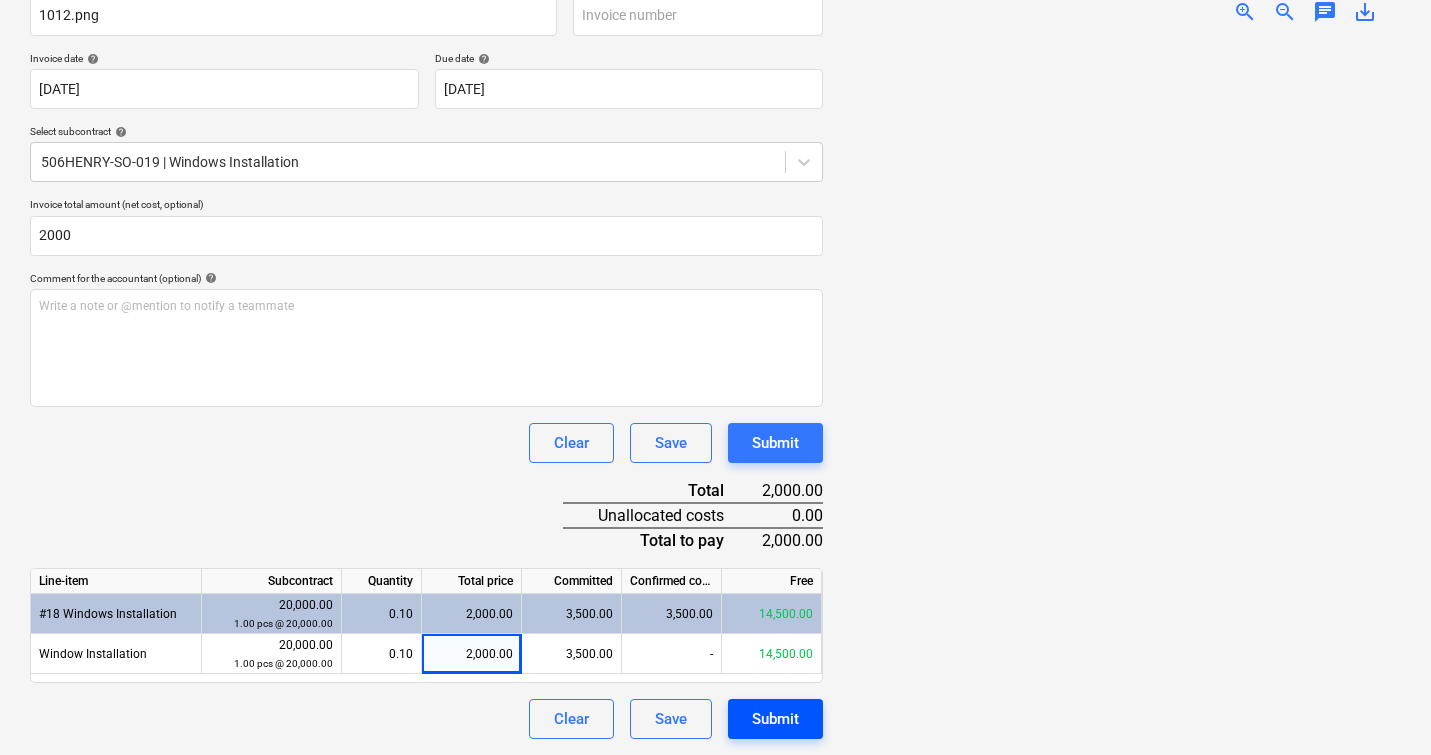 click on "Submit" at bounding box center [775, 719] 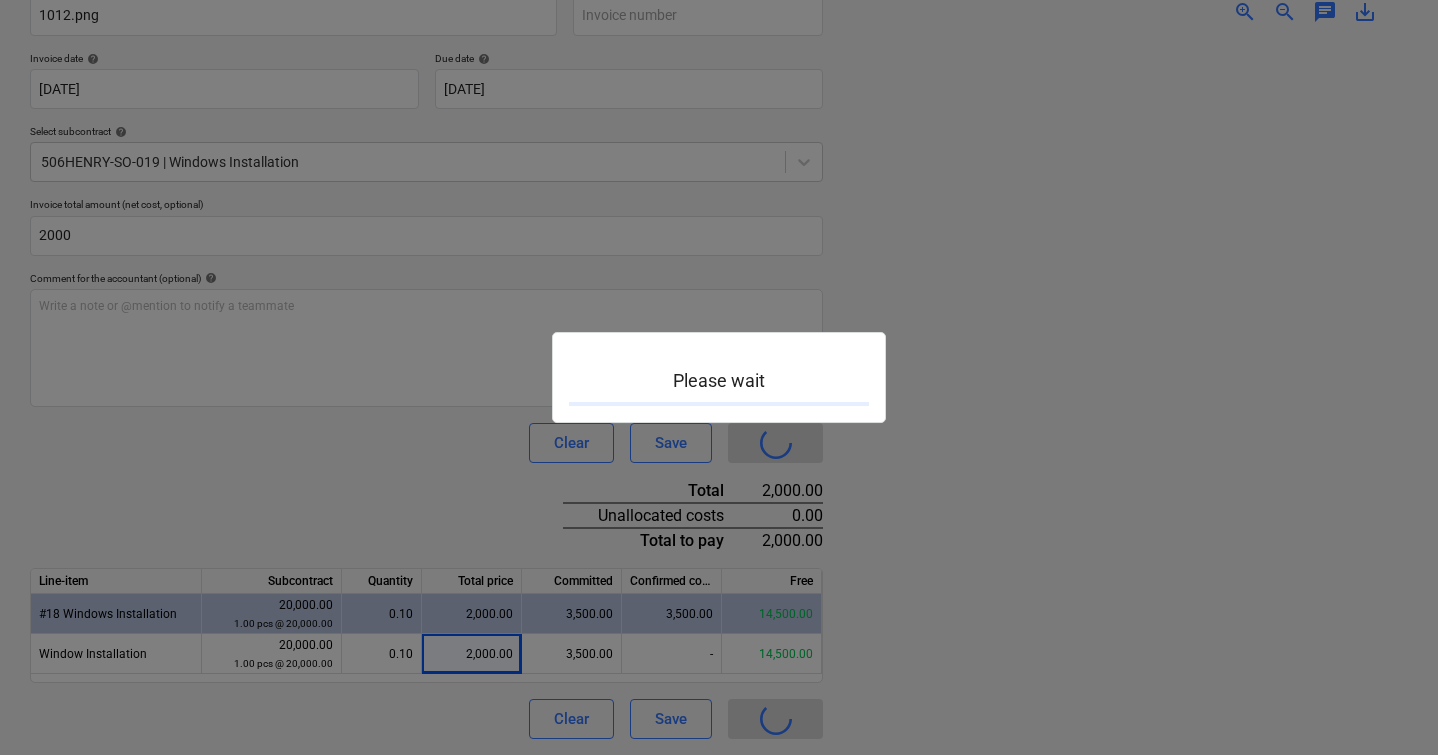 scroll, scrollTop: 0, scrollLeft: 0, axis: both 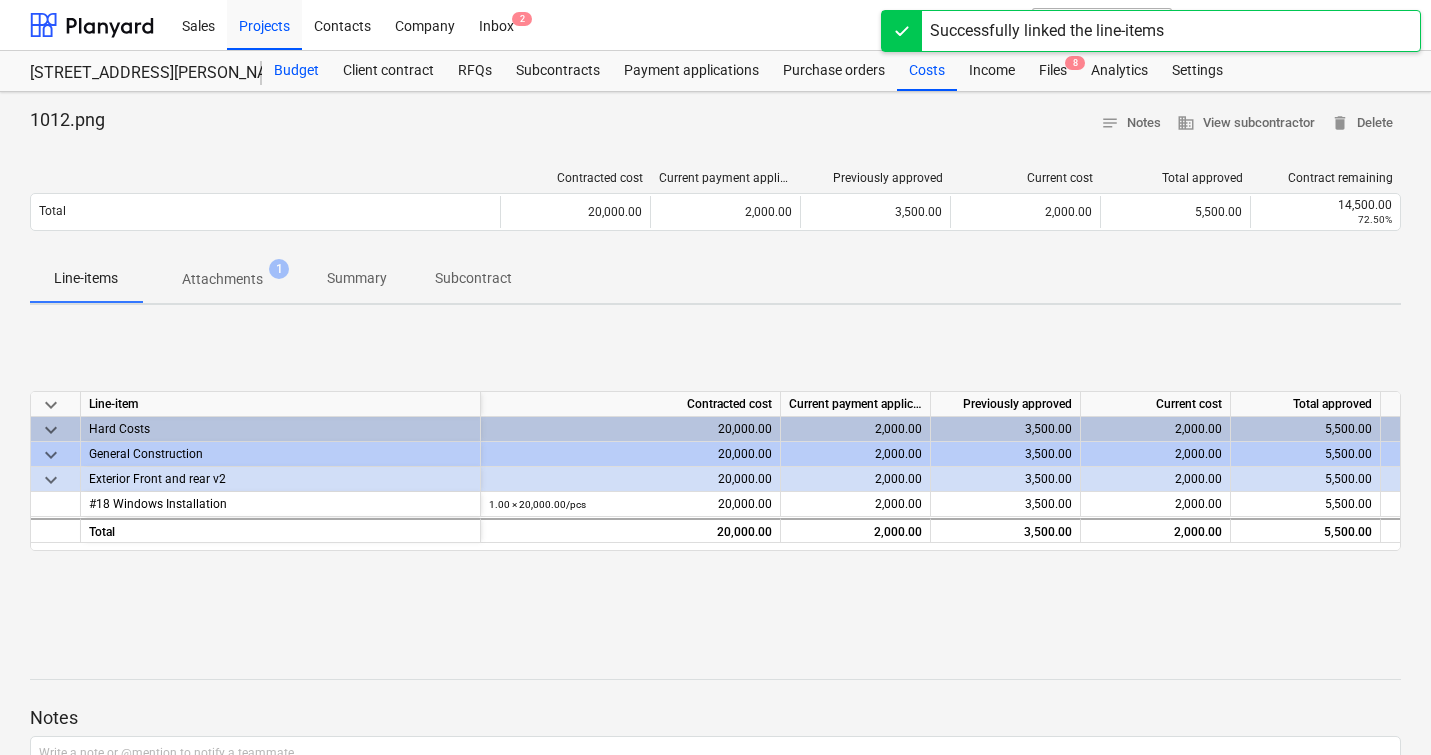click on "Budget" at bounding box center (296, 71) 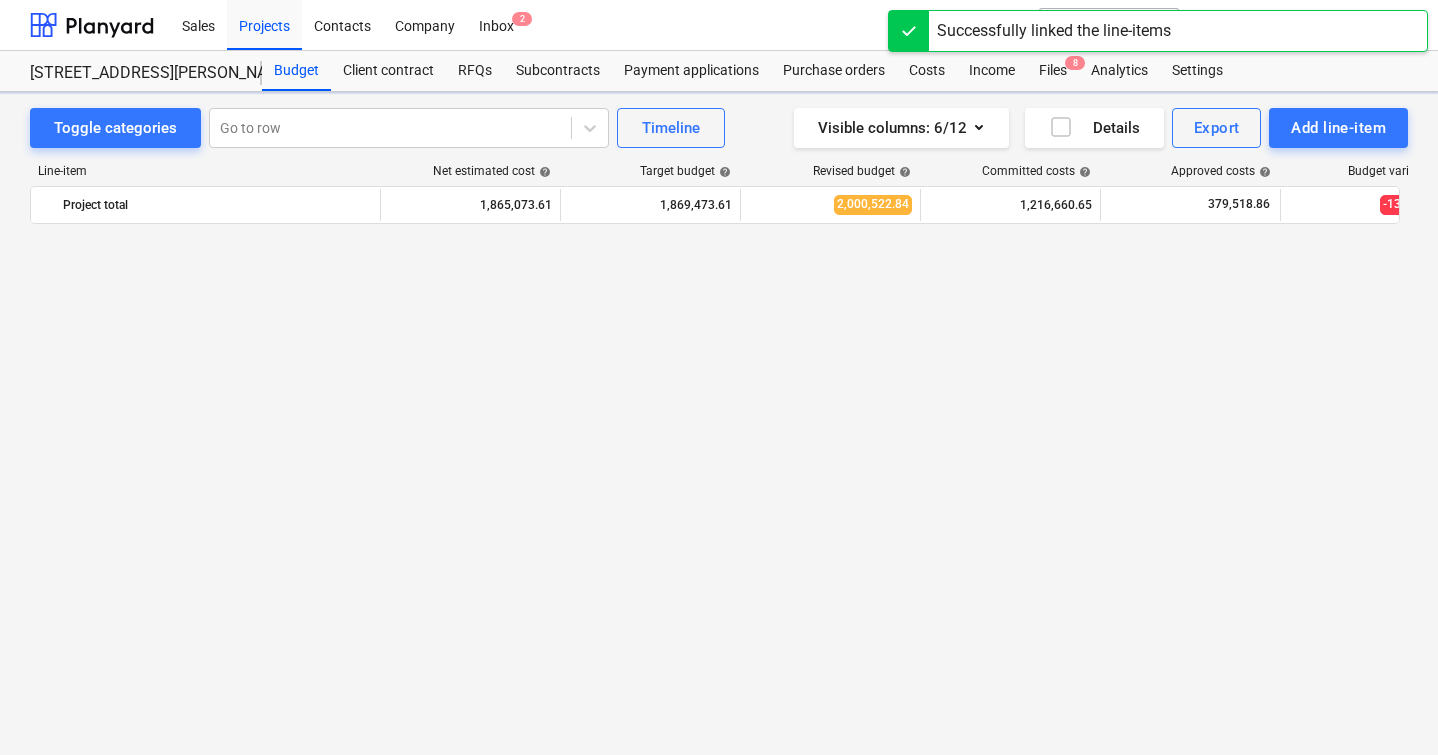 scroll, scrollTop: 3745, scrollLeft: 0, axis: vertical 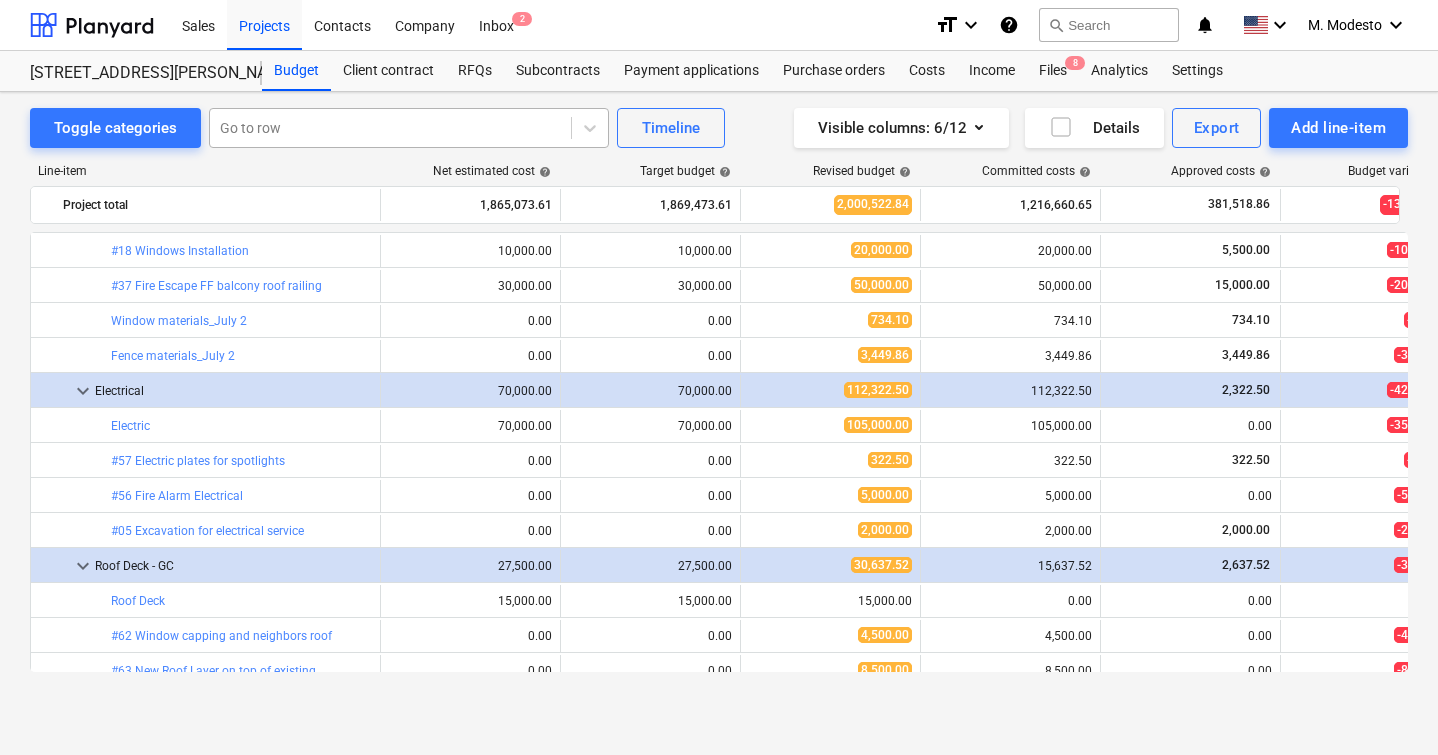 click on "Go to row" at bounding box center (390, 128) 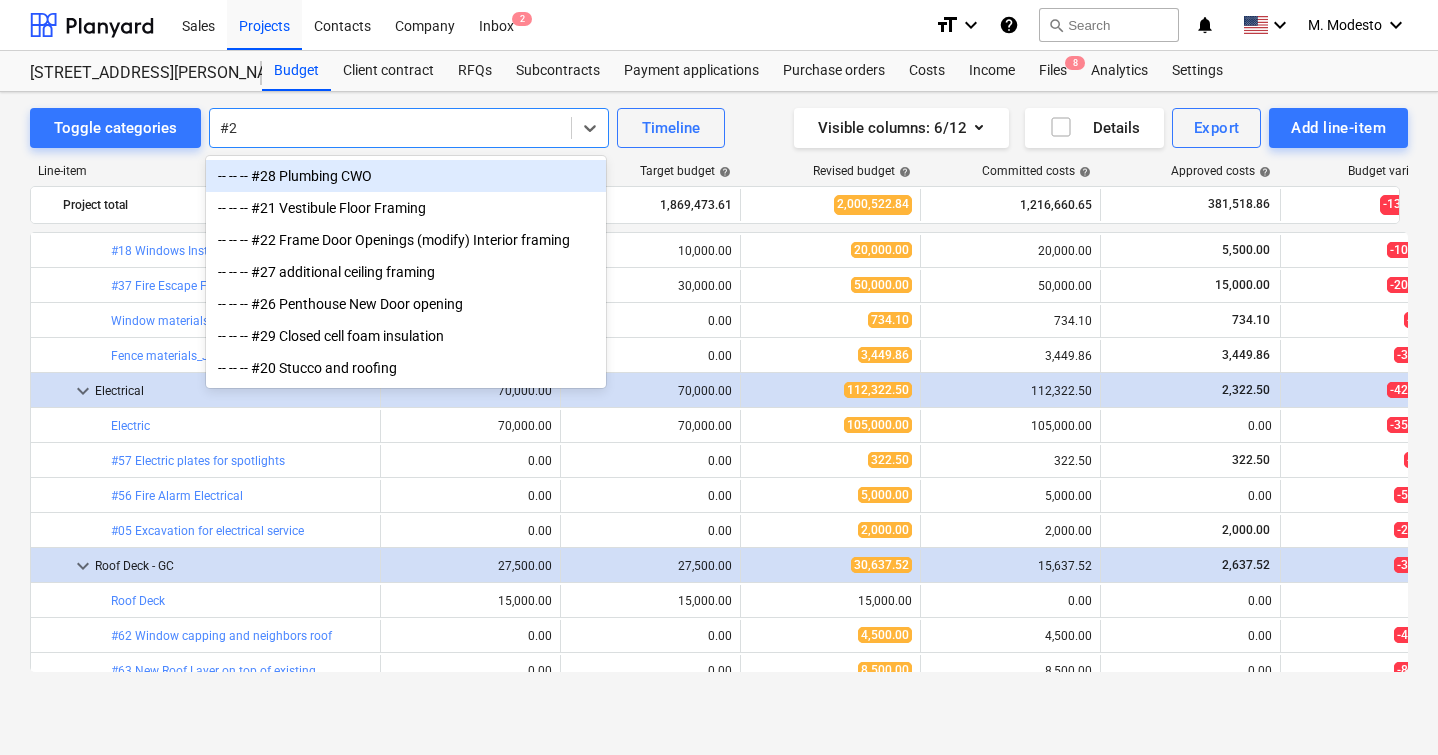 type on "#29" 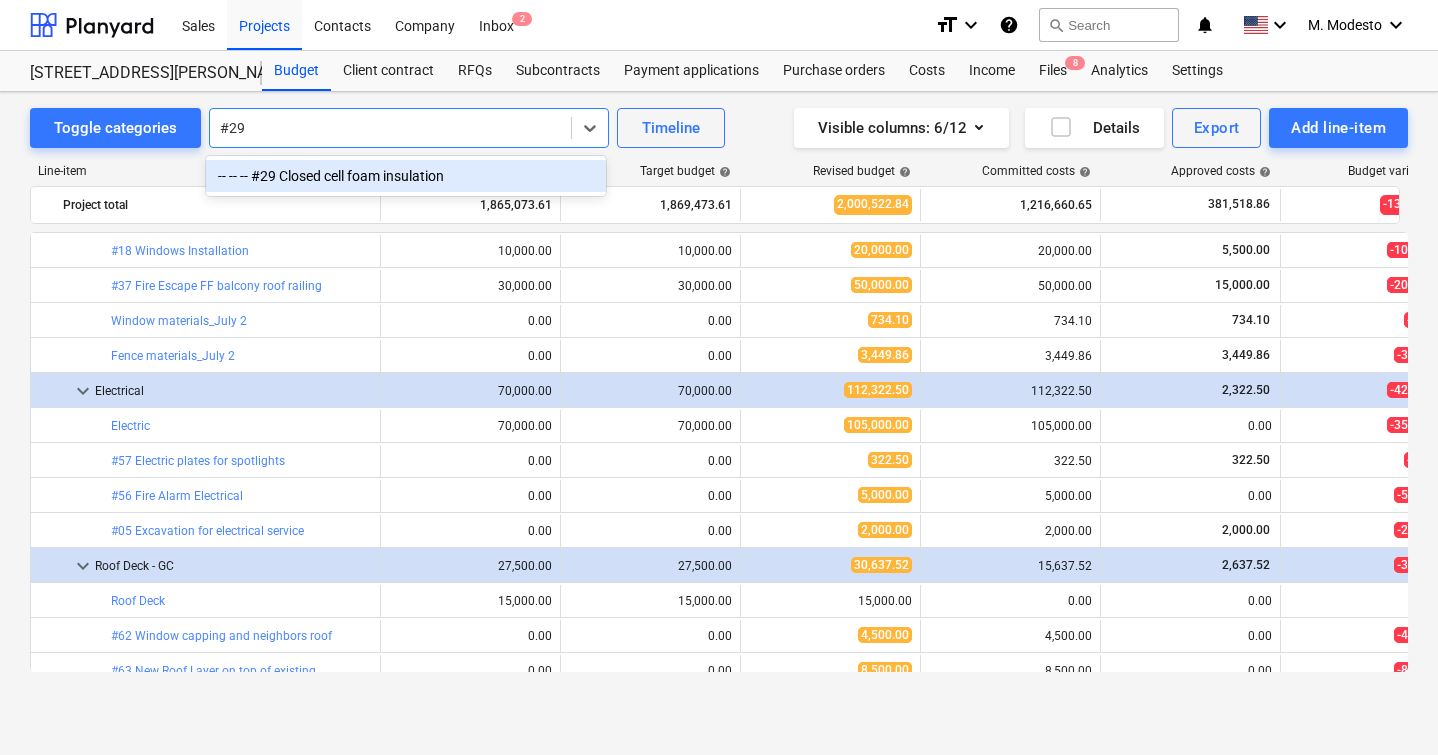 click on "-- -- --   #29 Closed cell foam insulation" at bounding box center [406, 176] 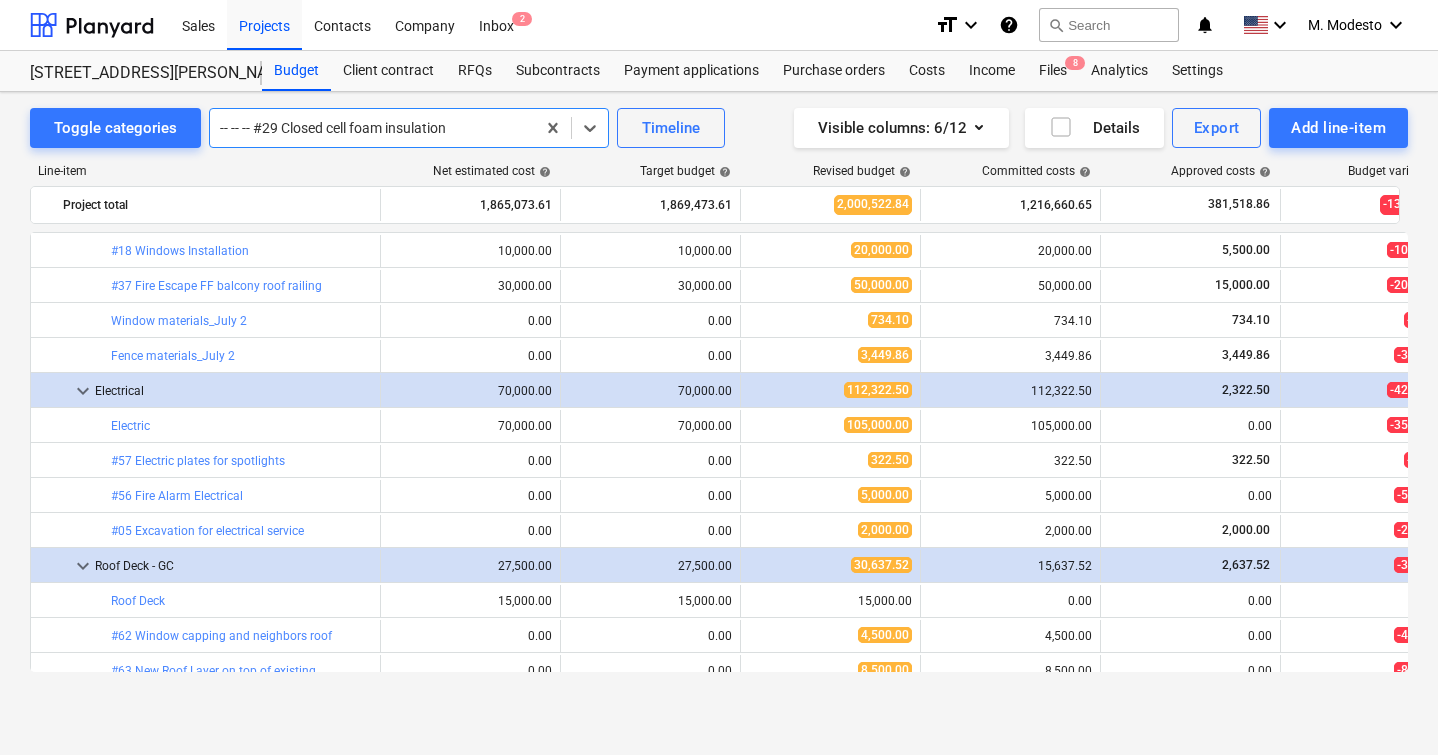 scroll, scrollTop: 3500, scrollLeft: 0, axis: vertical 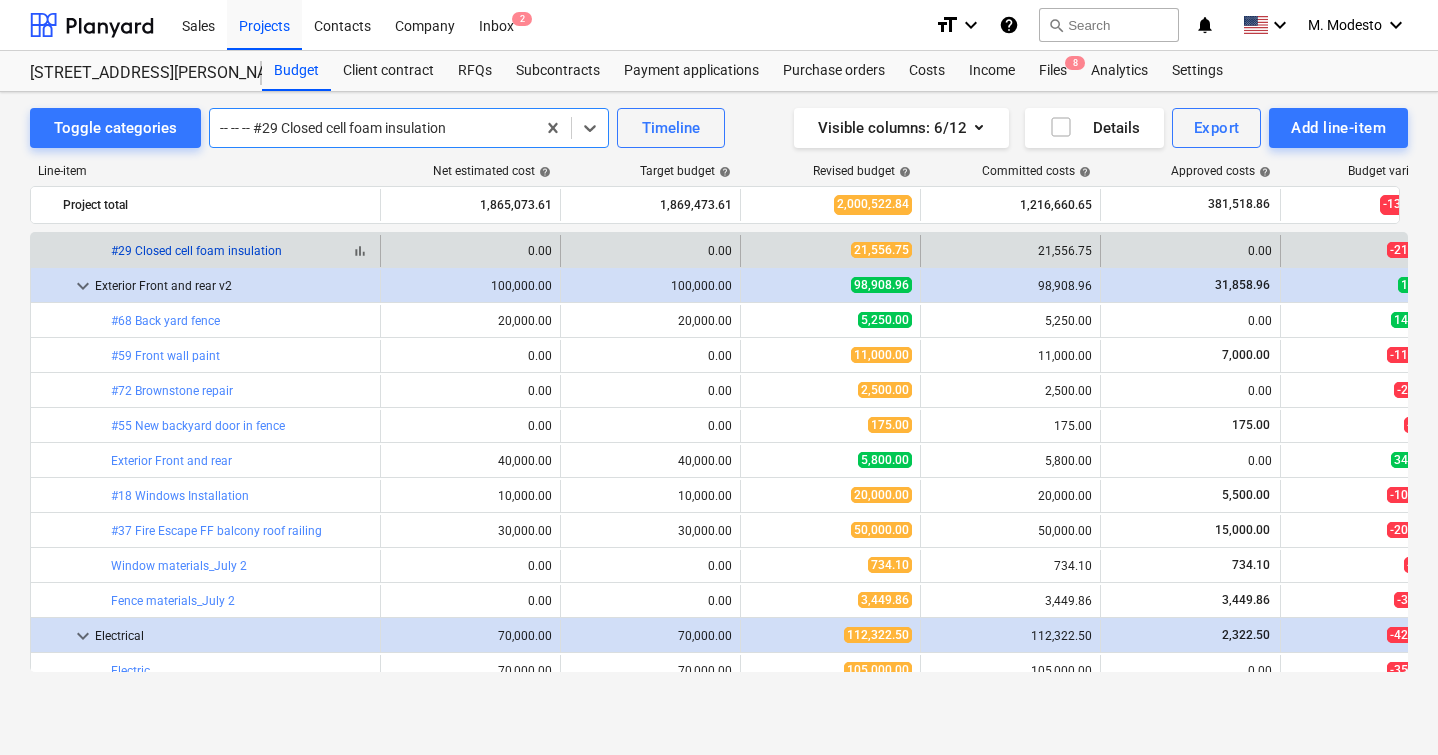 click on "#29 Closed cell foam insulation" at bounding box center [196, 251] 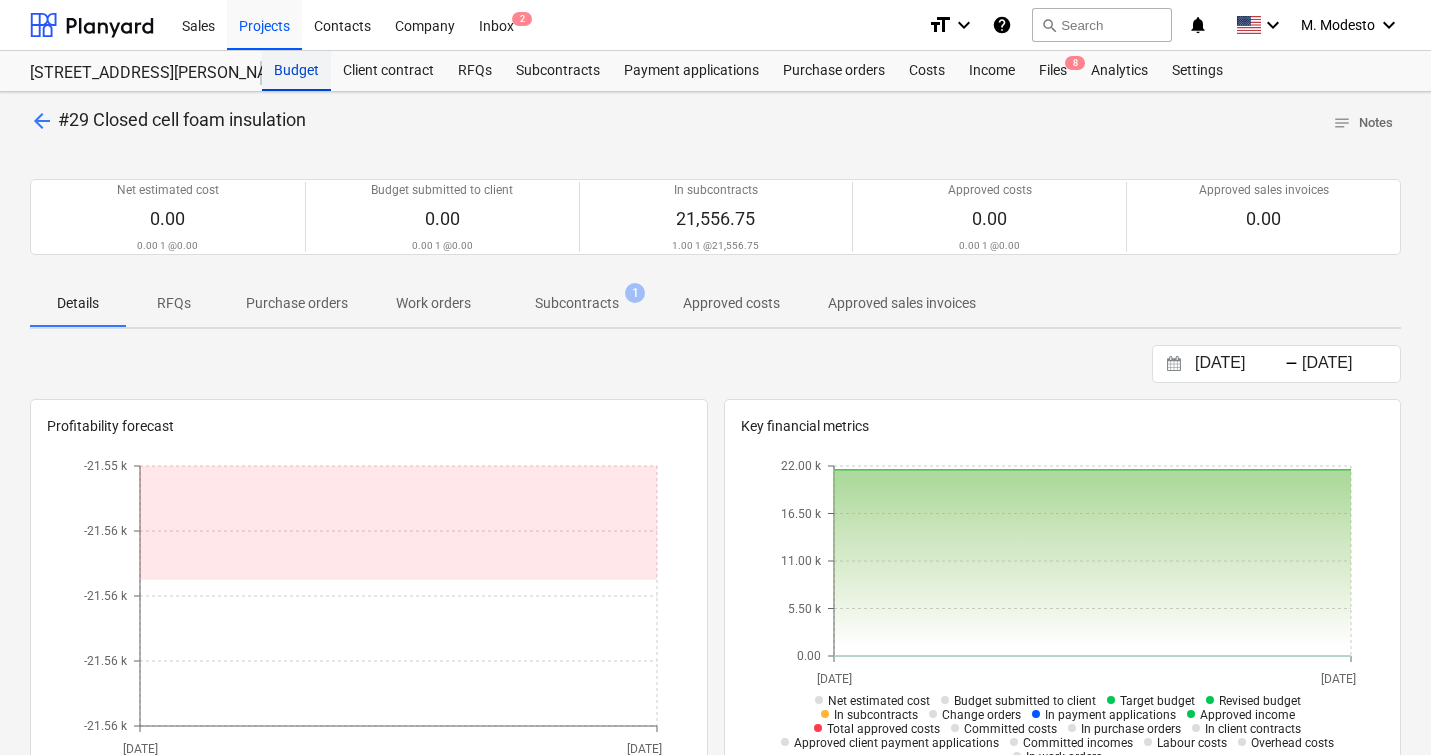 click on "Budget" at bounding box center (296, 71) 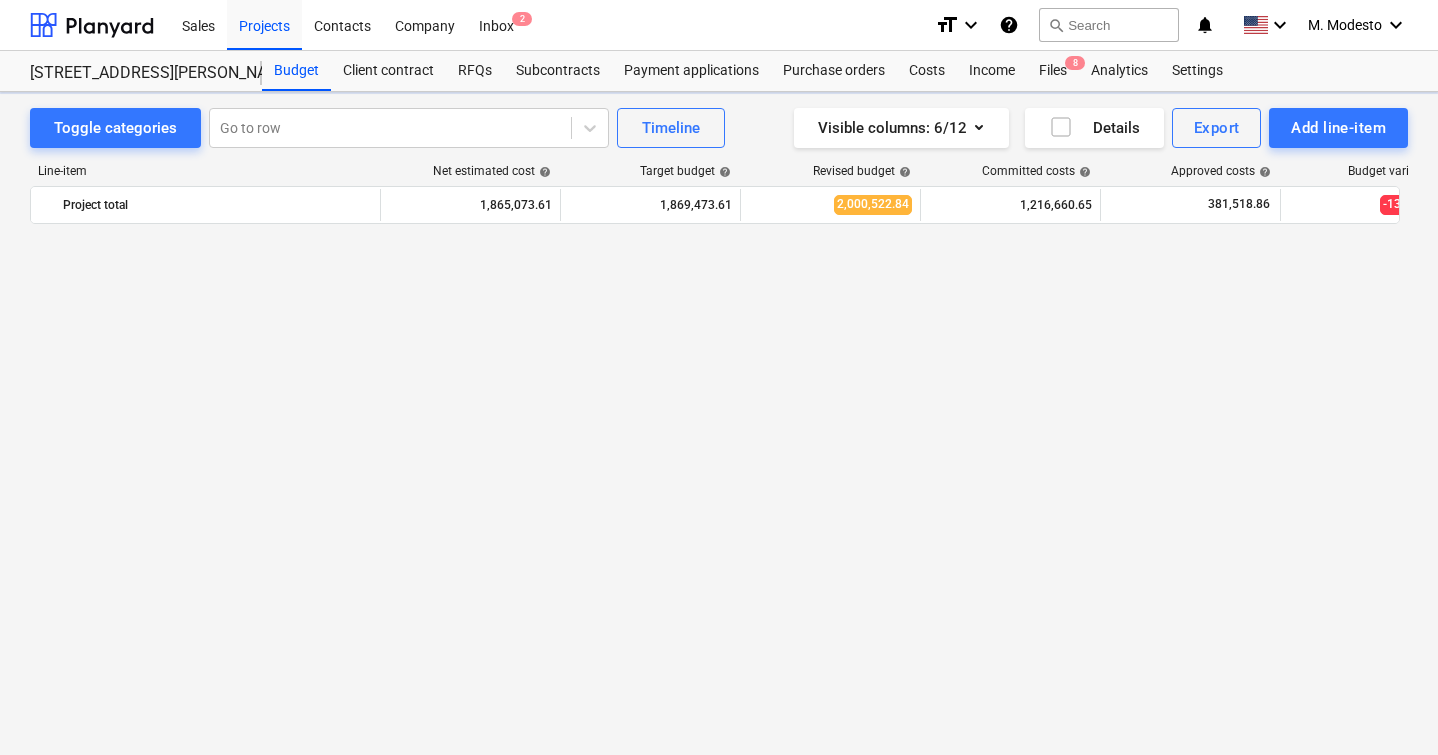 scroll, scrollTop: 3500, scrollLeft: 0, axis: vertical 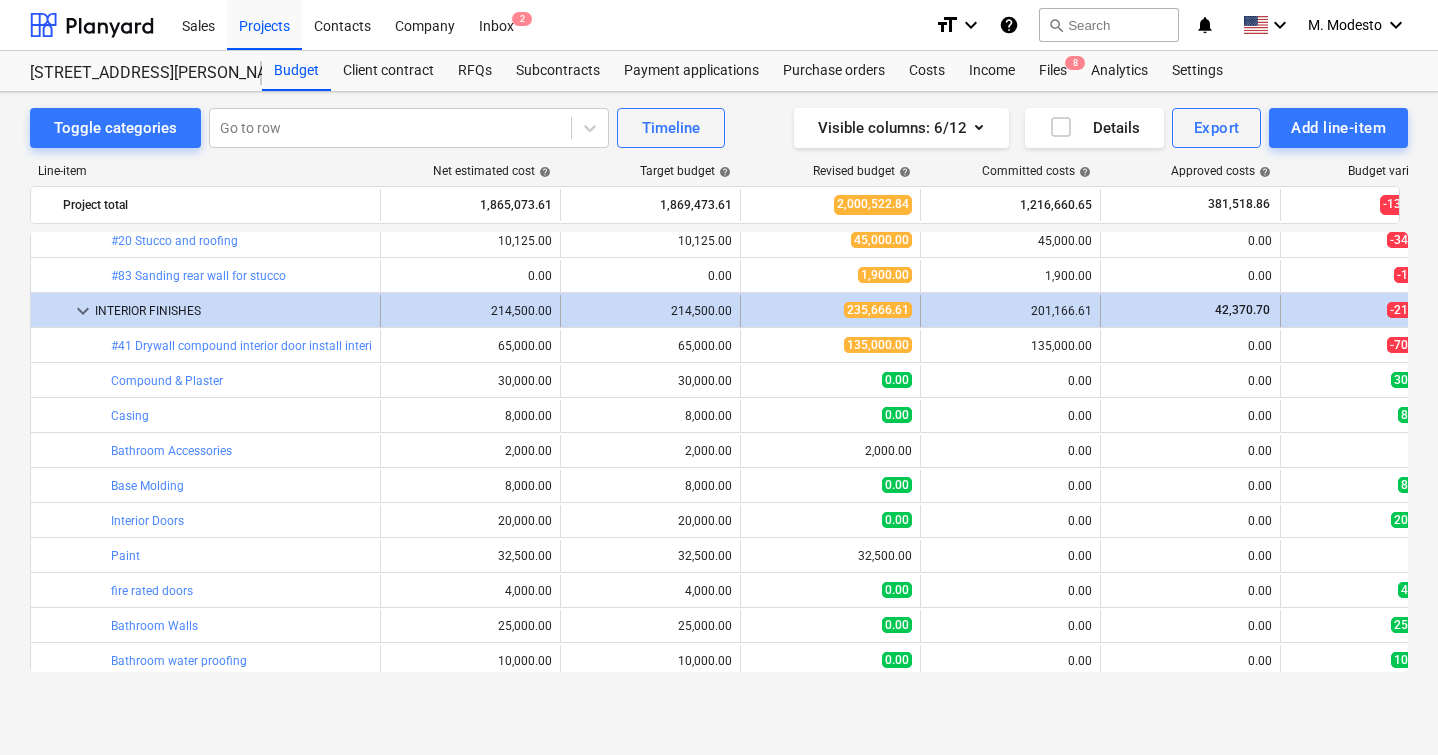 click on "keyboard_arrow_down" at bounding box center [83, 311] 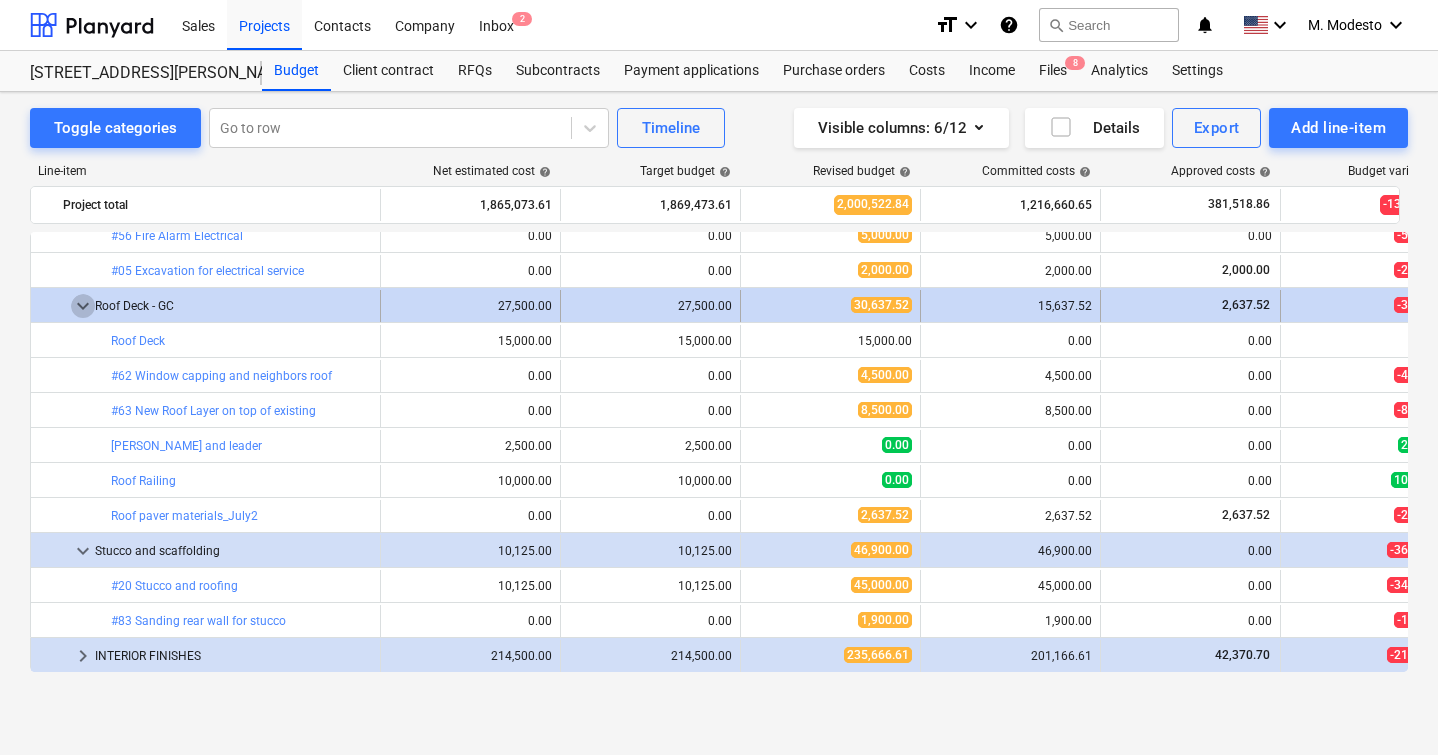 click on "keyboard_arrow_down" at bounding box center (83, 306) 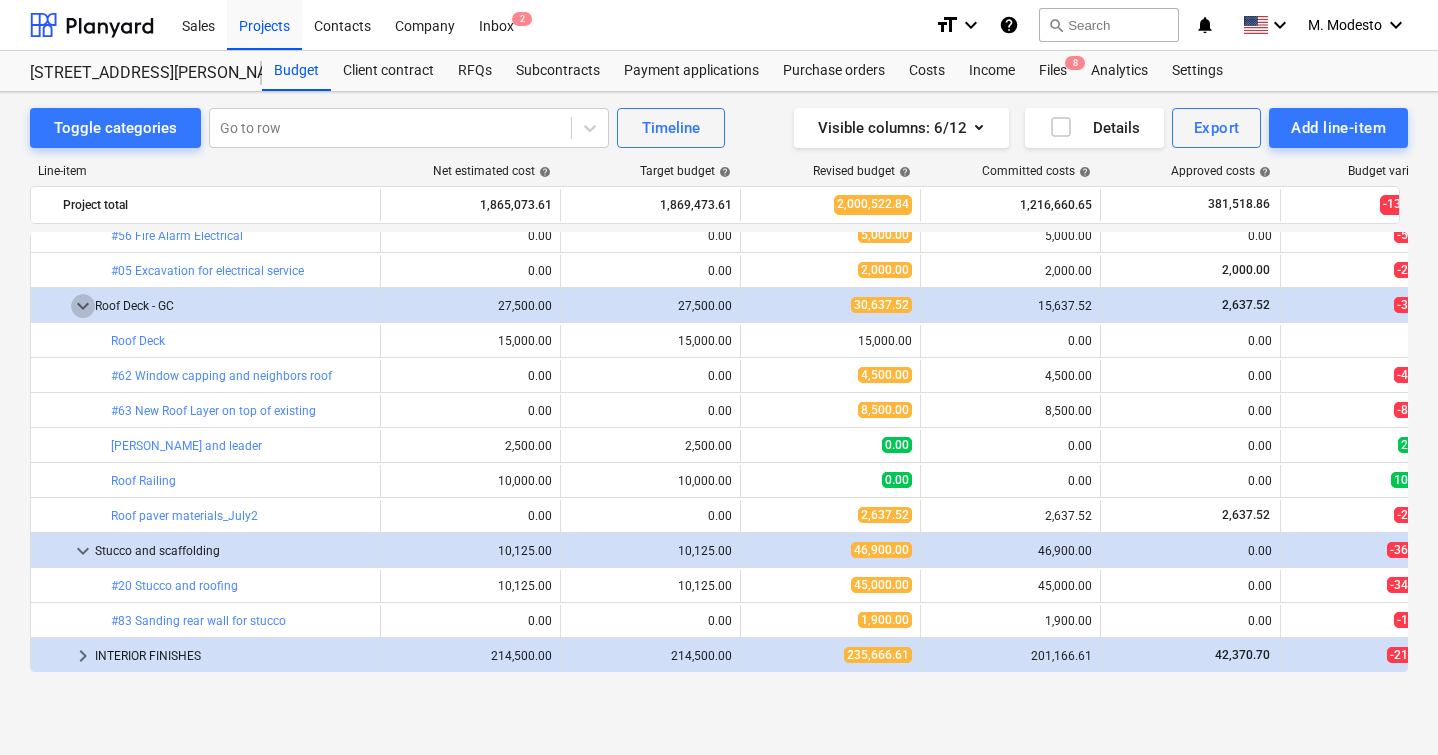 scroll, scrollTop: 3795, scrollLeft: 0, axis: vertical 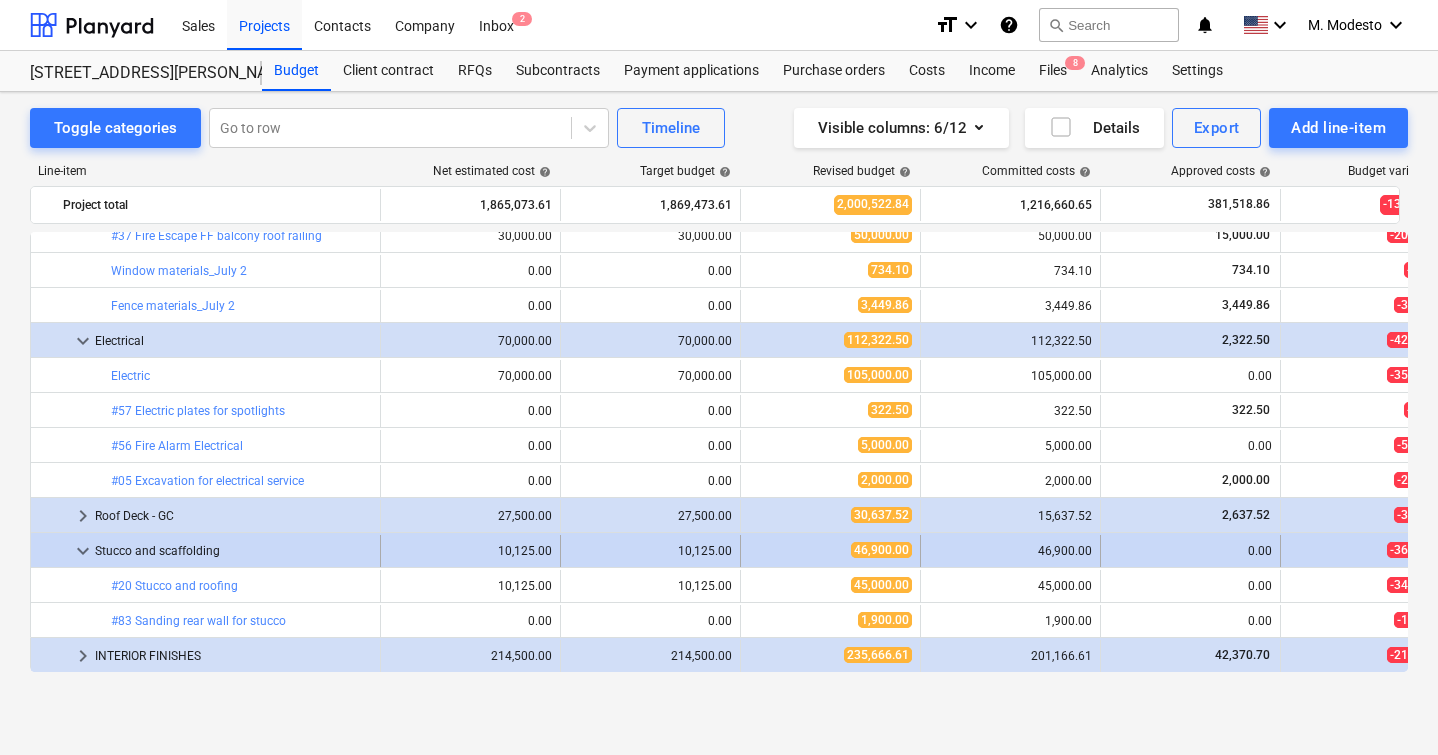 click on "keyboard_arrow_down" at bounding box center (83, 551) 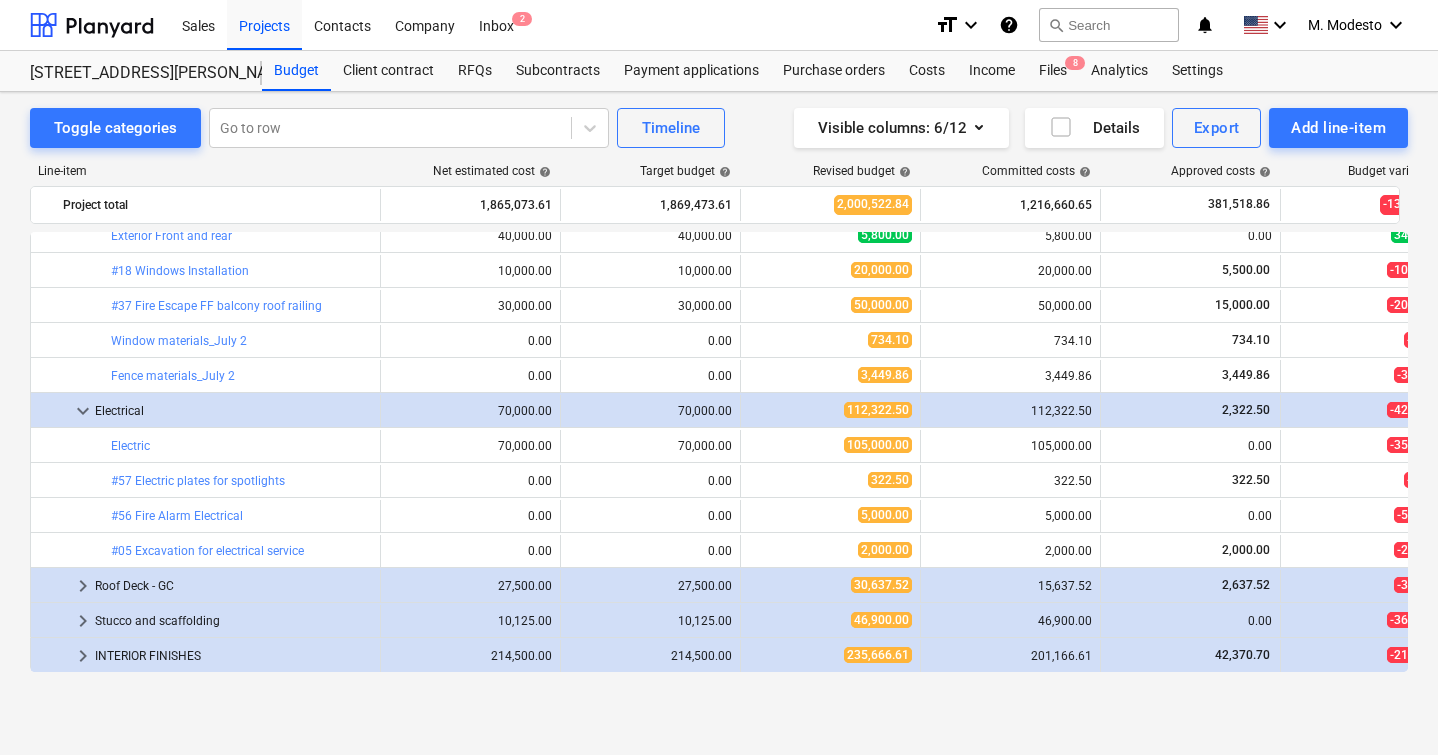 scroll, scrollTop: 3725, scrollLeft: 0, axis: vertical 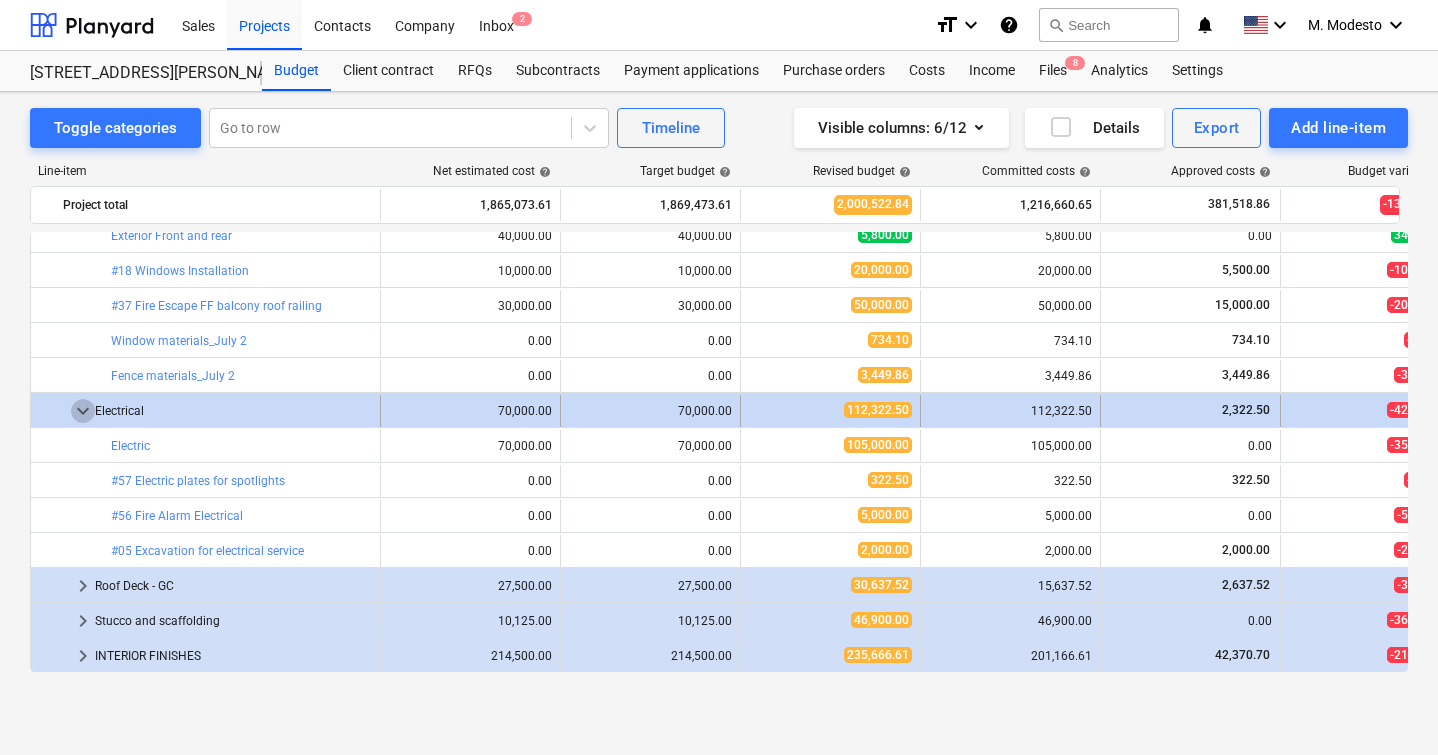 click on "keyboard_arrow_down" at bounding box center [83, 411] 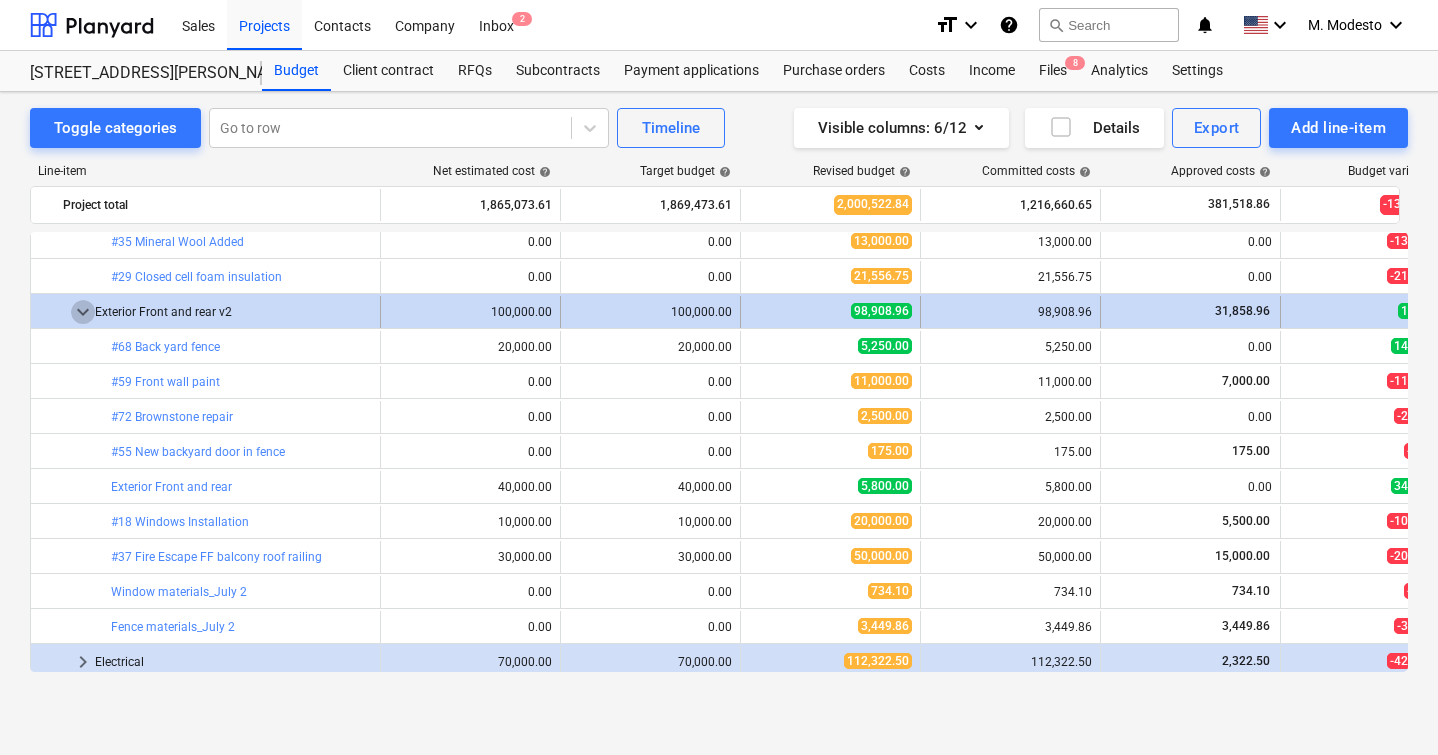 click on "keyboard_arrow_down" at bounding box center [83, 312] 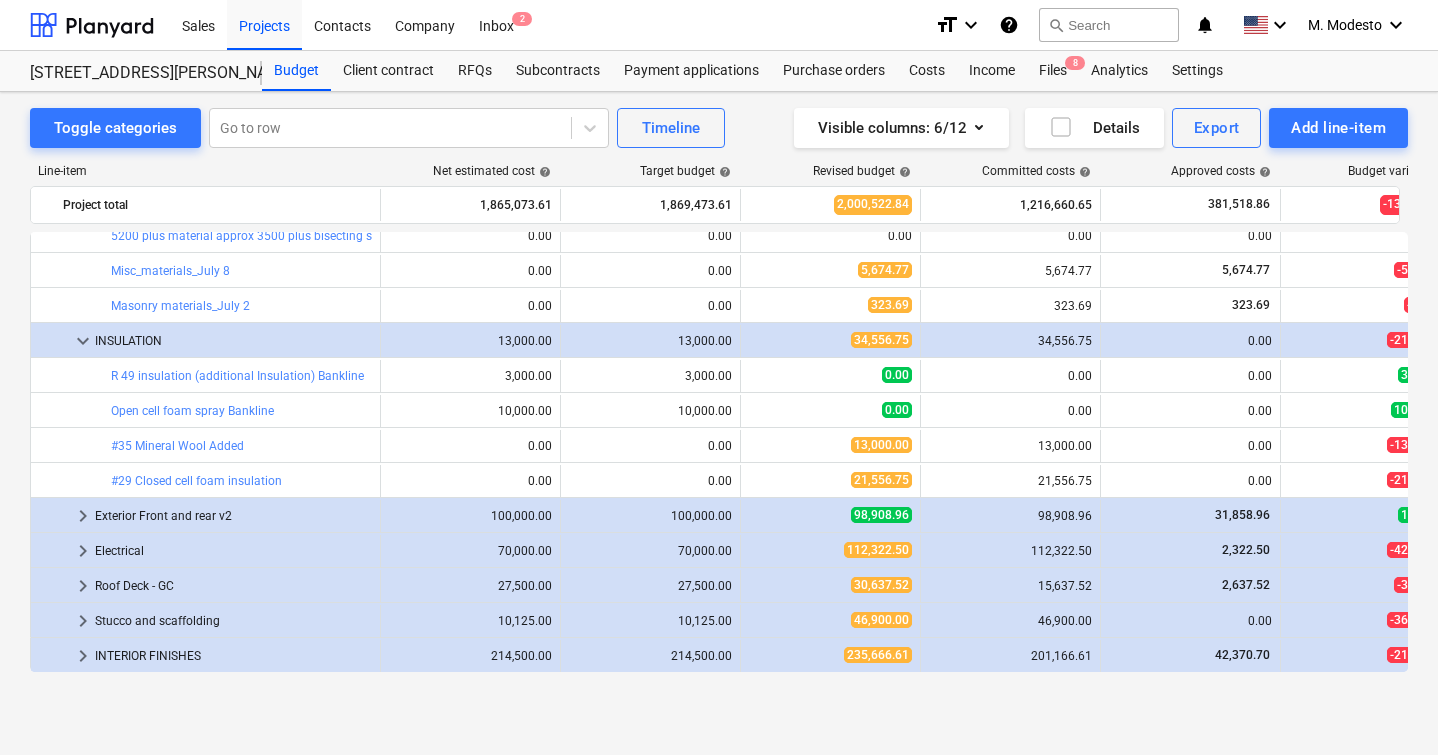 scroll, scrollTop: 3117, scrollLeft: 0, axis: vertical 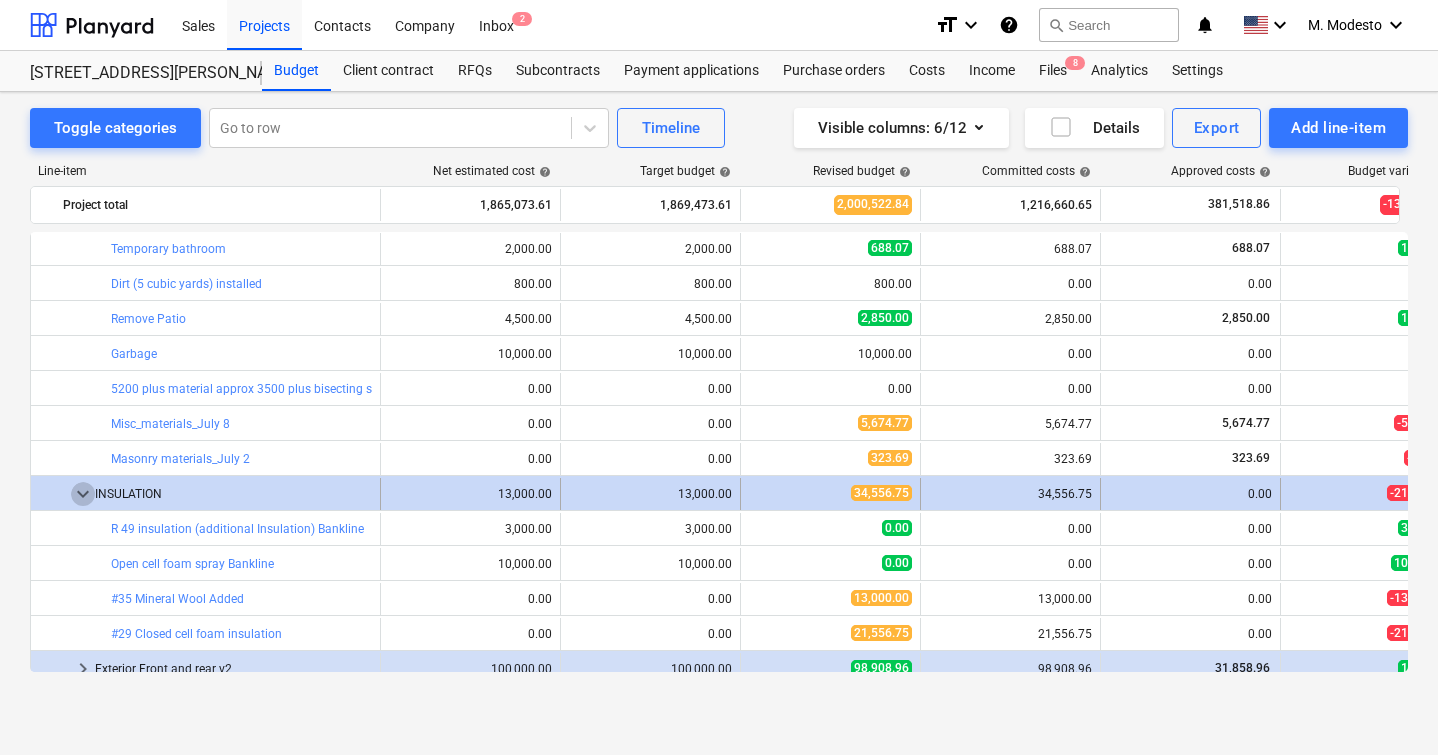 click on "keyboard_arrow_down" at bounding box center [83, 494] 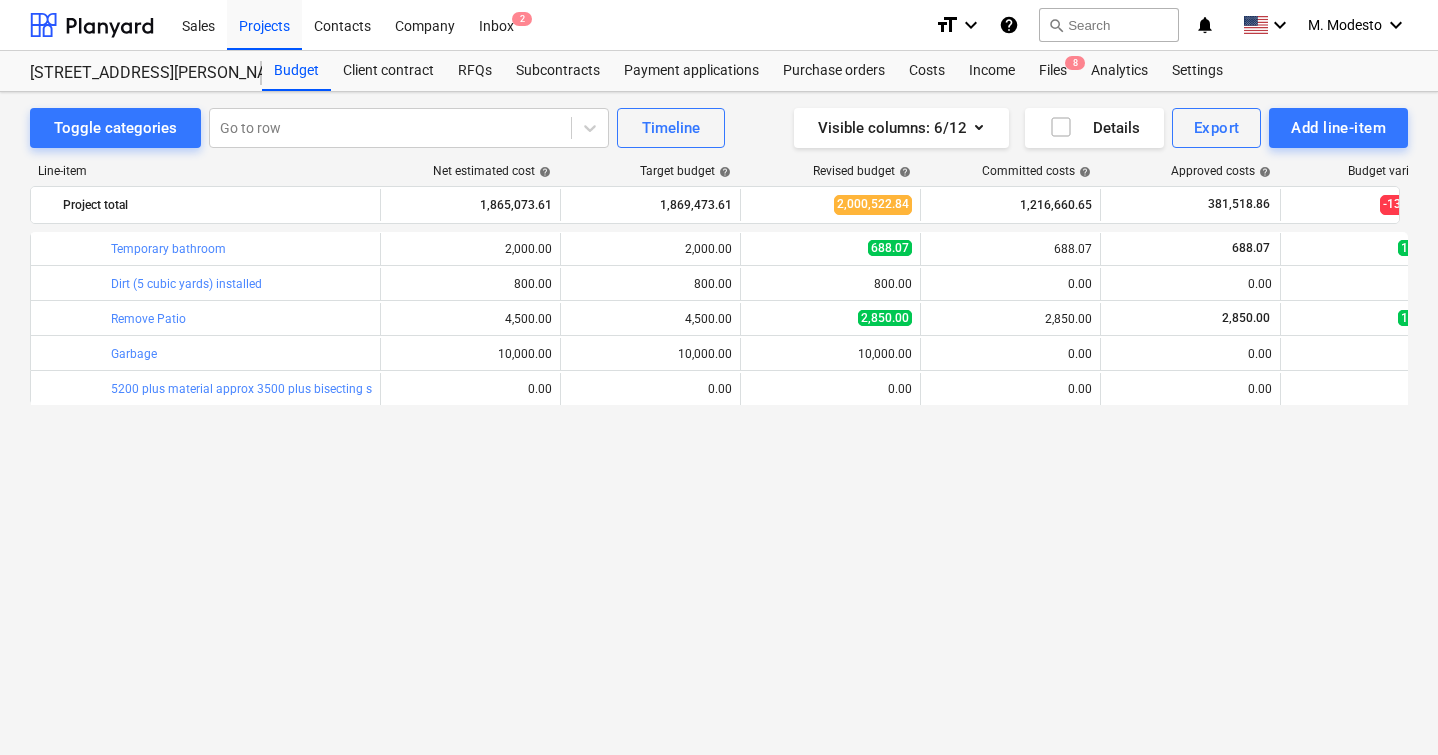 scroll, scrollTop: 2803, scrollLeft: 0, axis: vertical 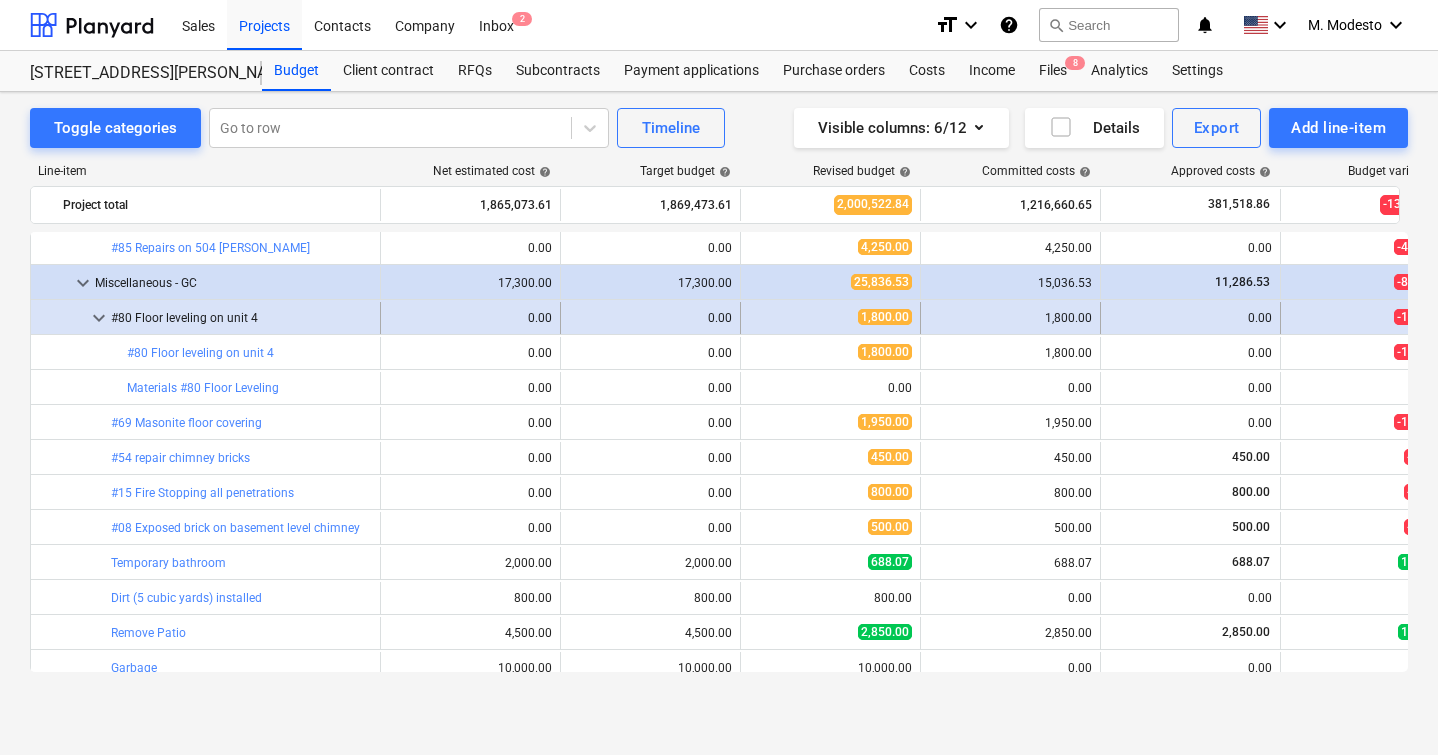 click on "keyboard_arrow_down" at bounding box center [99, 318] 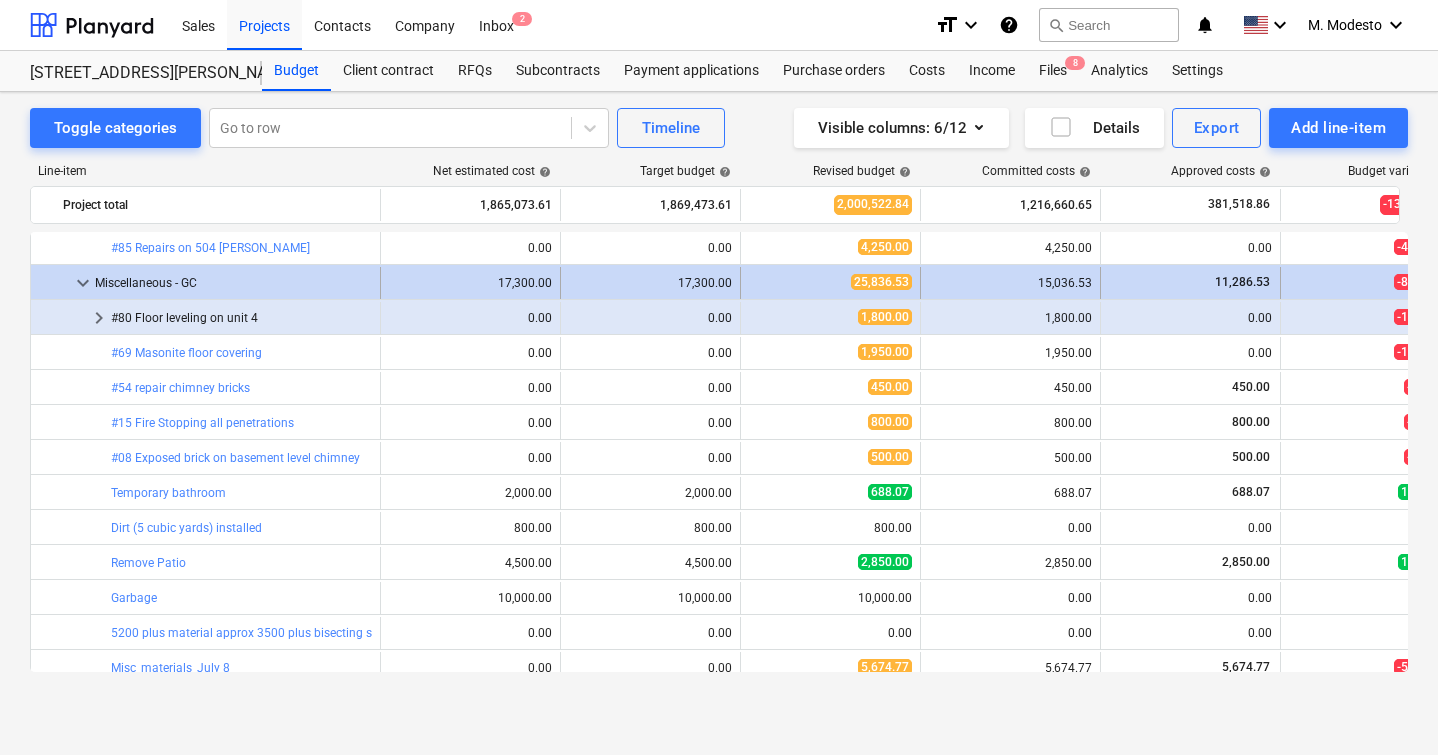 click on "keyboard_arrow_down" at bounding box center (83, 283) 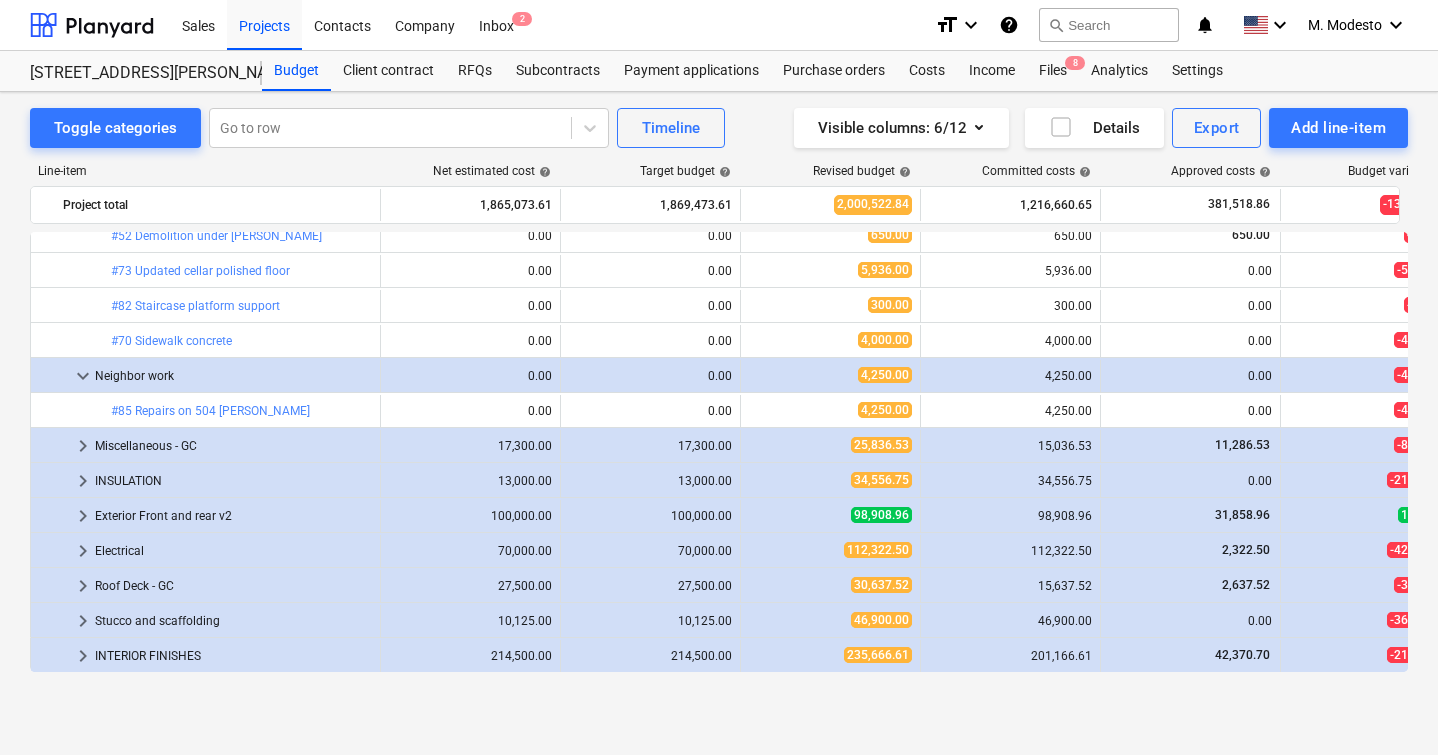 scroll, scrollTop: 2640, scrollLeft: 0, axis: vertical 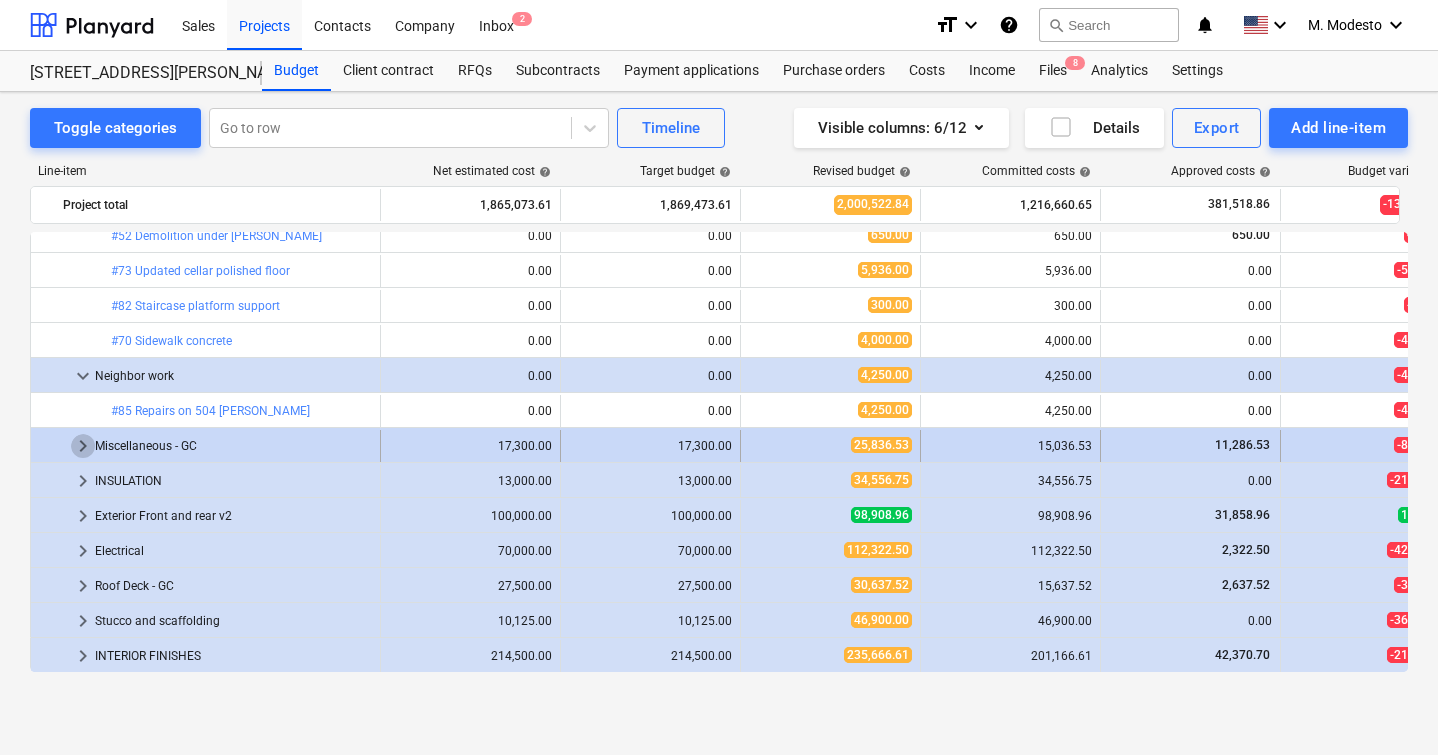 click on "keyboard_arrow_right" at bounding box center [83, 446] 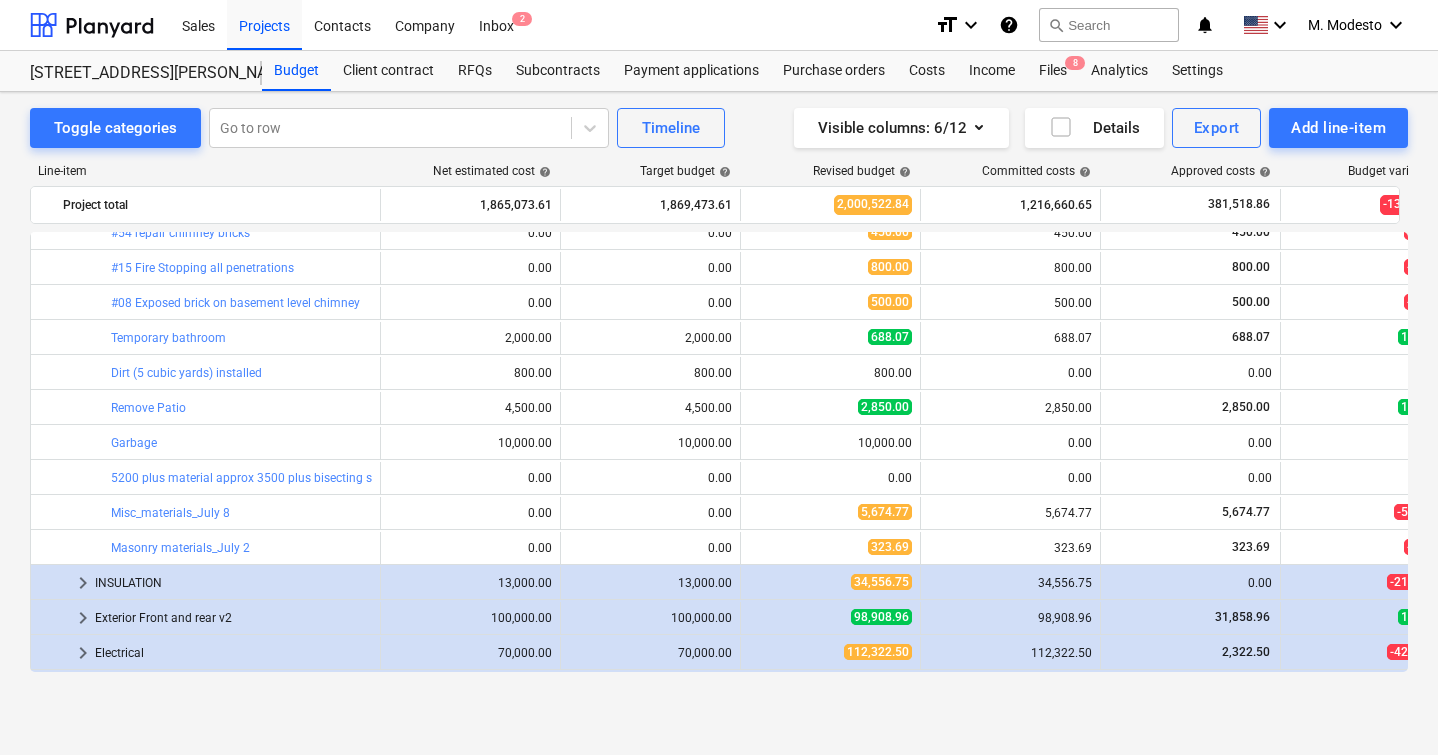 scroll, scrollTop: 2980, scrollLeft: 0, axis: vertical 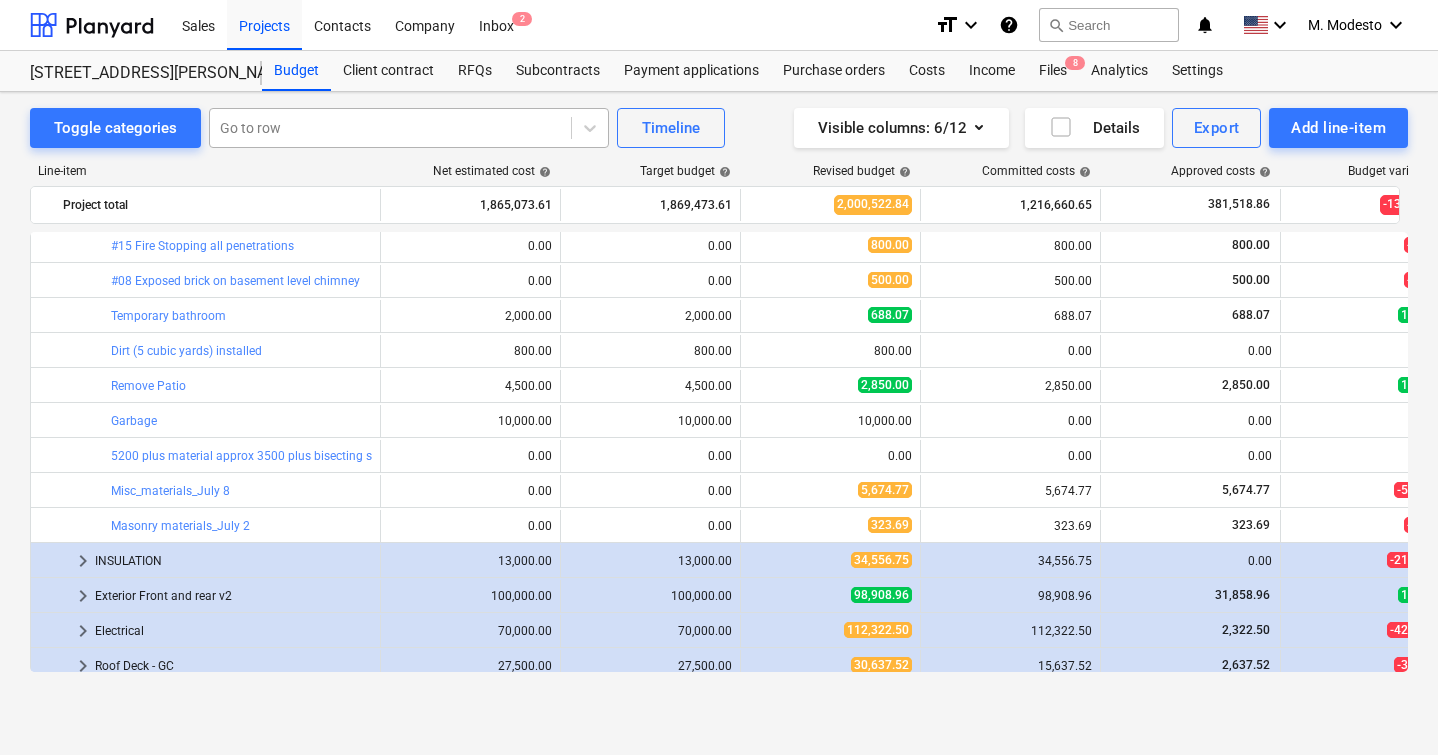 click at bounding box center [390, 128] 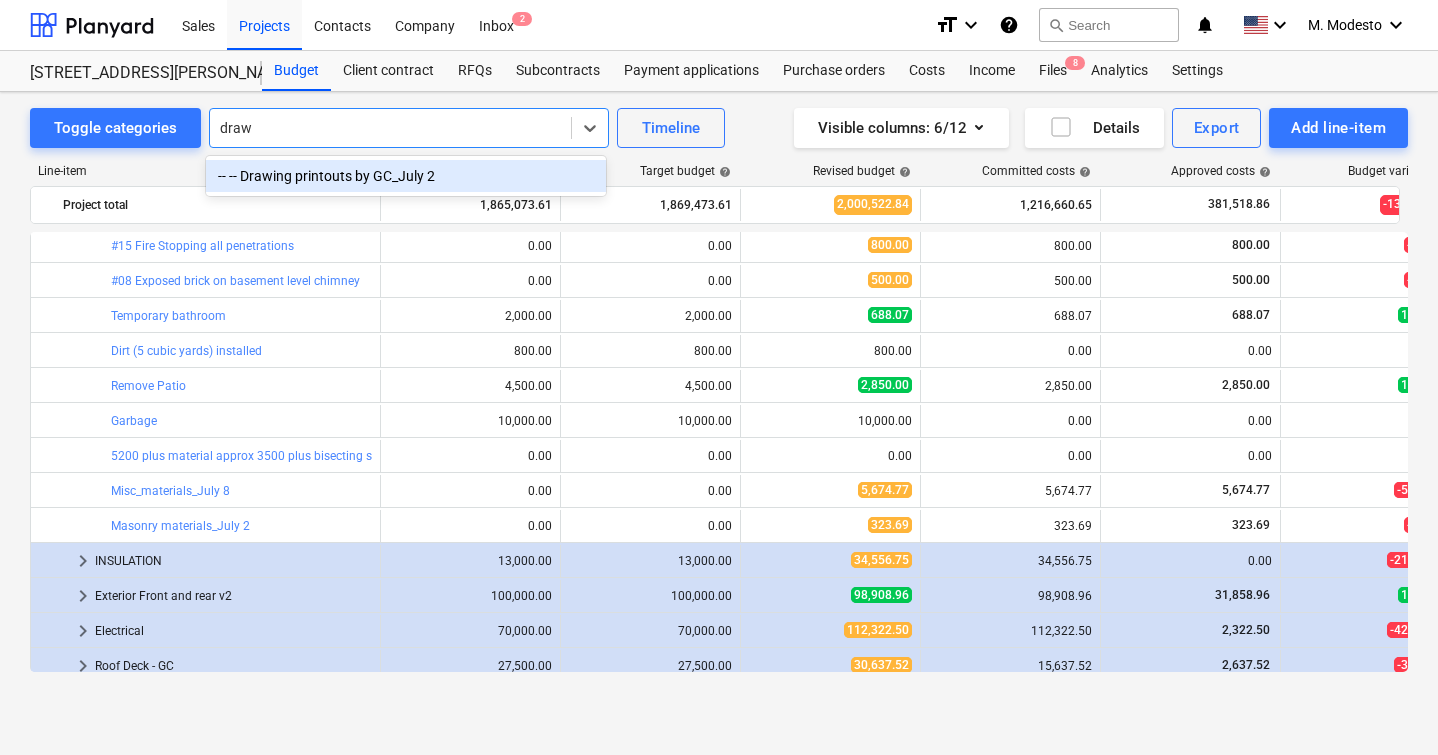 type on "drawi" 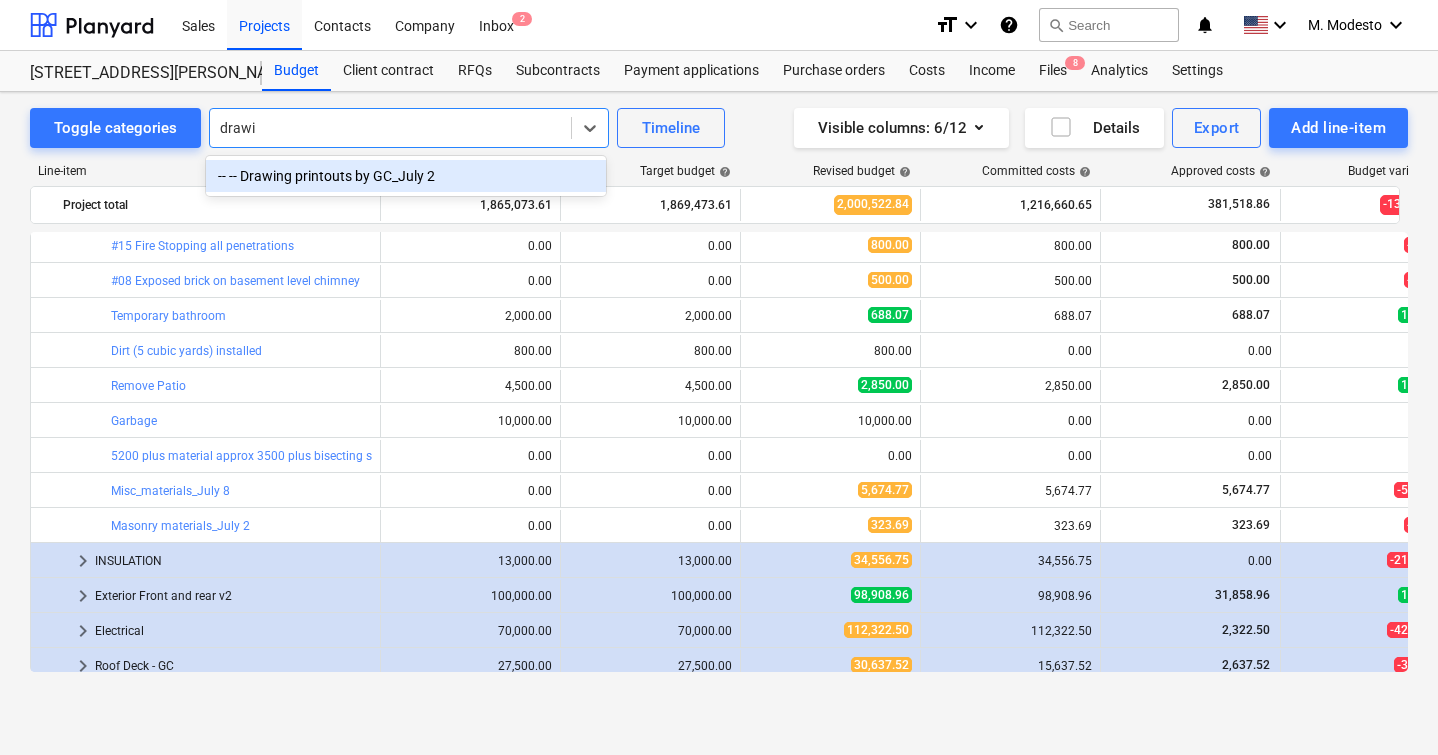 click on "-- --   Drawing printouts by GC_July 2" at bounding box center (406, 176) 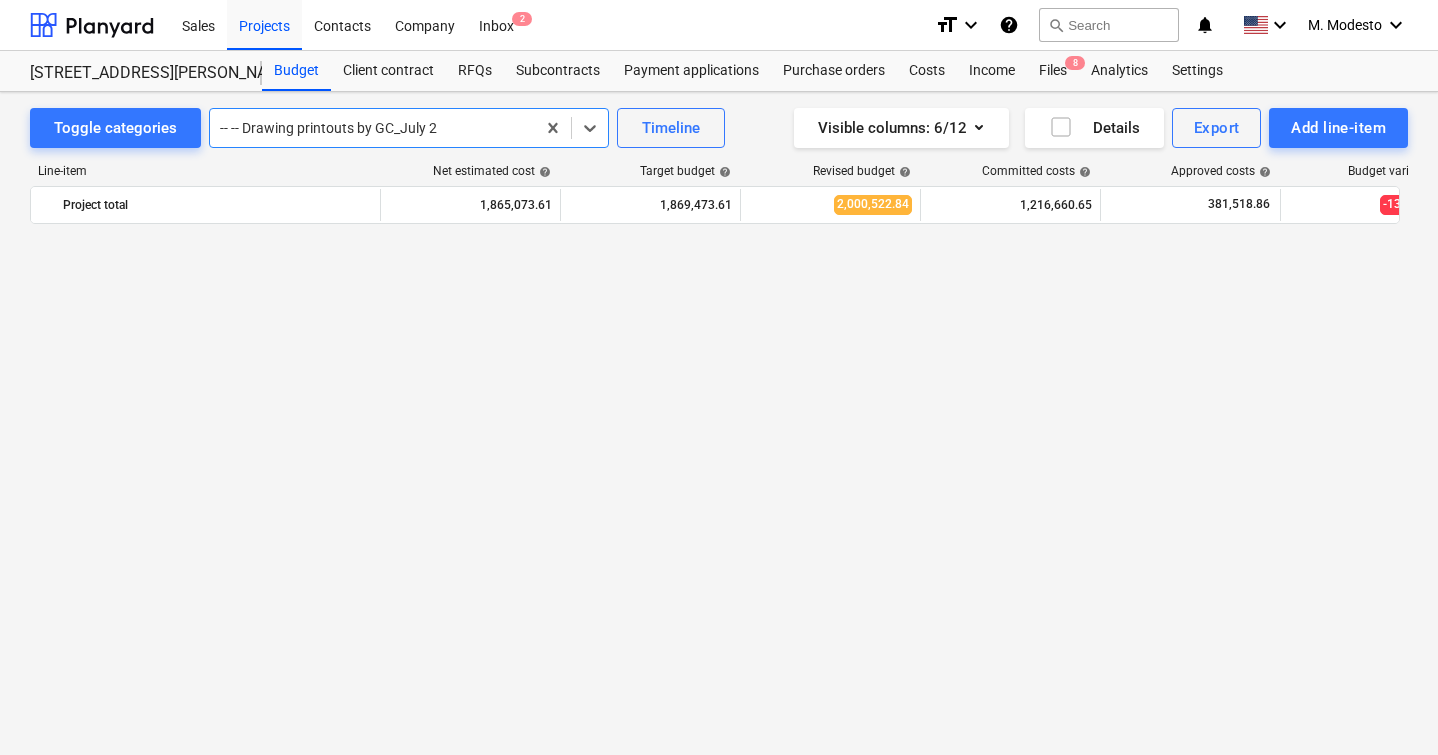 scroll, scrollTop: 980, scrollLeft: 0, axis: vertical 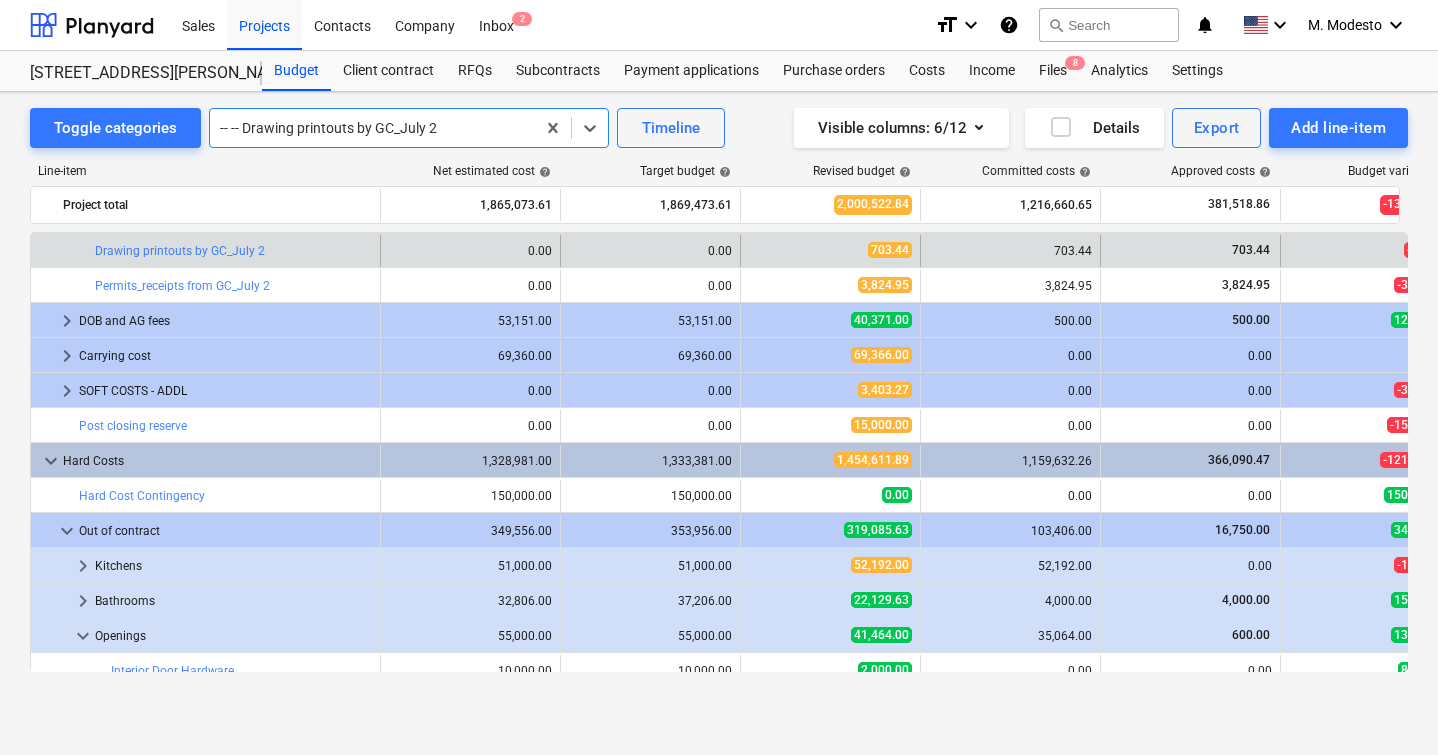 click at bounding box center [372, 128] 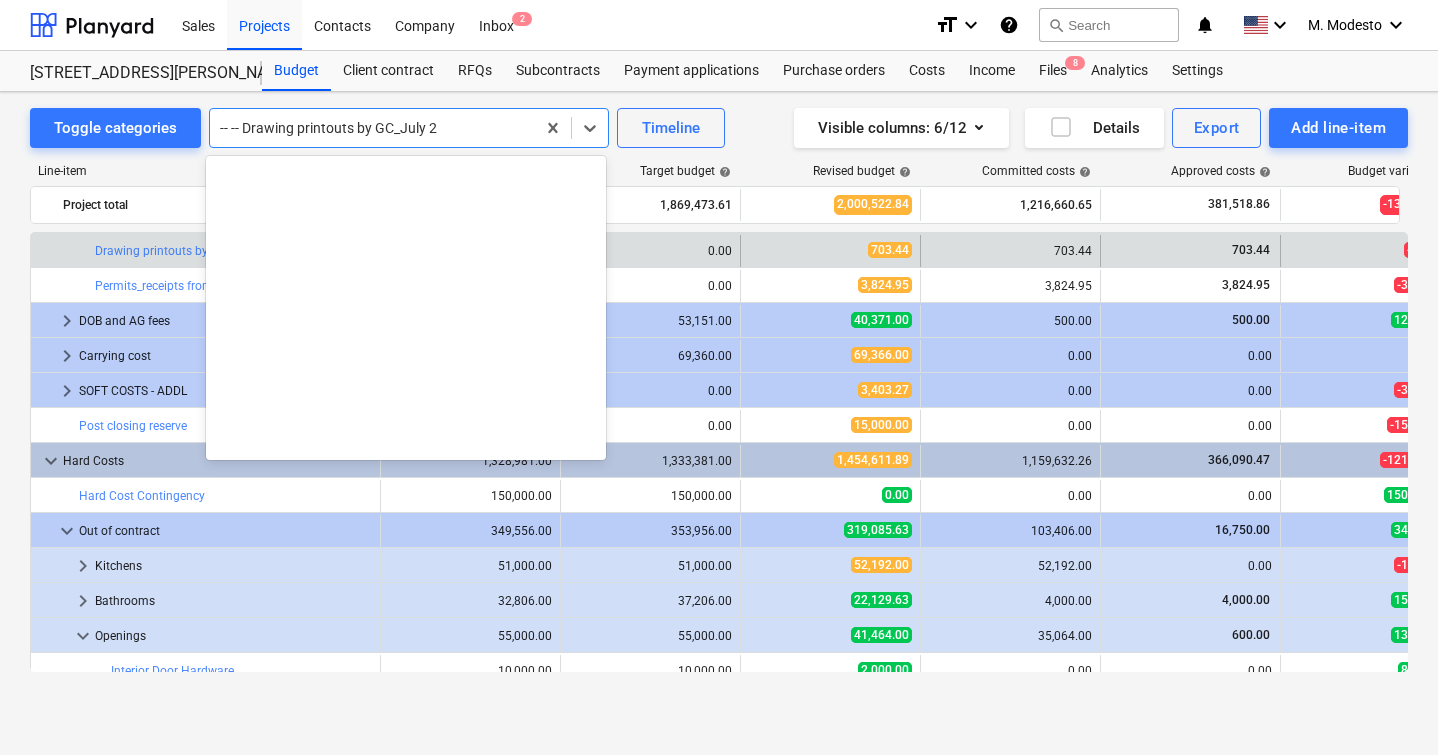 scroll, scrollTop: 1400, scrollLeft: 0, axis: vertical 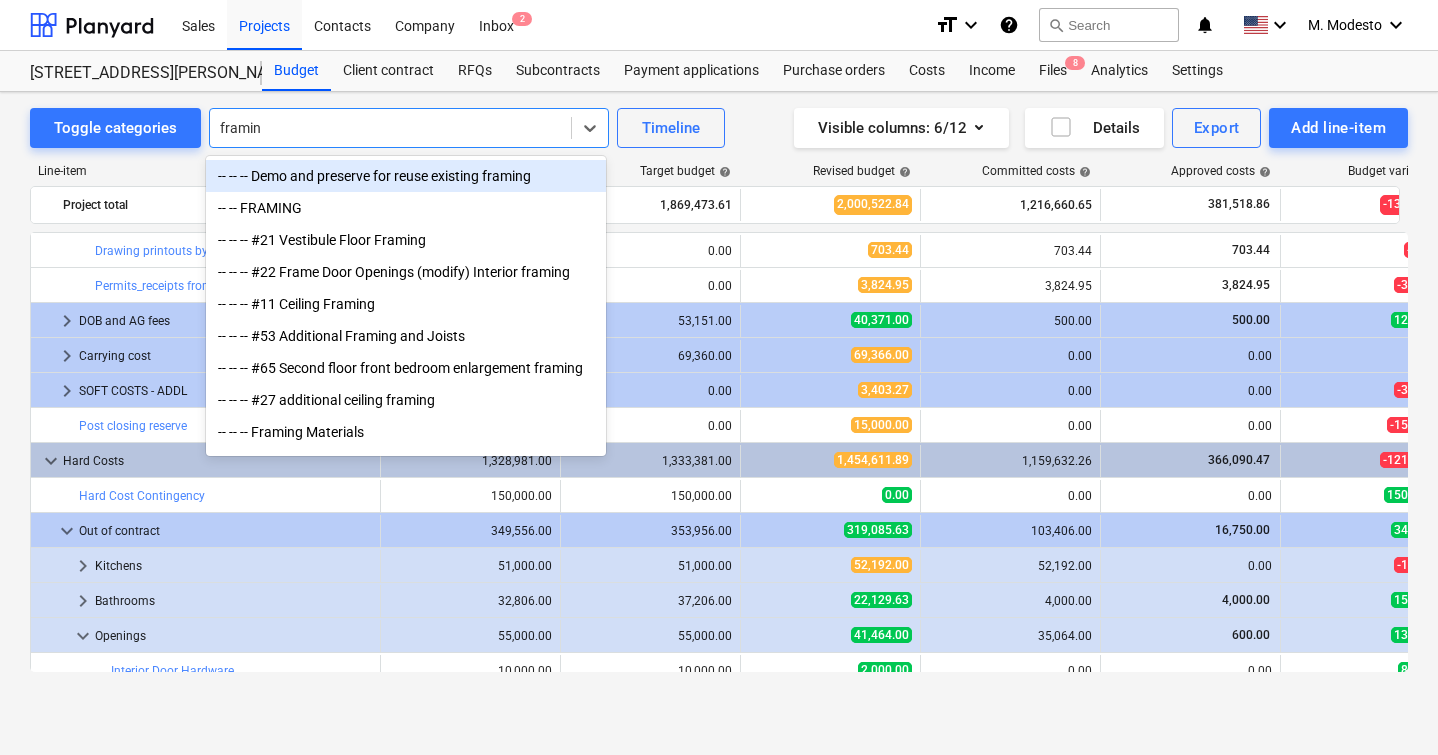 type on "framing" 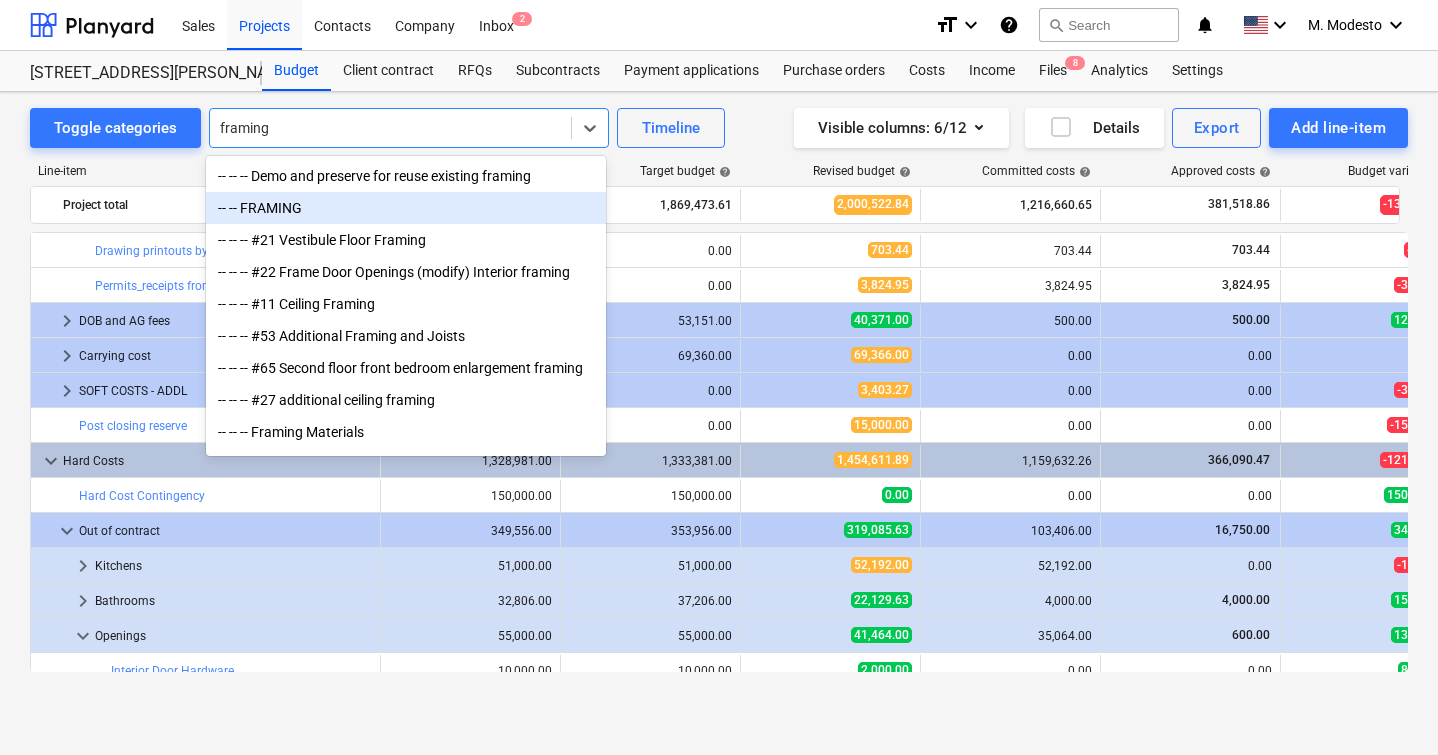 click on "-- --   FRAMING" at bounding box center (406, 208) 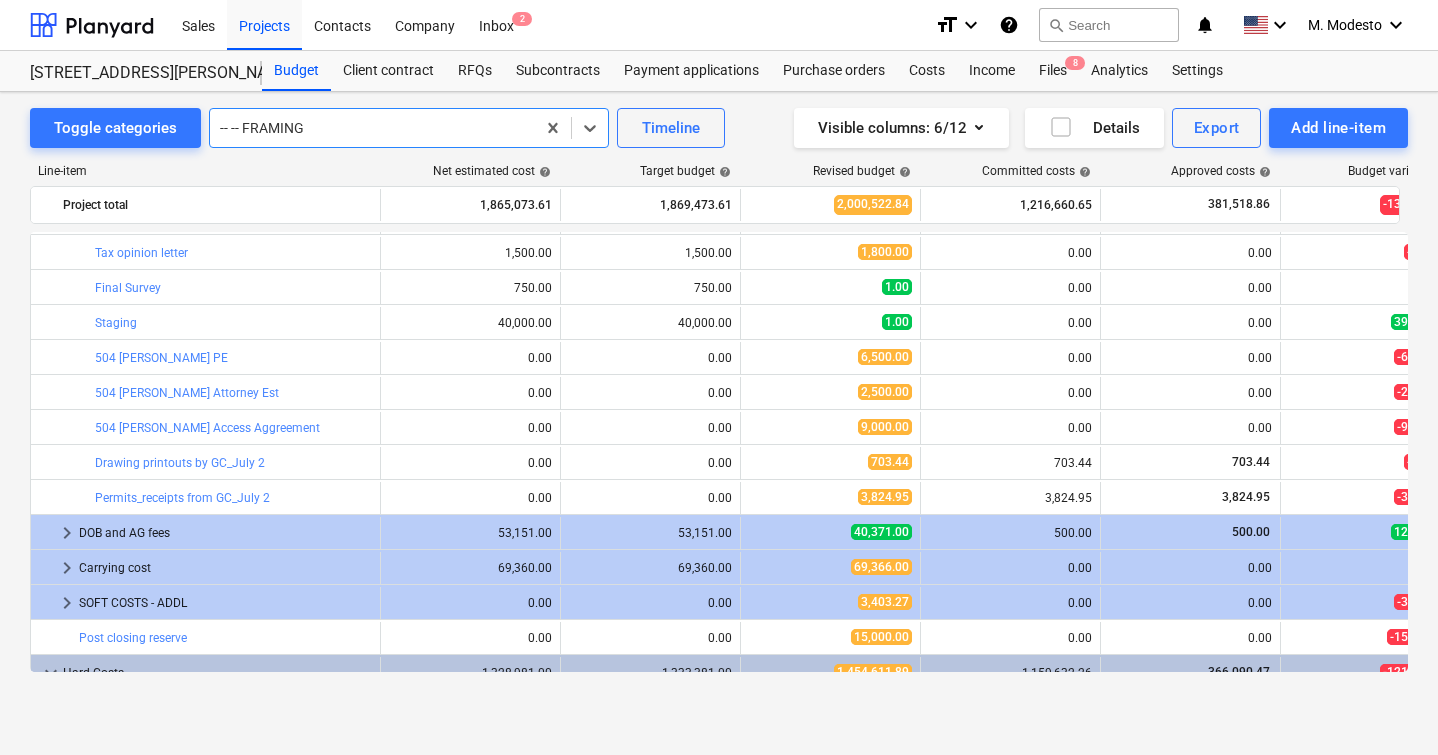 scroll, scrollTop: 795, scrollLeft: 0, axis: vertical 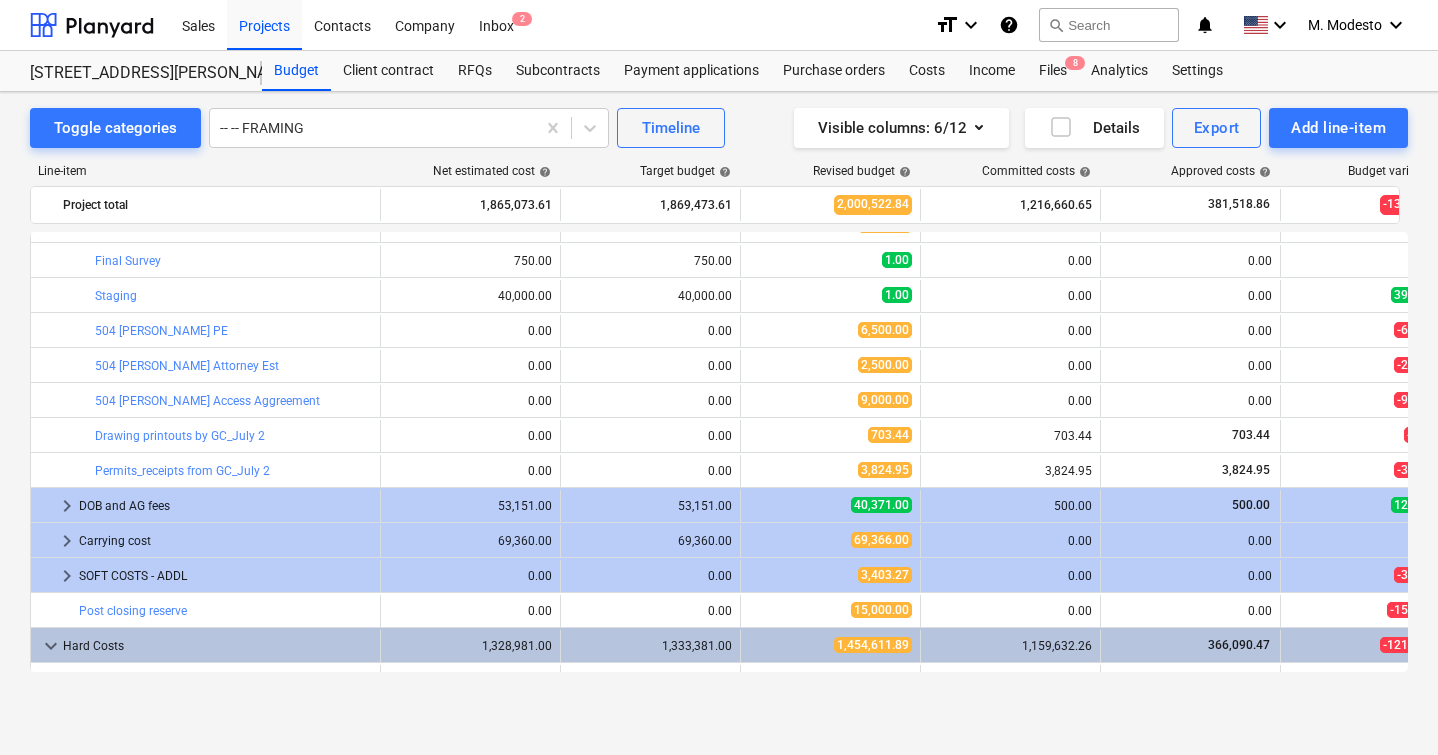 click on "Toggle categories -- --   FRAMING Timeline Visible columns :   6/12 Details Export Add line-item Line-item Net estimated cost help Target budget help Revised budget help Committed costs help Approved costs help Budget variance help Project total 1,865,073.61 1,869,473.61 2,000,522.84 1,216,660.65 381,518.86 -131,049.23 more_vert keyboard_arrow_down  Design, Permiting, Condo 175,970.00 175,970.00 180,159.07 56,528.39 14,928.39 -4,189.07 more_vert bar_chart  Professional Services edit 0.00 edit 0.00 edit 0.00 0.00 0.00 0.00 more_vert bar_chart  Accounting - Book keeping edit 3,600.00 edit 3,600.00 edit 3,600.00 0.00 0.00 0.00 more_vert bar_chart  Condo Offering Plan edit 16,000.00 edit 16,000.00 edit 16,000.00 0.00 0.00 0.00 more_vert bar_chart  Architecture edit 52,000.00 edit 52,000.00 edit 52,000.00 52,000.00 10,400.00 0.00 more_vert bar_chart  Architects Report edit 12,000.00 edit 12,000.00 edit 12,000.00 0.00 0.00 0.00 more_vert bar_chart  Home Inspection edit 1,500.00 edit 1,500.00 edit 1,500.00 0.00  PE" at bounding box center (719, 423) 